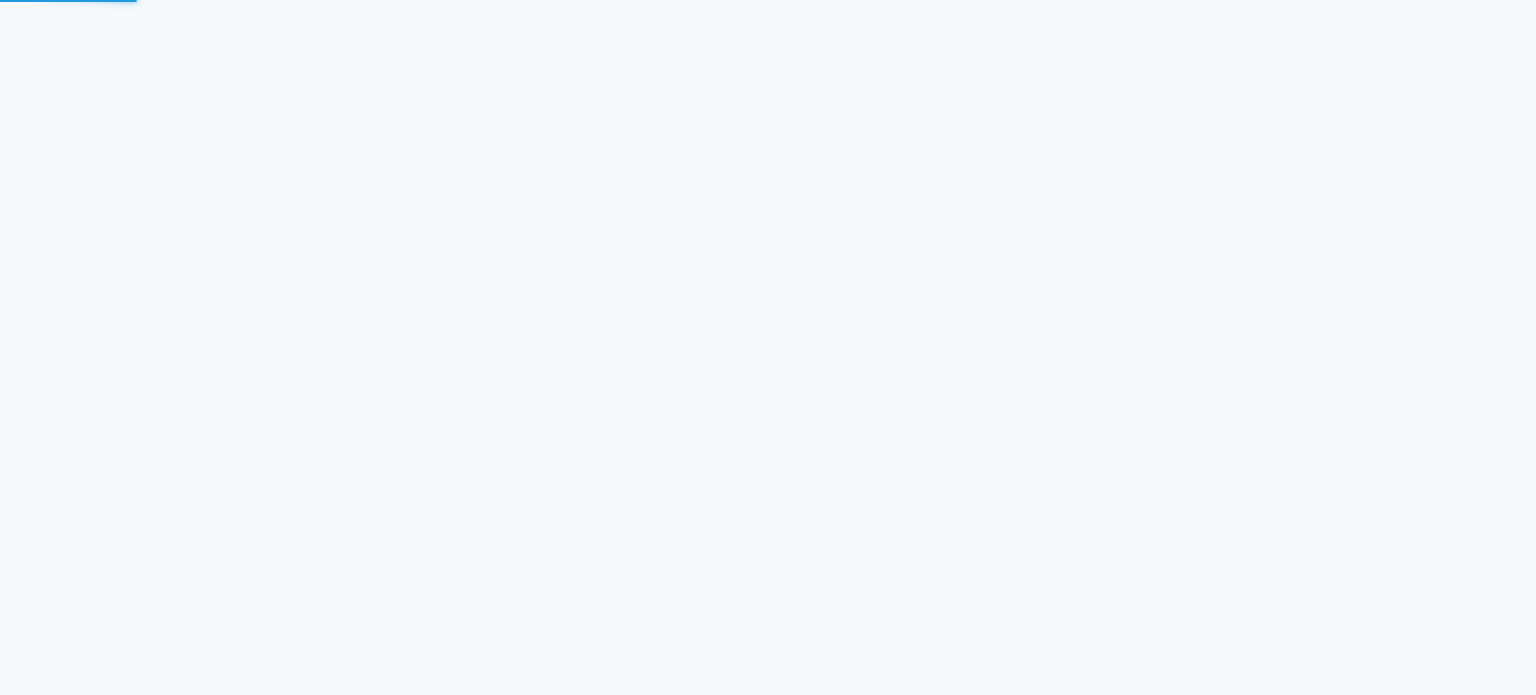 scroll, scrollTop: 0, scrollLeft: 0, axis: both 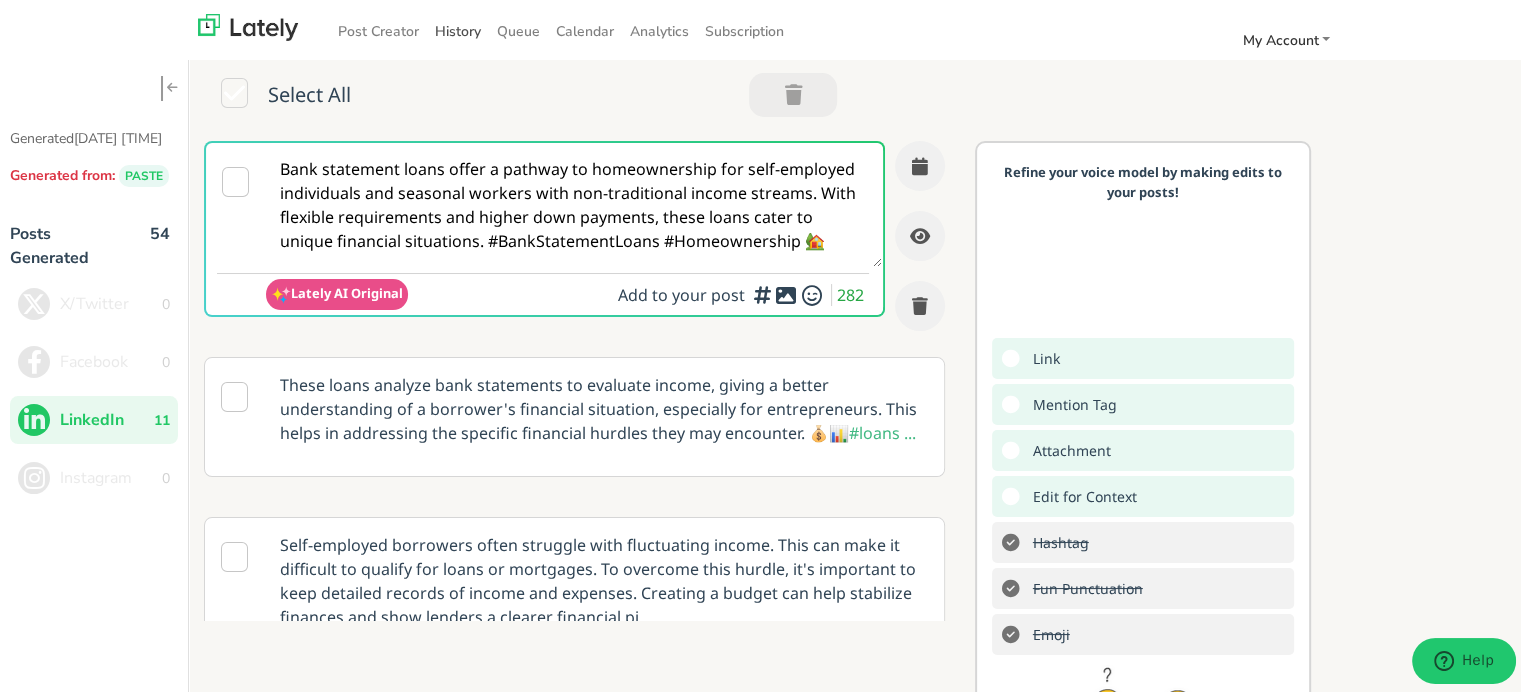click on "History" at bounding box center (458, 28) 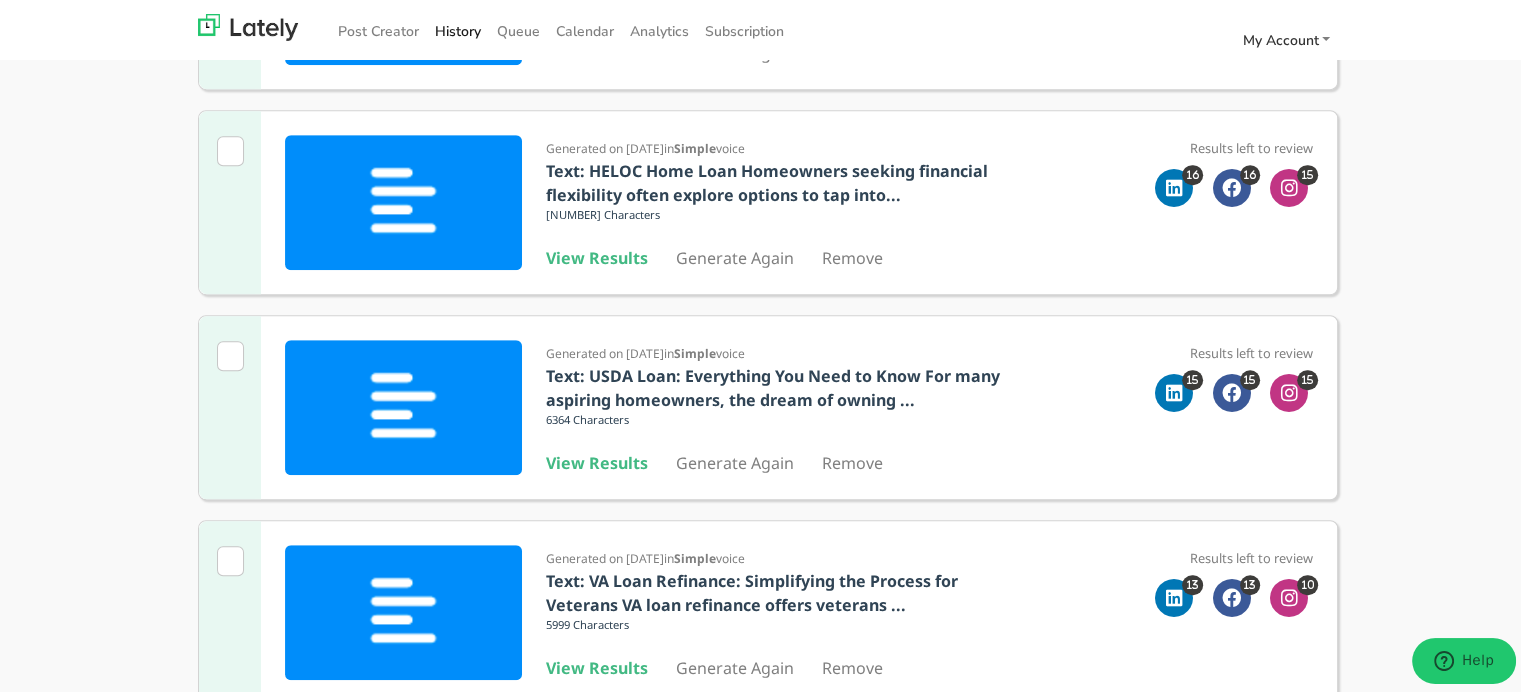 scroll, scrollTop: 1500, scrollLeft: 0, axis: vertical 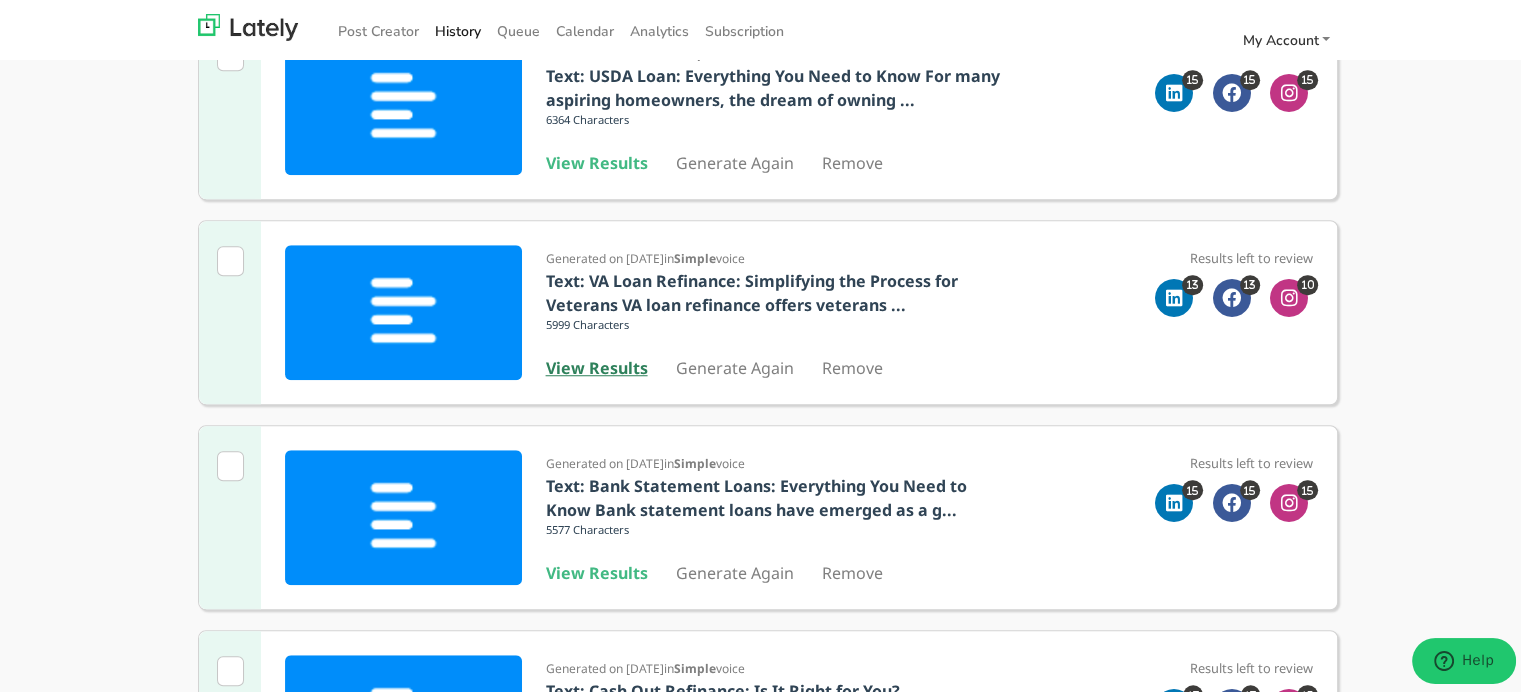 click on "View Results" at bounding box center [597, 365] 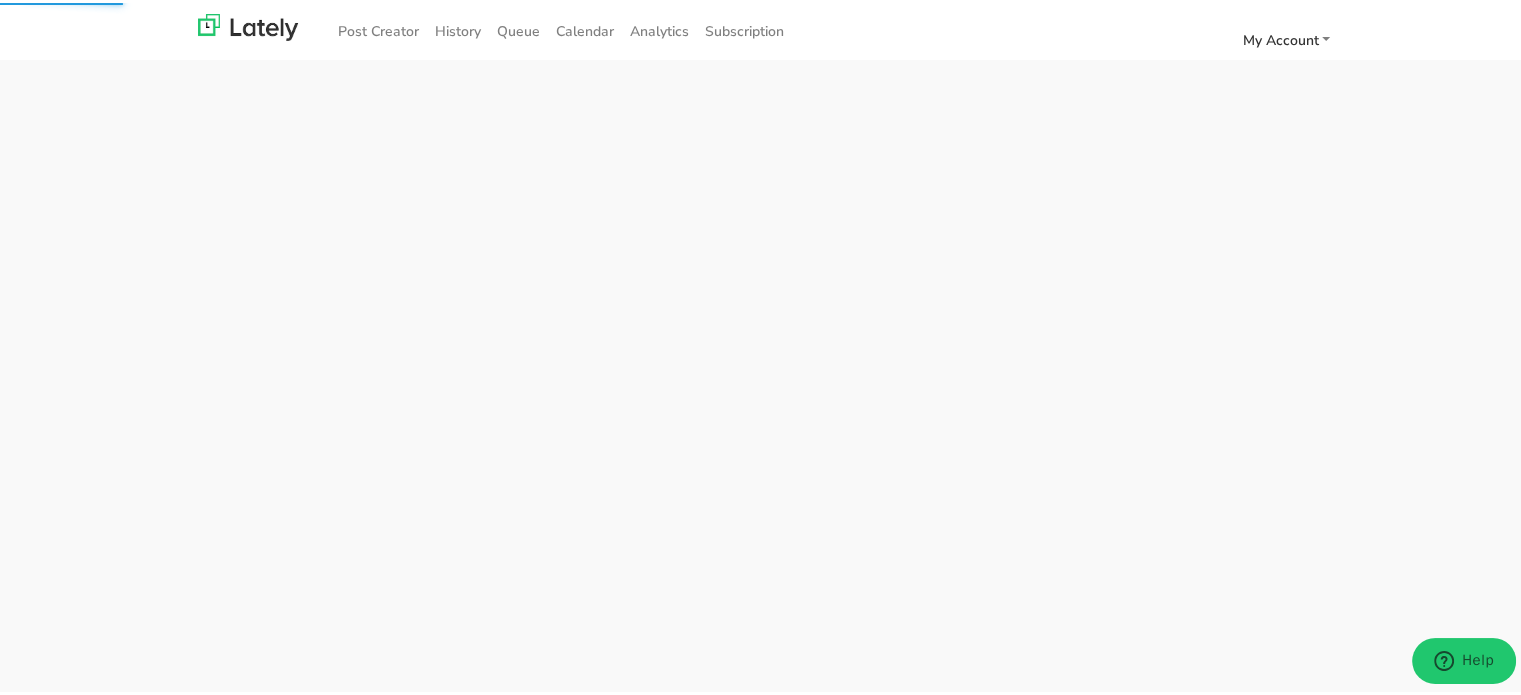 scroll, scrollTop: 0, scrollLeft: 0, axis: both 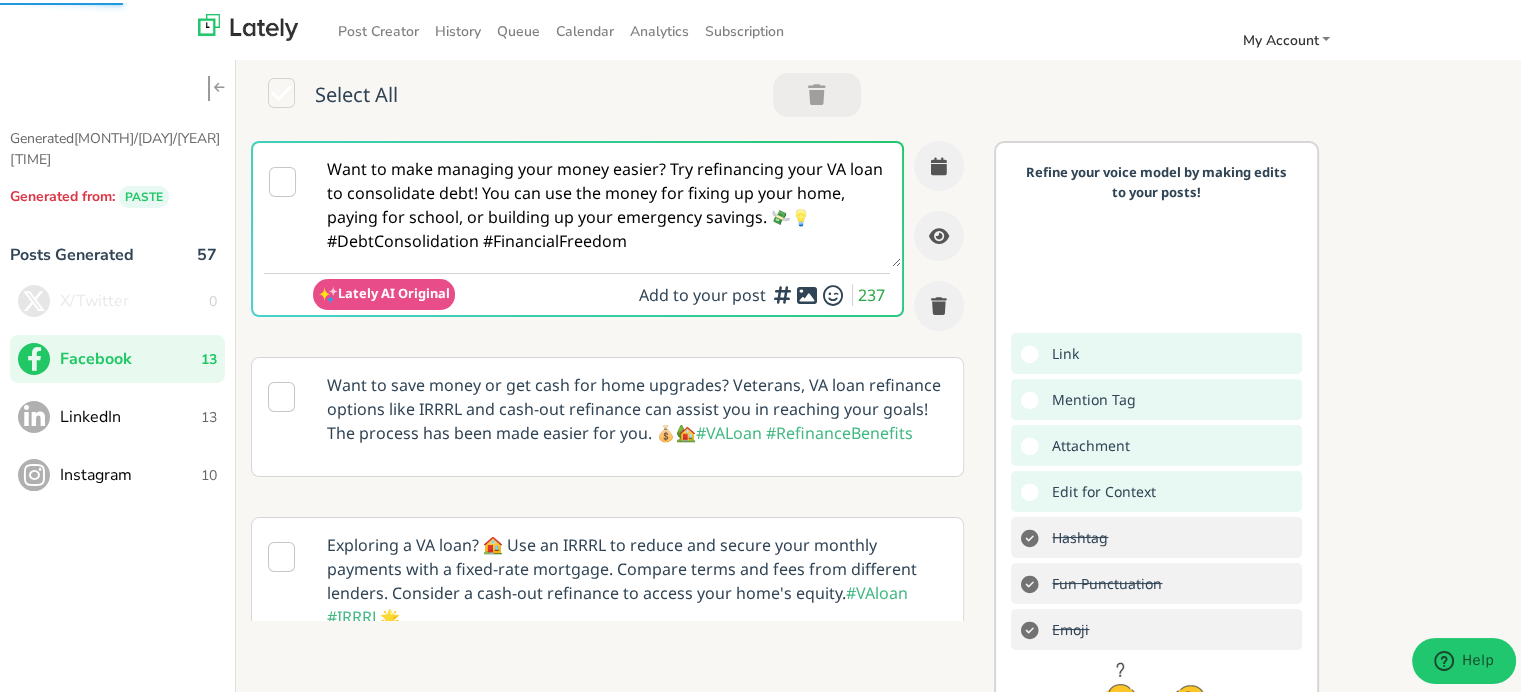 click on "Want to make managing your money easier? Try refinancing your VA loan to consolidate debt! You can use the money for fixing up your home, paying for school, or building up your emergency savings. 💸💡 #DebtConsolidation #FinancialFreedom" at bounding box center (607, 202) 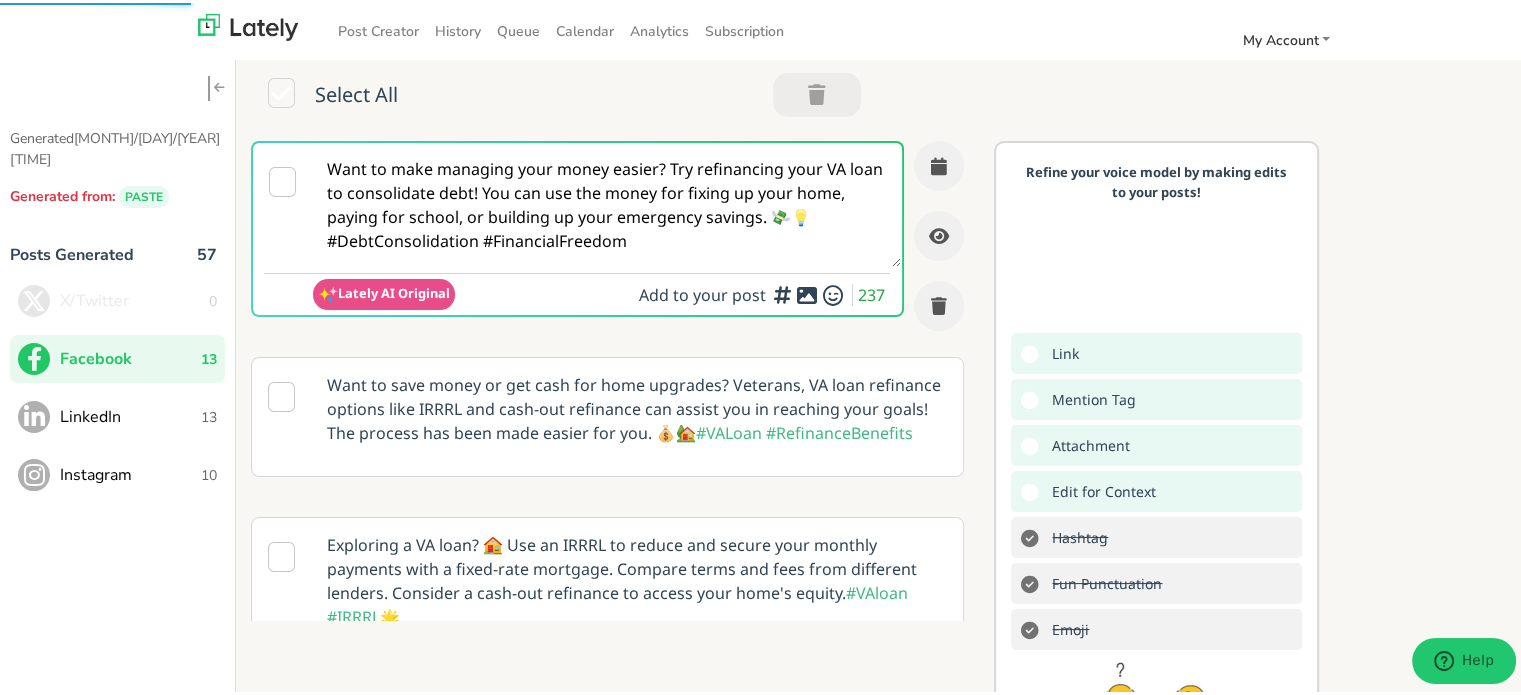 click on "LinkedIn" at bounding box center (130, 414) 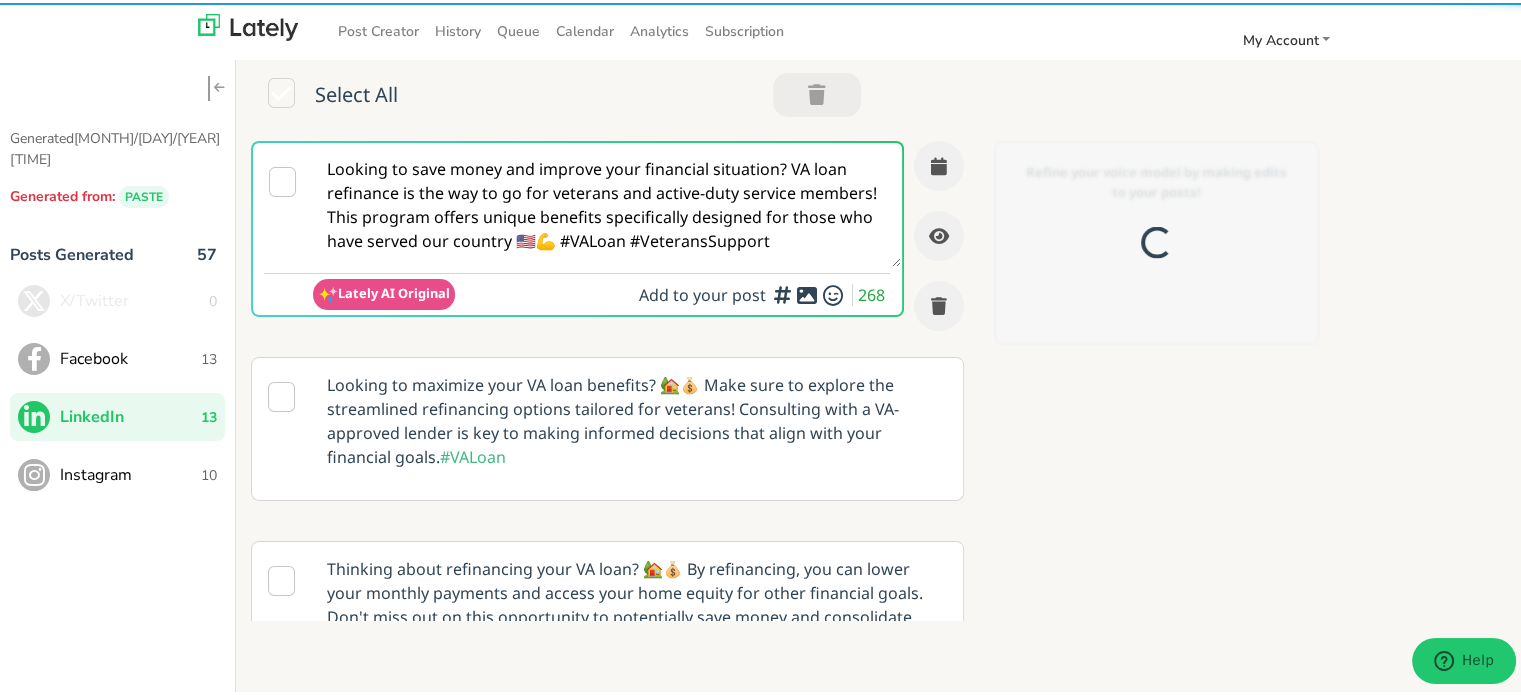scroll, scrollTop: 0, scrollLeft: 0, axis: both 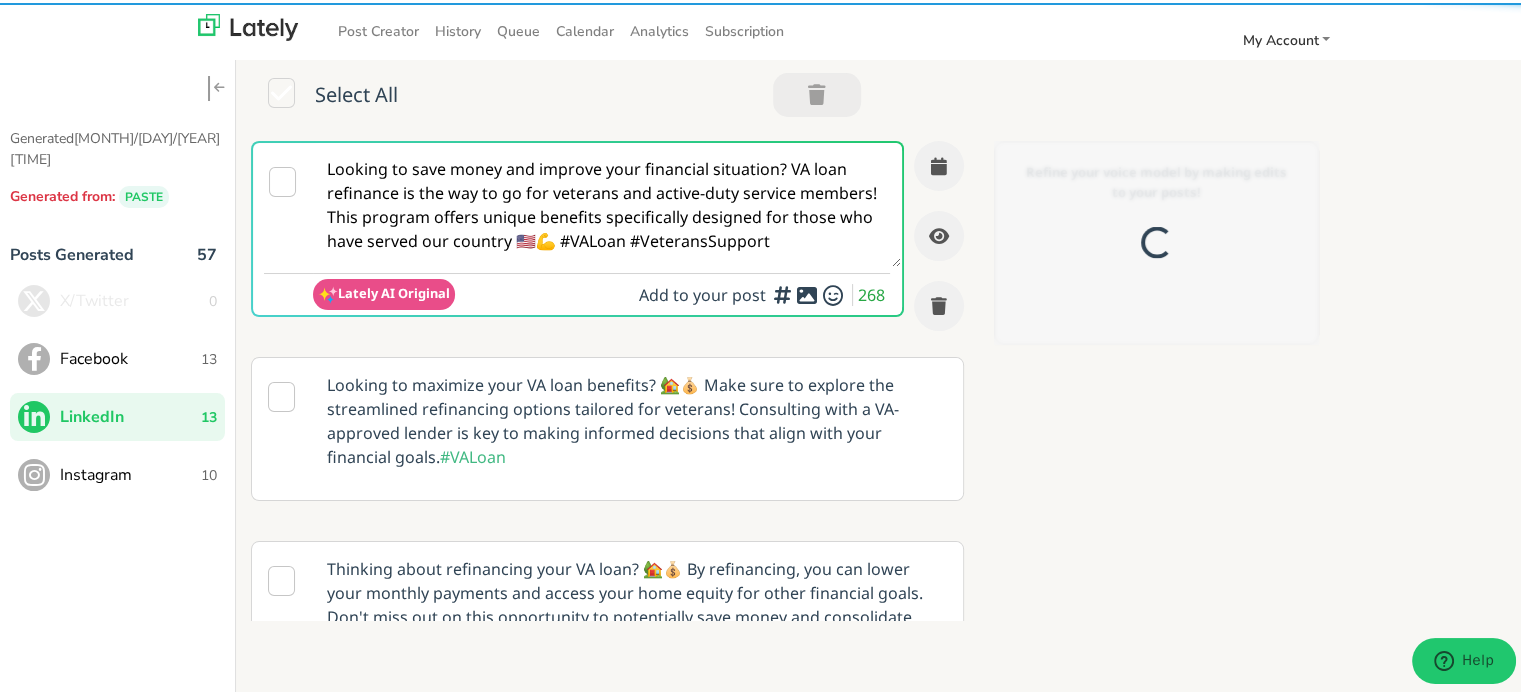 click on "Looking to save money and improve your financial situation? VA loan refinance is the way to go for veterans and active-duty service members! This program offers unique benefits specifically designed for those who have served our country 🇺🇸💪 #VALoan #VeteransSupport" at bounding box center [607, 202] 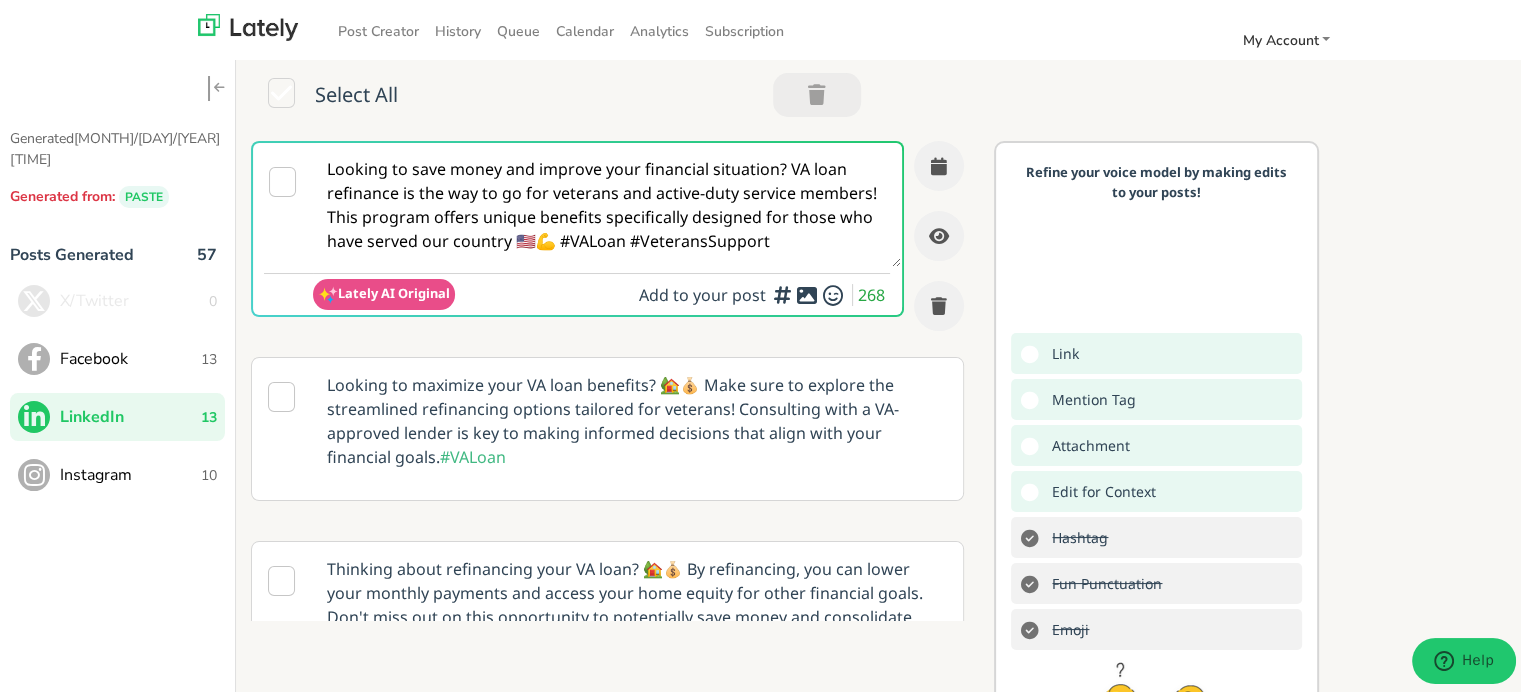 click on "Instagram 10" at bounding box center (117, 472) 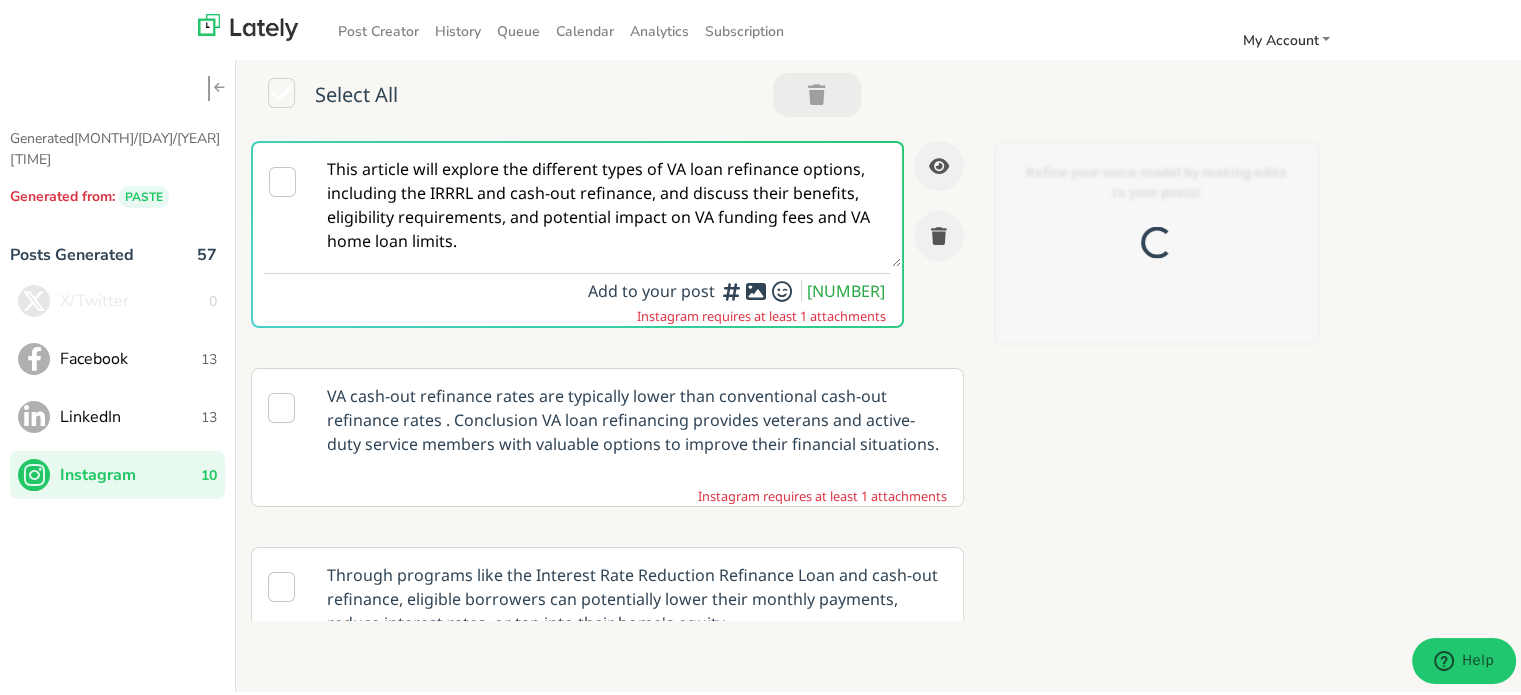 scroll, scrollTop: 0, scrollLeft: 0, axis: both 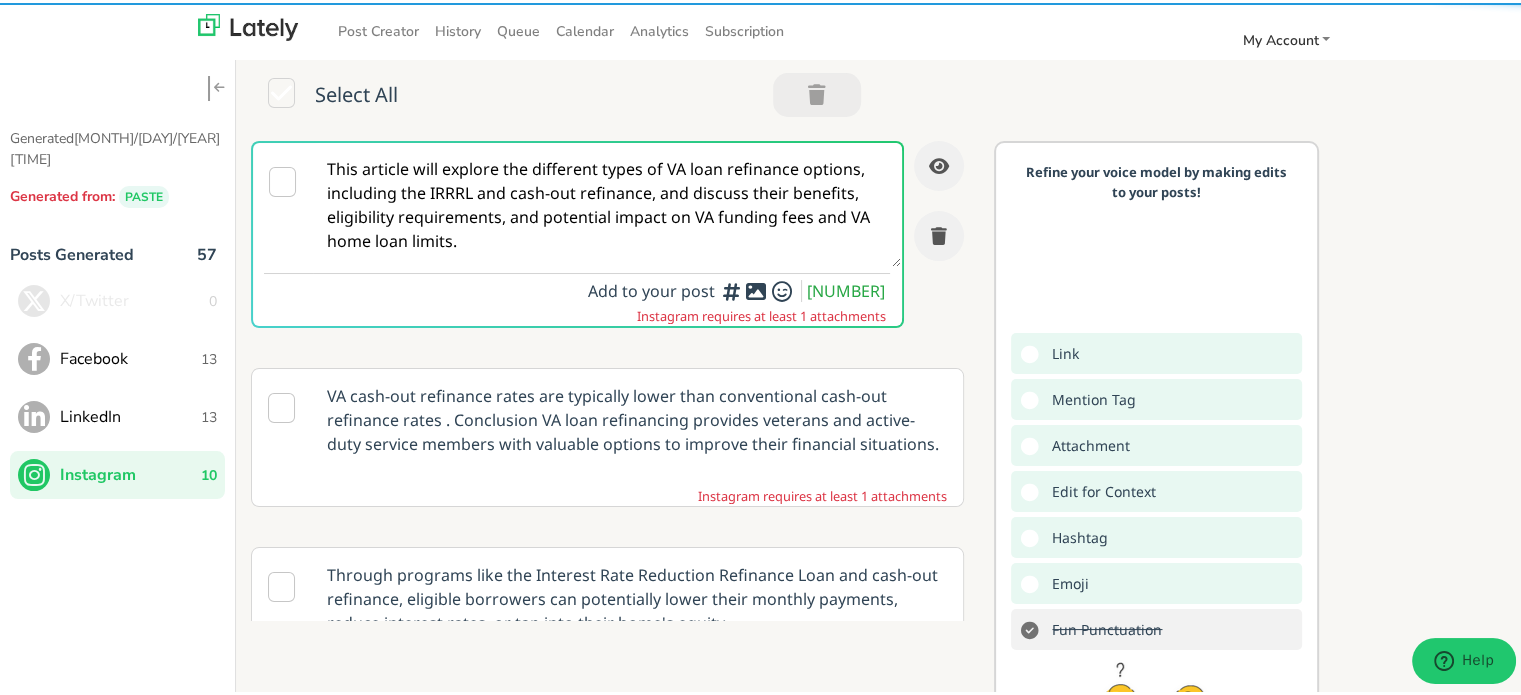 click on "This article will explore the different types of VA loan refinance options, including the IRRRL and cash-out refinance, and discuss their benefits, eligibility requirements, and potential impact on VA funding fees and VA home loan limits." at bounding box center (607, 202) 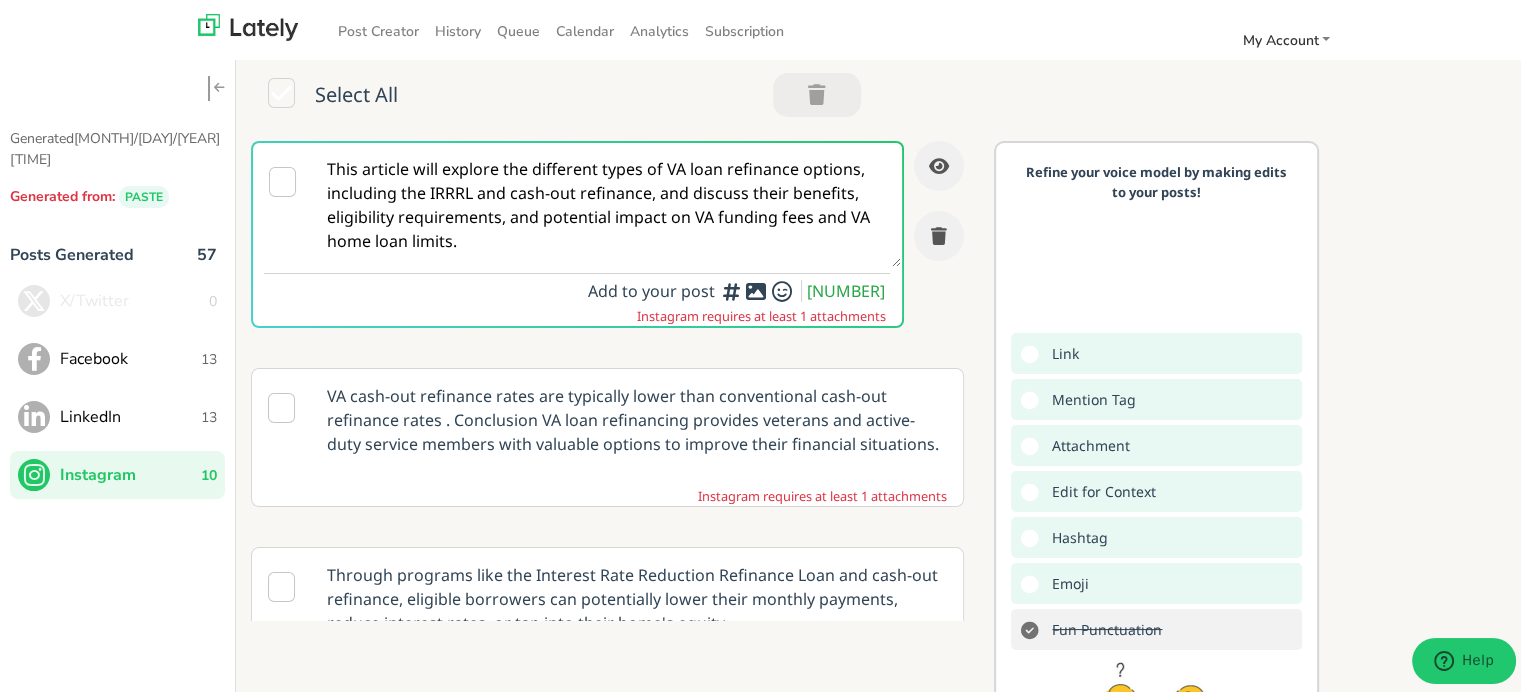click on "This article will explore the different types of VA loan refinance options, including the IRRRL and cash-out refinance, and discuss their benefits, eligibility requirements, and potential impact on VA funding fees and VA home loan limits." at bounding box center (607, 202) 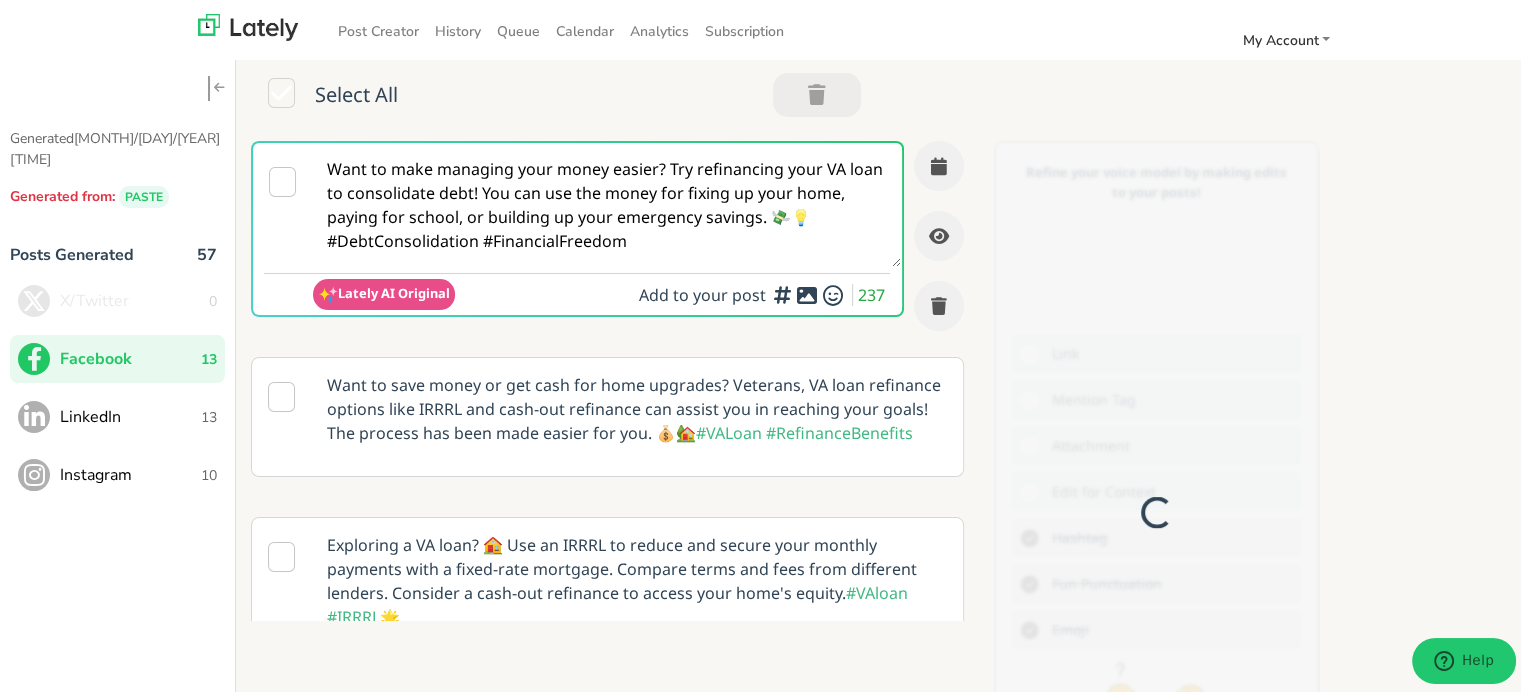scroll, scrollTop: 0, scrollLeft: 0, axis: both 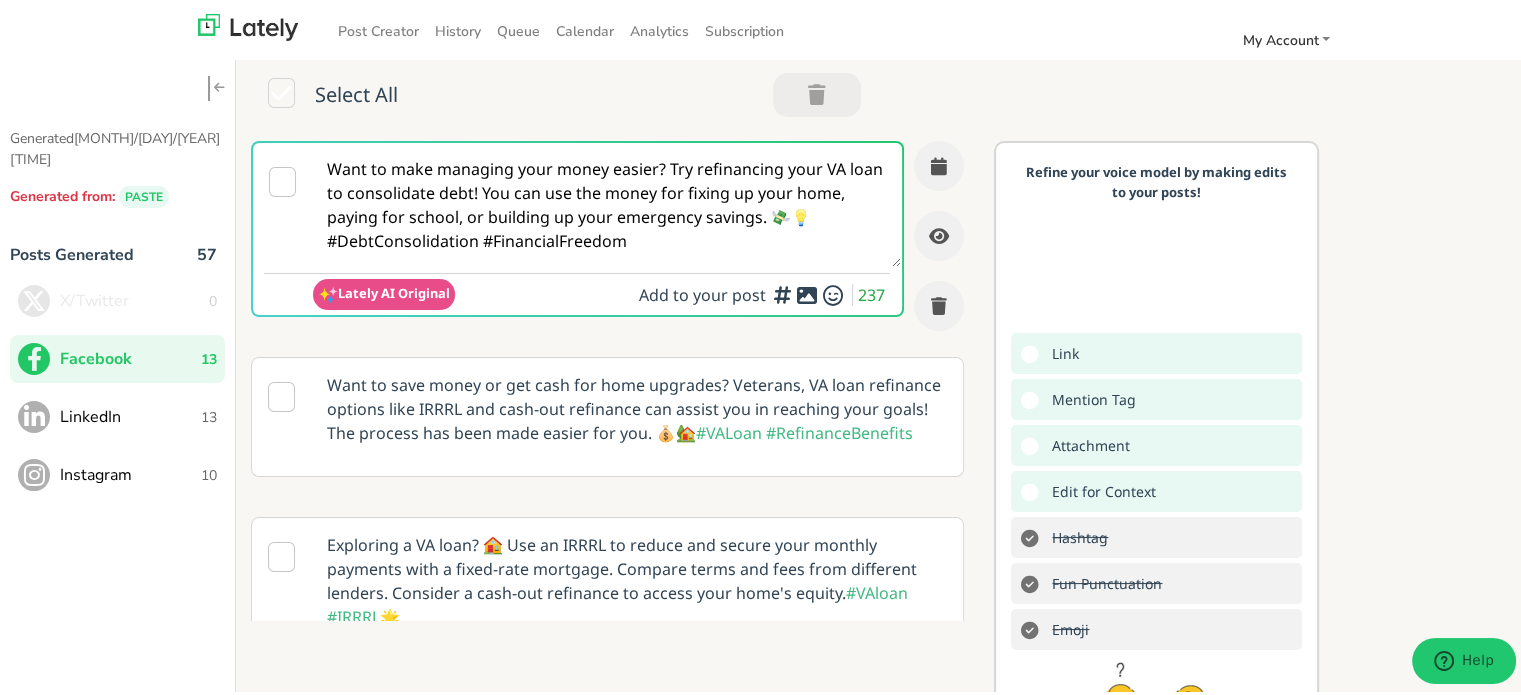 click on "Want to make managing your money easier? Try refinancing your VA loan to consolidate debt! You can use the money for fixing up your home, paying for school, or building up your emergency savings. 💸💡 #DebtConsolidation #FinancialFreedom" at bounding box center (607, 202) 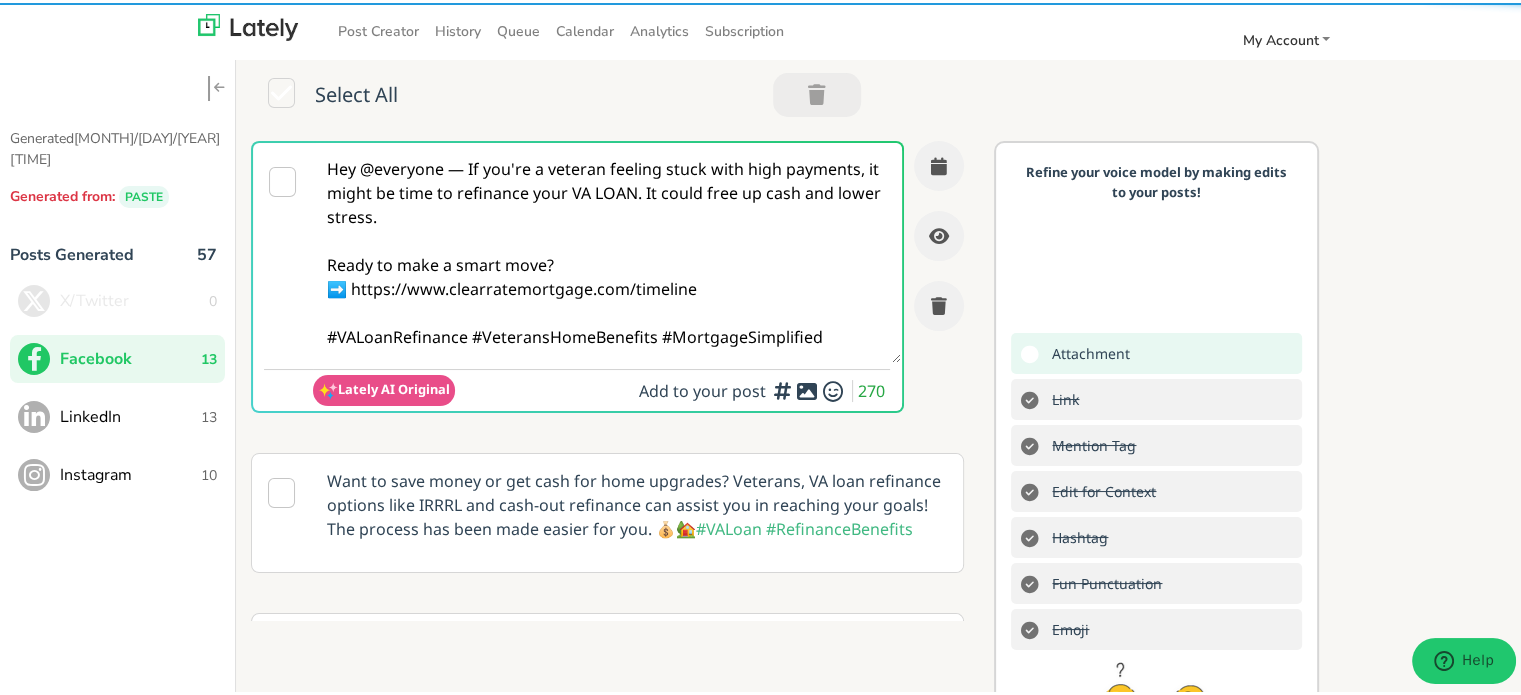 click on "Hey @everyone — If you're a veteran feeling stuck with high payments, it might be time to refinance your VA LOAN. It could free up cash and lower stress.
Ready to make a smart move?
➡️ https://www.clearratemortgage.com/timeline
#VALoanRefinance #VeteransHomeBenefits #MortgageSimplified" at bounding box center [607, 250] 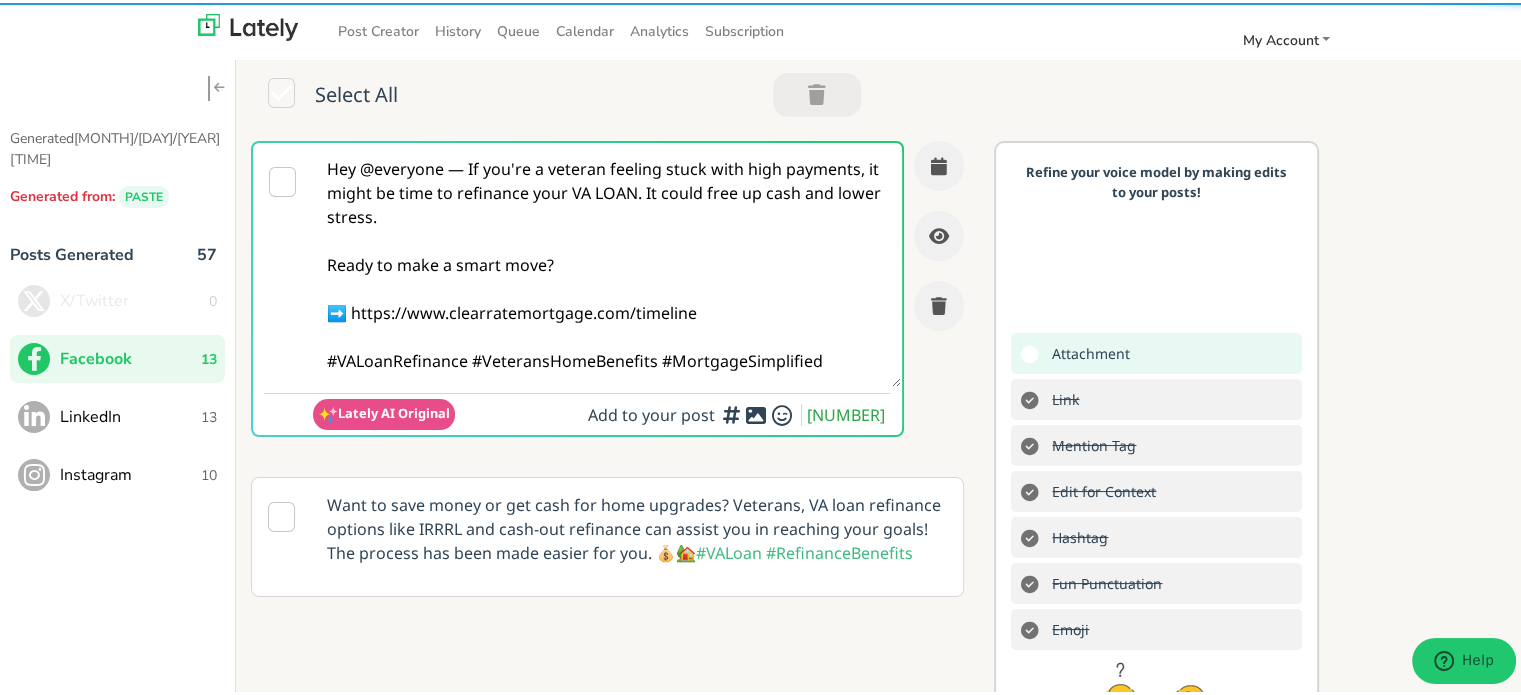 click on "Hey @everyone — If you're a veteran feeling stuck with high payments, it might be time to refinance your VA LOAN. It could free up cash and lower stress.
Ready to make a smart move?
➡️ https://www.clearratemortgage.com/timeline
#VALoanRefinance #VeteransHomeBenefits #MortgageSimplified" at bounding box center (607, 262) 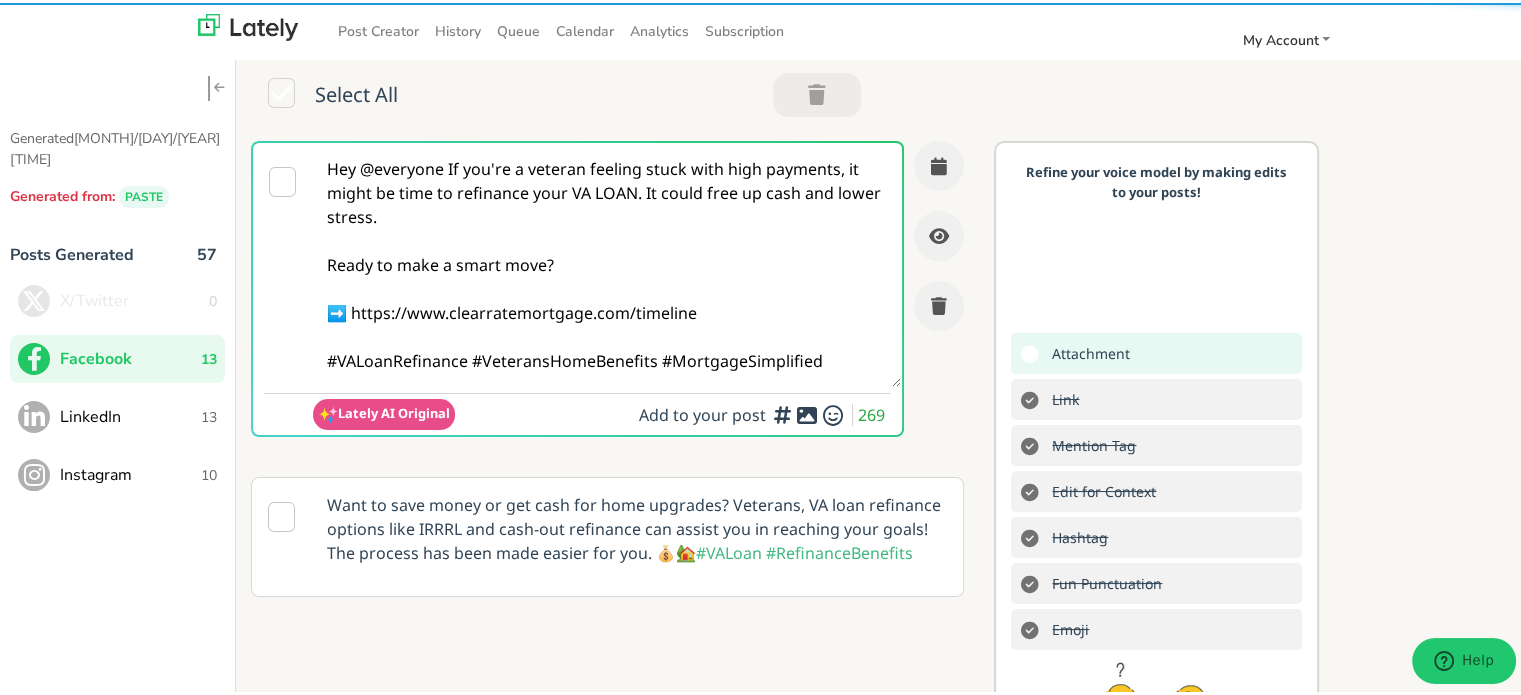 click on "Hey @everyone If you're a veteran feeling stuck with high payments, it might be time to refinance your VA LOAN. It could free up cash and lower stress.
Ready to make a smart move?
➡️ https://www.clearratemortgage.com/timeline
#VALoanRefinance #VeteransHomeBenefits #MortgageSimplified" at bounding box center [607, 262] 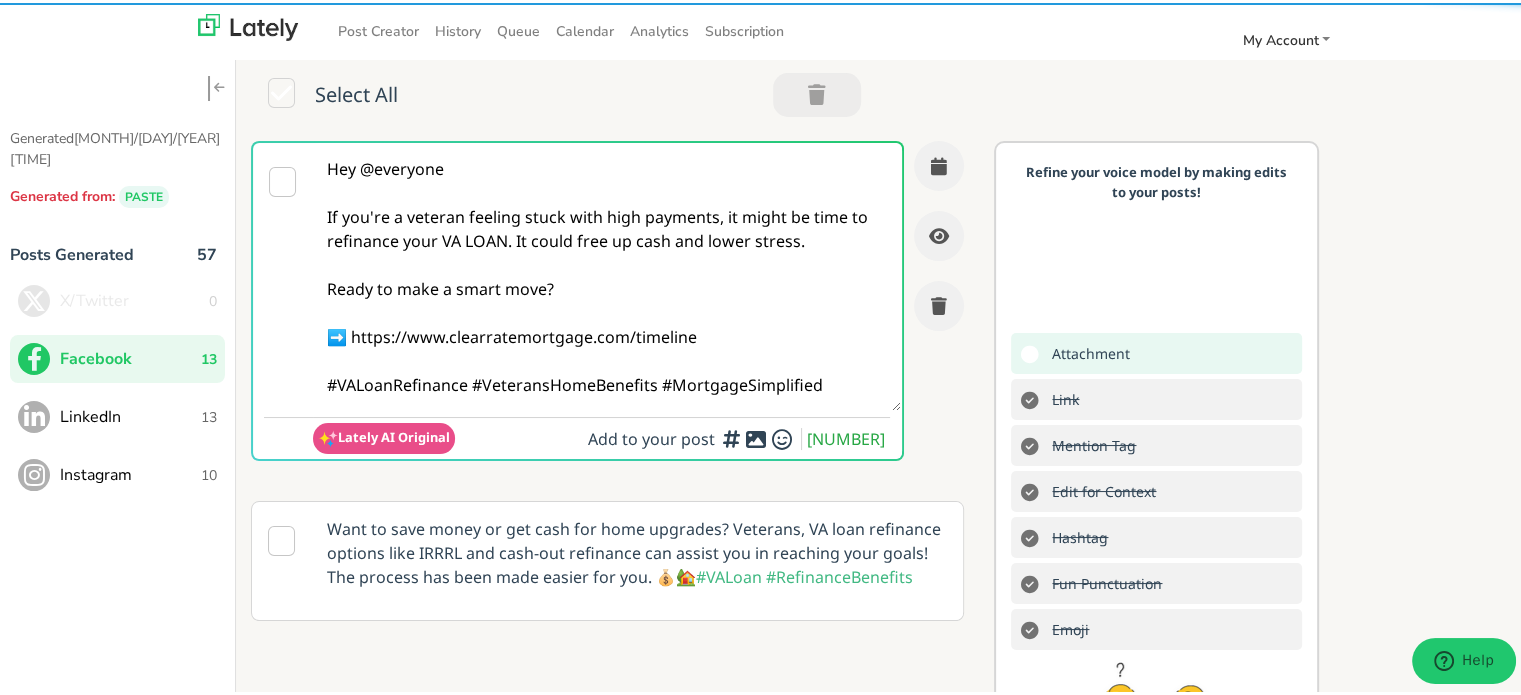 click on "Hey @everyone
If you're a veteran feeling stuck with high payments, it might be time to refinance your VA LOAN. It could free up cash and lower stress.
Ready to make a smart move?
➡️ https://www.clearratemortgage.com/timeline
#VALoanRefinance #VeteransHomeBenefits #MortgageSimplified" at bounding box center (607, 274) 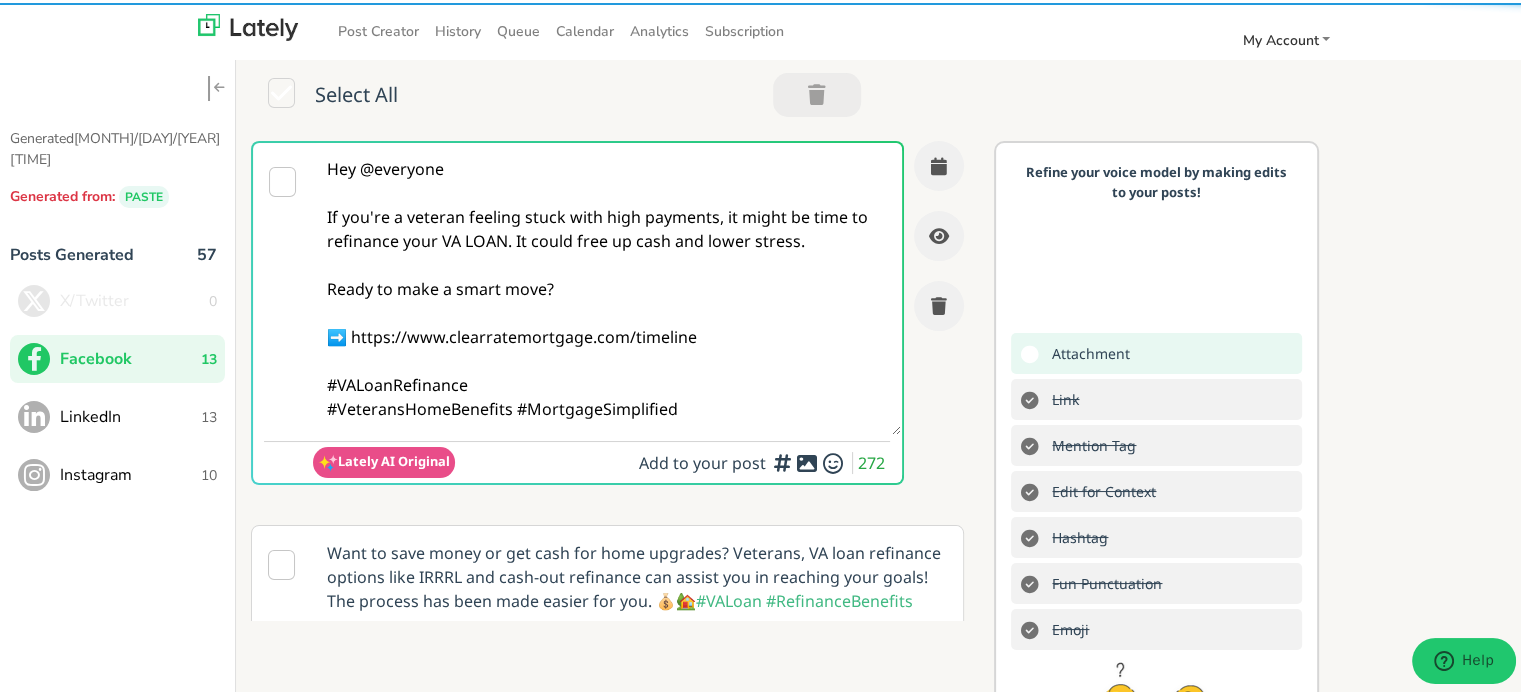 click on "Hey @everyone
If you're a veteran feeling stuck with high payments, it might be time to refinance your VA LOAN. It could free up cash and lower stress.
Ready to make a smart move?
➡️ https://www.clearratemortgage.com/timeline
#VALoanRefinance
#VeteransHomeBenefits #MortgageSimplified" at bounding box center [607, 286] 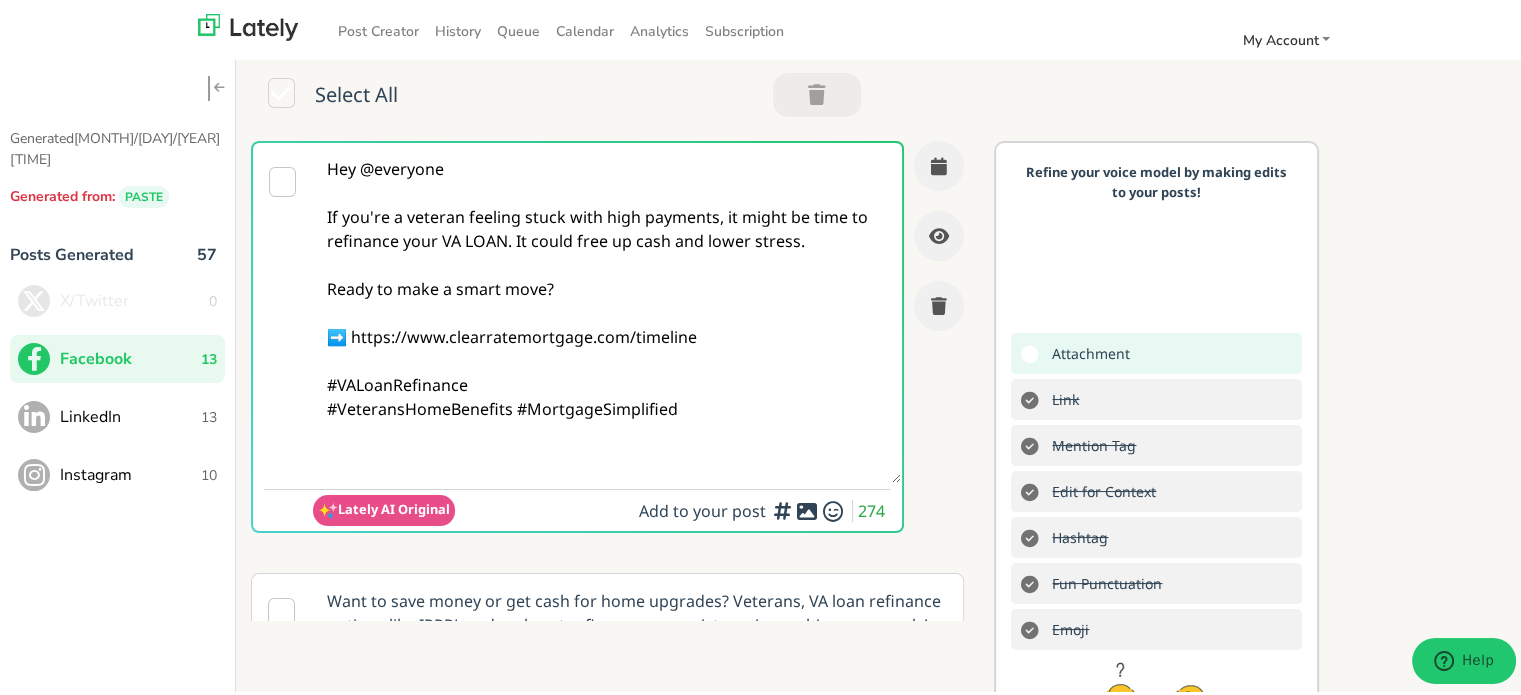 drag, startPoint x: 368, startPoint y: 420, endPoint x: 319, endPoint y: 445, distance: 55.00909 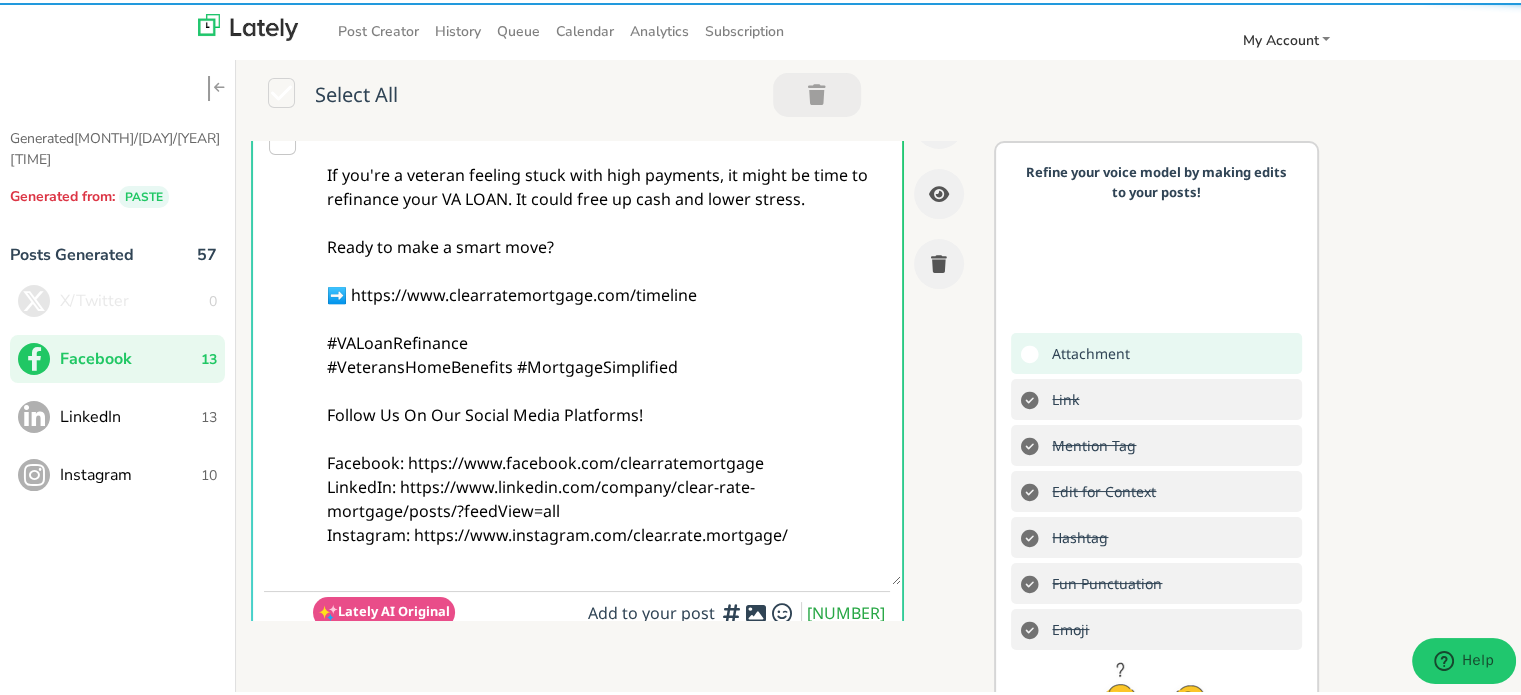 scroll, scrollTop: 0, scrollLeft: 0, axis: both 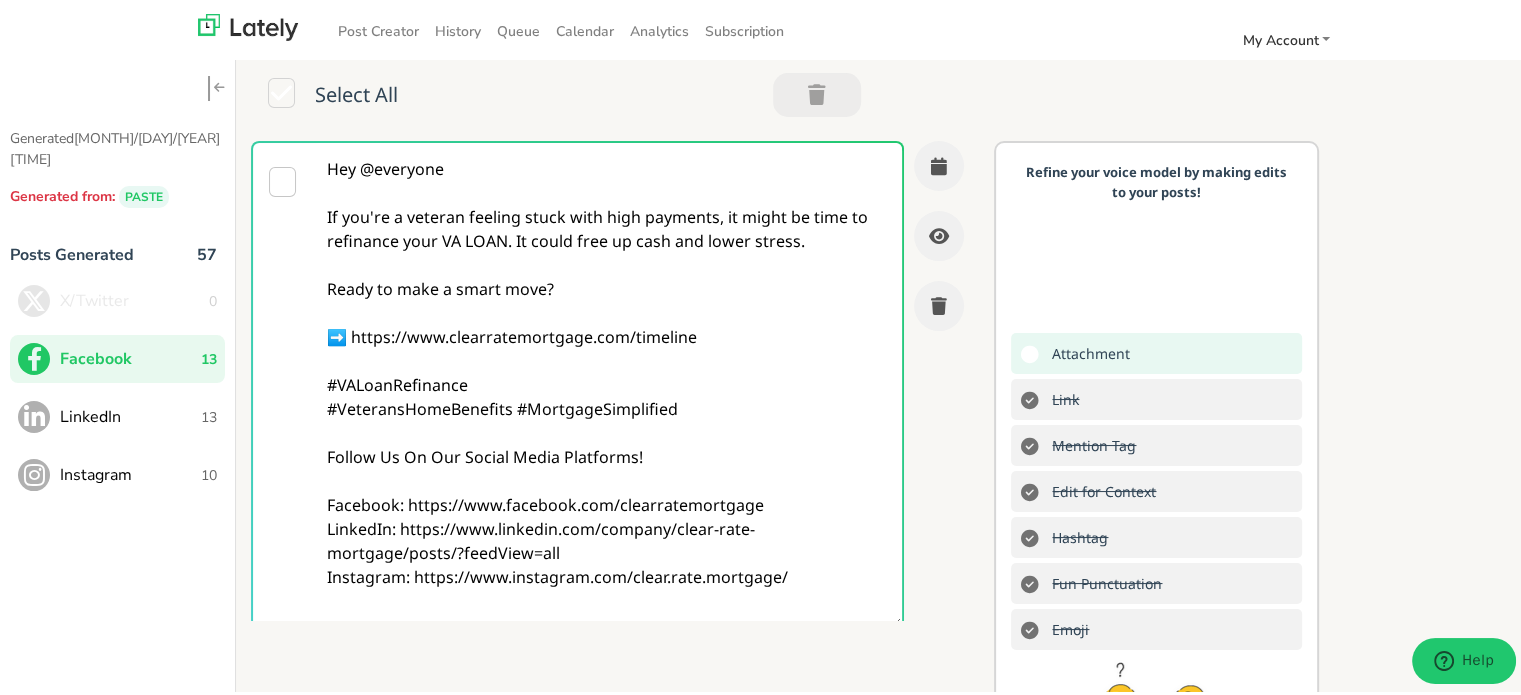 type on "Hey @everyone
If you're a veteran feeling stuck with high payments, it might be time to refinance your VA LOAN. It could free up cash and lower stress.
Ready to make a smart move?
➡️ https://www.clearratemortgage.com/timeline
#VALoanRefinance
#VeteransHomeBenefits #MortgageSimplified
Follow Us On Our Social Media Platforms!
Facebook: https://www.facebook.com/clearratemortgage
LinkedIn: https://www.linkedin.com/company/clear-rate-mortgage/posts/?feedView=all
Instagram: https://www.instagram.com/clear.rate.mortgage/" 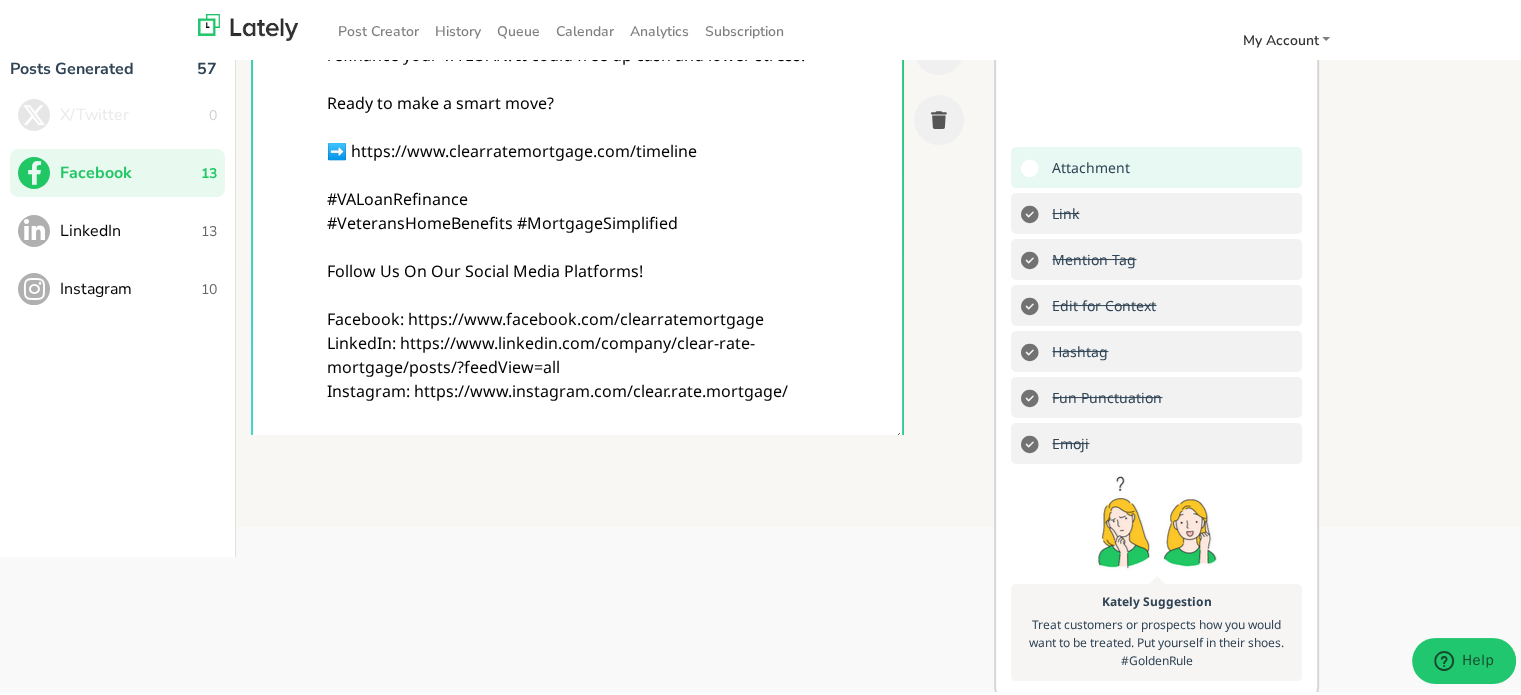 scroll, scrollTop: 256, scrollLeft: 0, axis: vertical 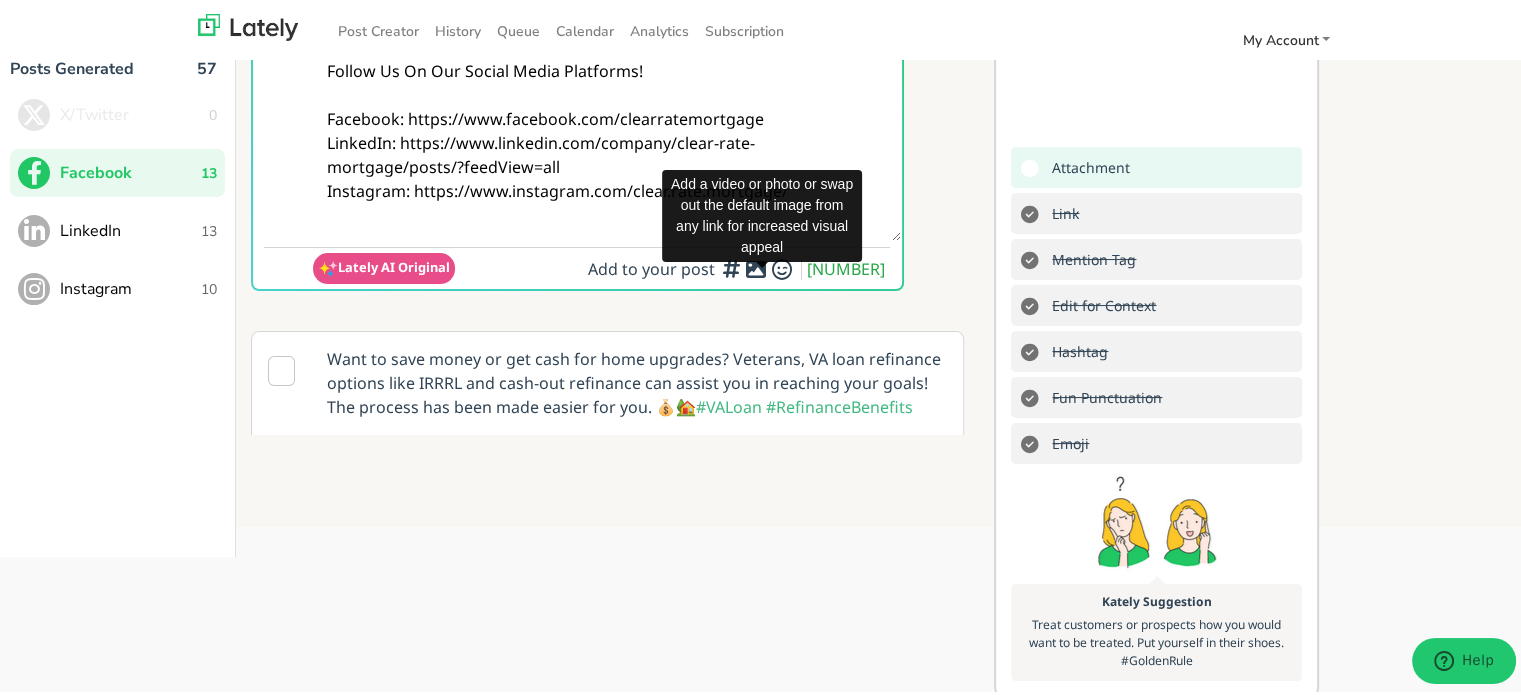 click at bounding box center (756, 266) 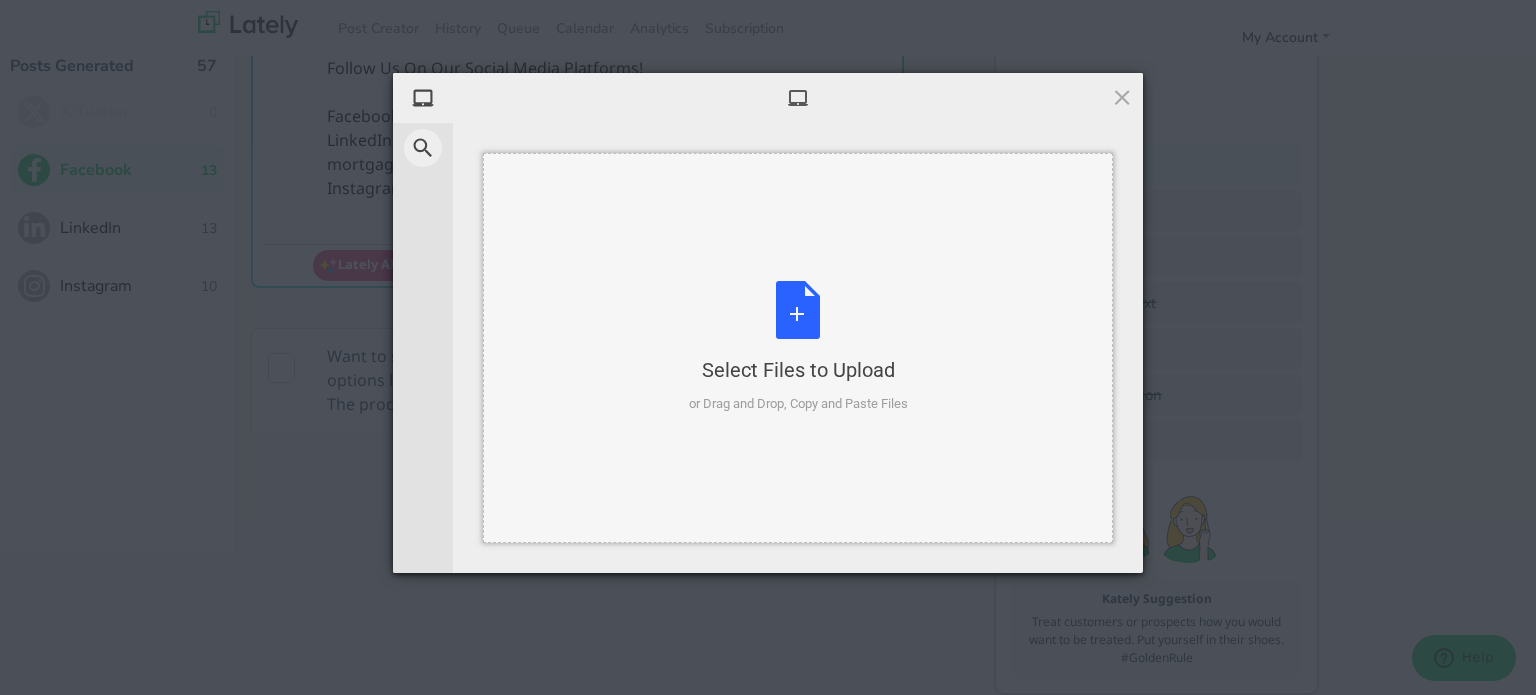 click on "Select Files to Upload
or Drag and Drop, Copy and Paste Files" at bounding box center [798, 347] 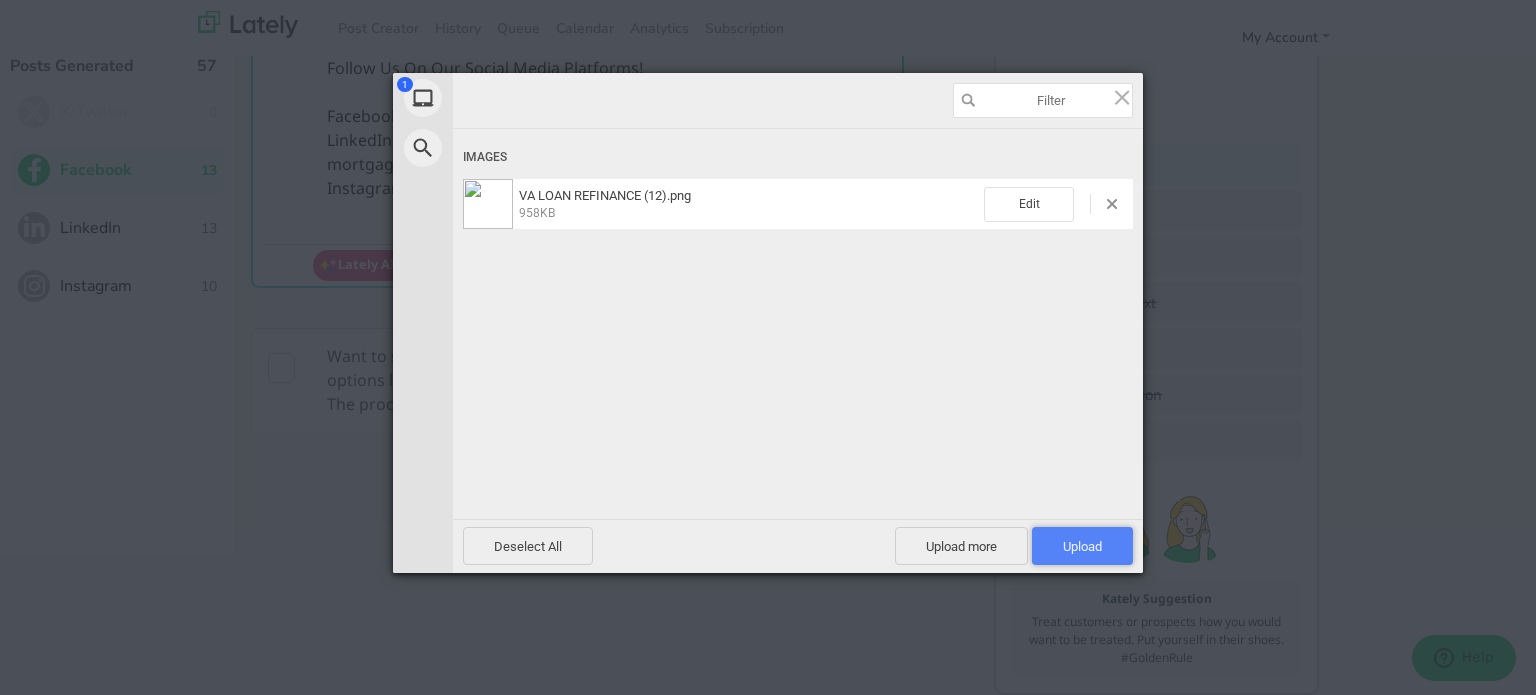 click on "Upload
[NUMBER]" at bounding box center (1082, 546) 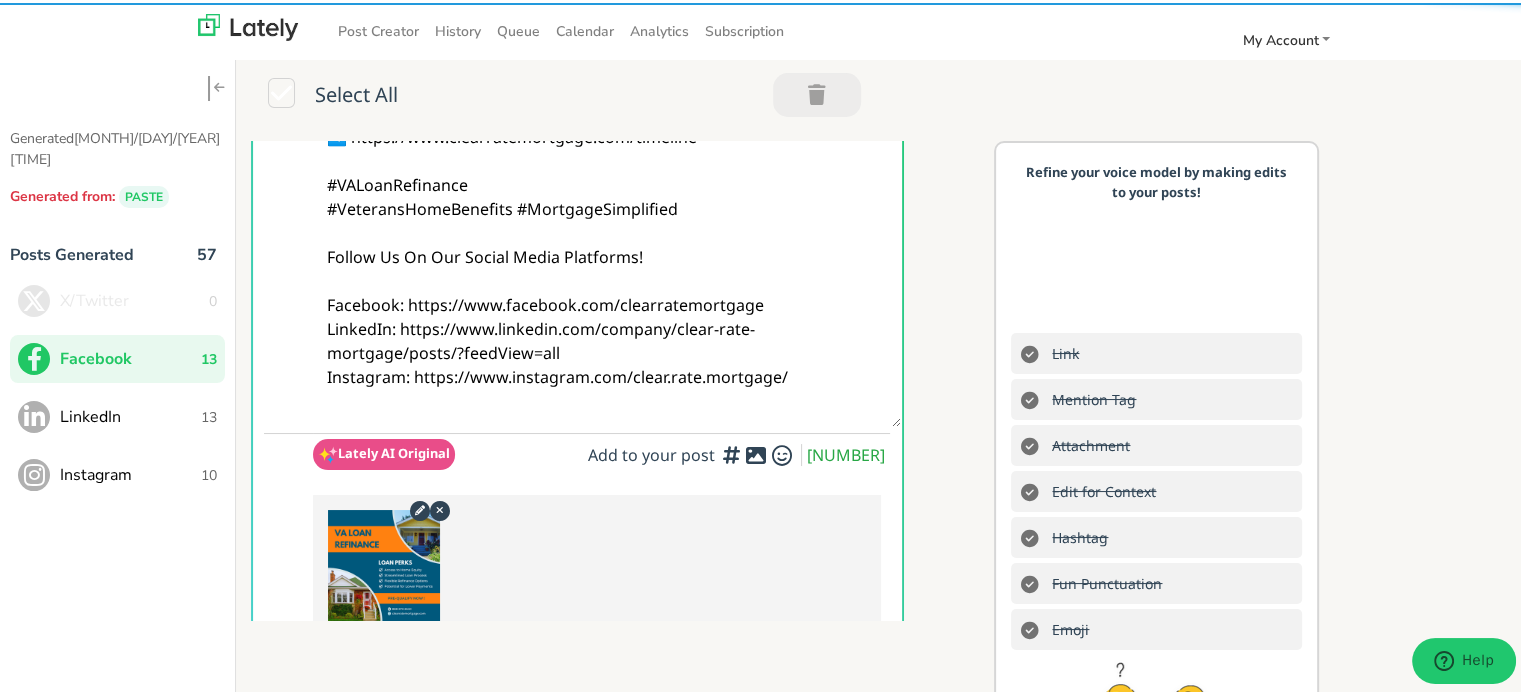 scroll, scrollTop: 0, scrollLeft: 0, axis: both 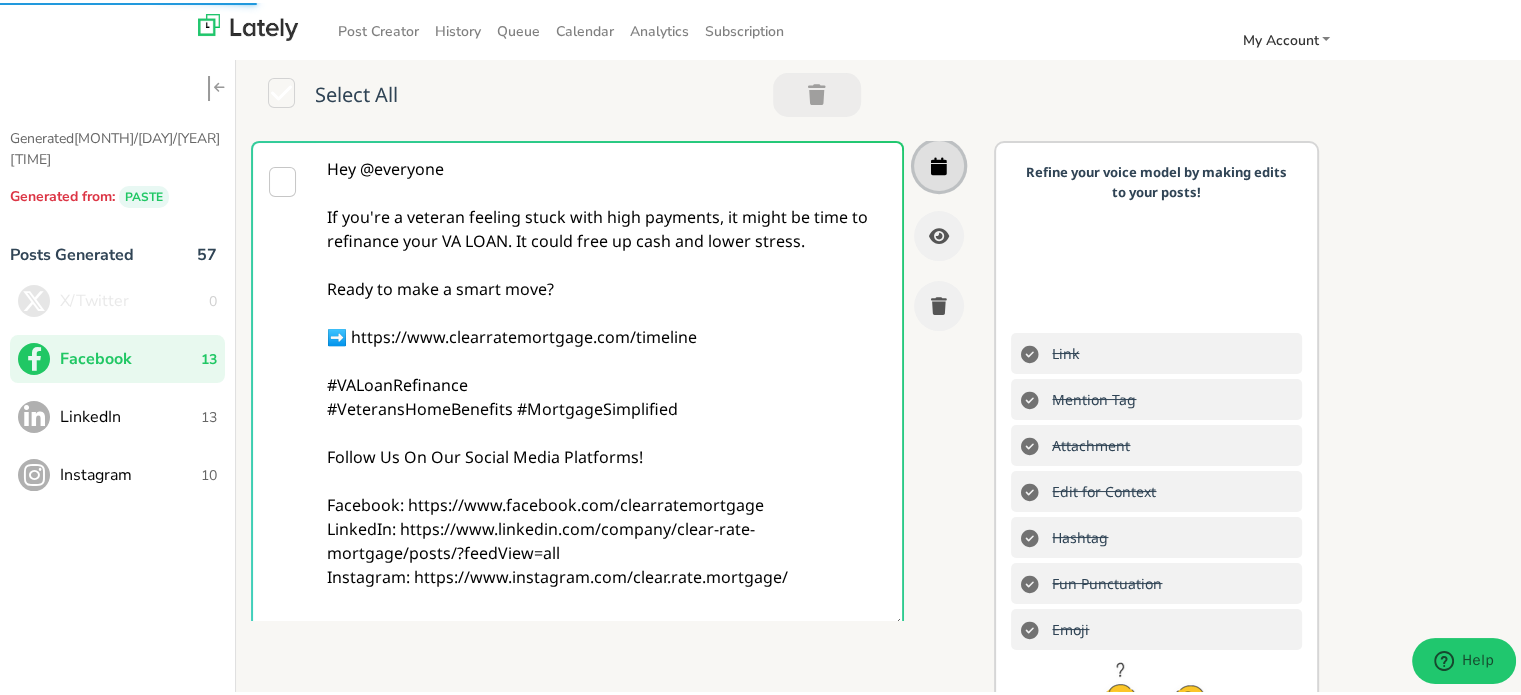 click at bounding box center [939, 163] 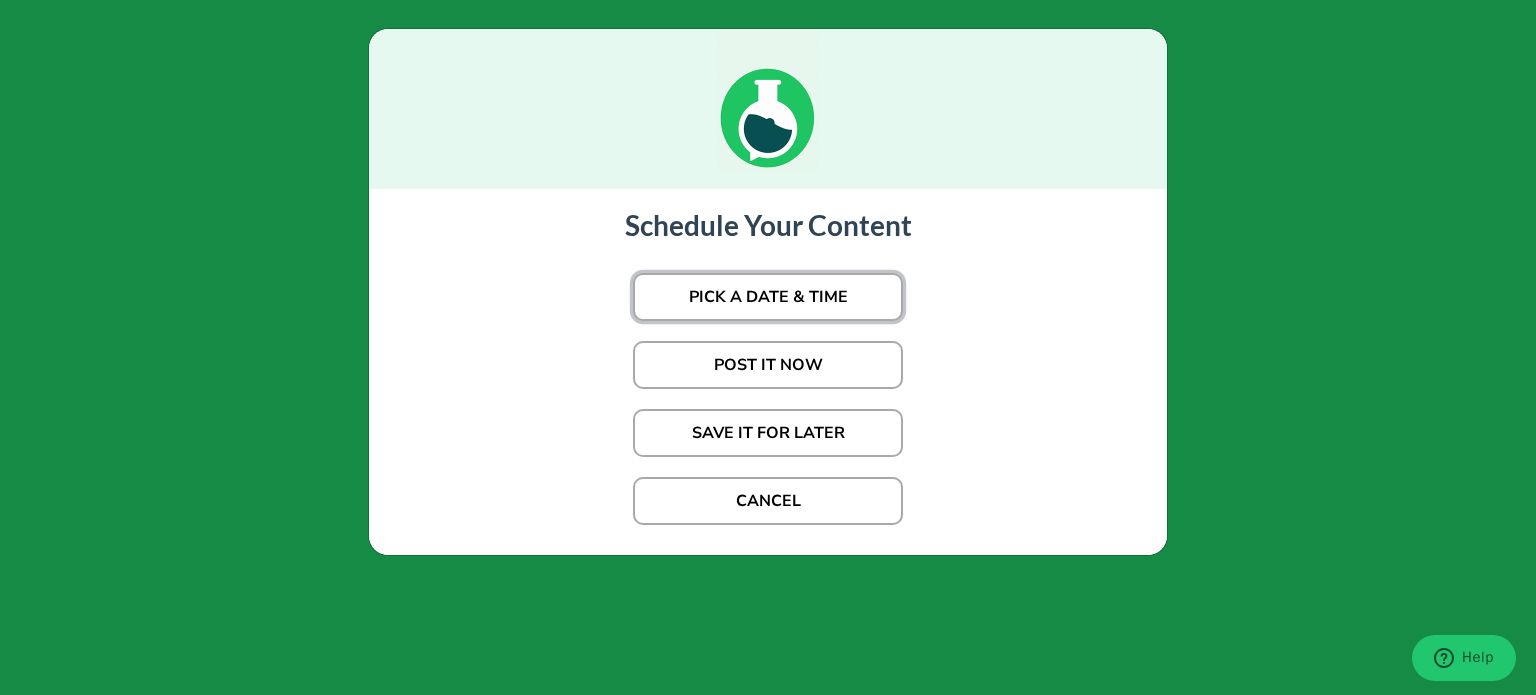 click on "PICK A DATE & TIME" at bounding box center (768, 297) 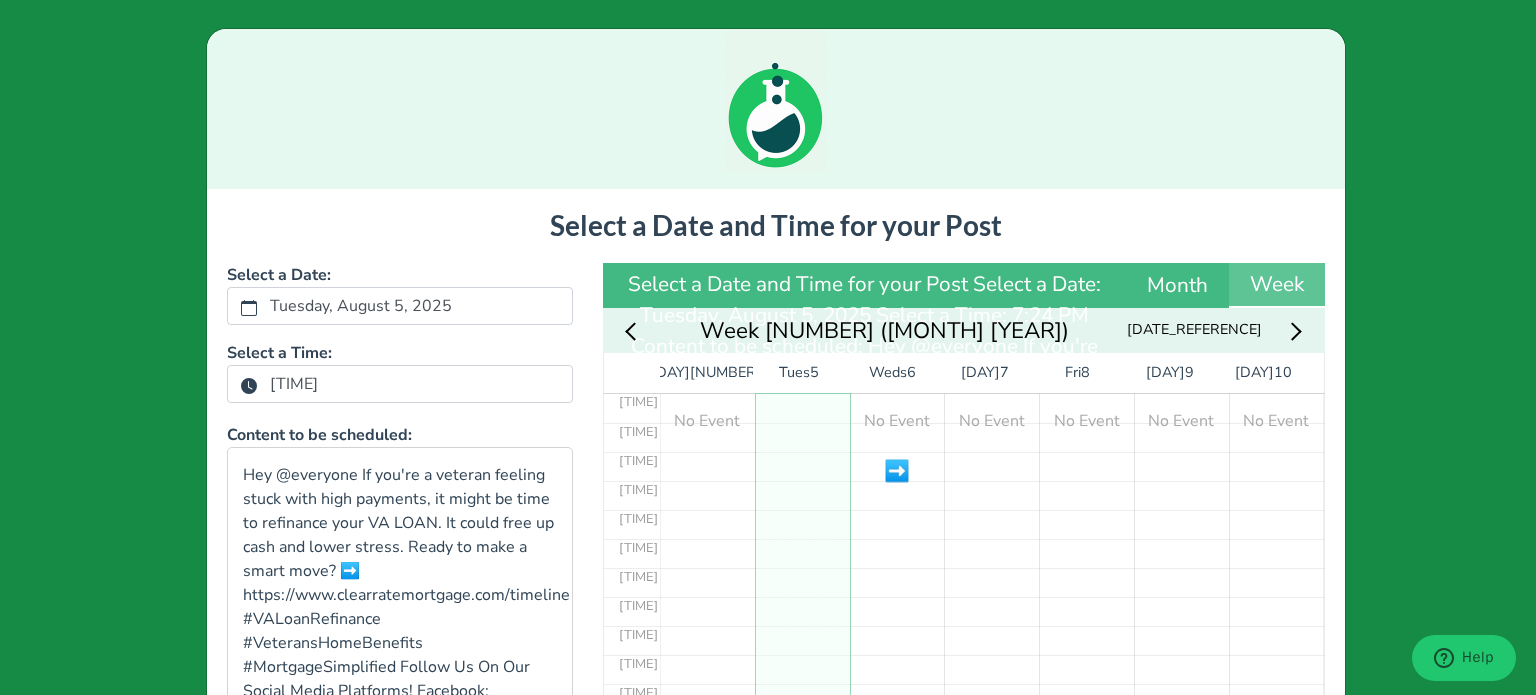 click on "[TIME]" at bounding box center [294, 384] 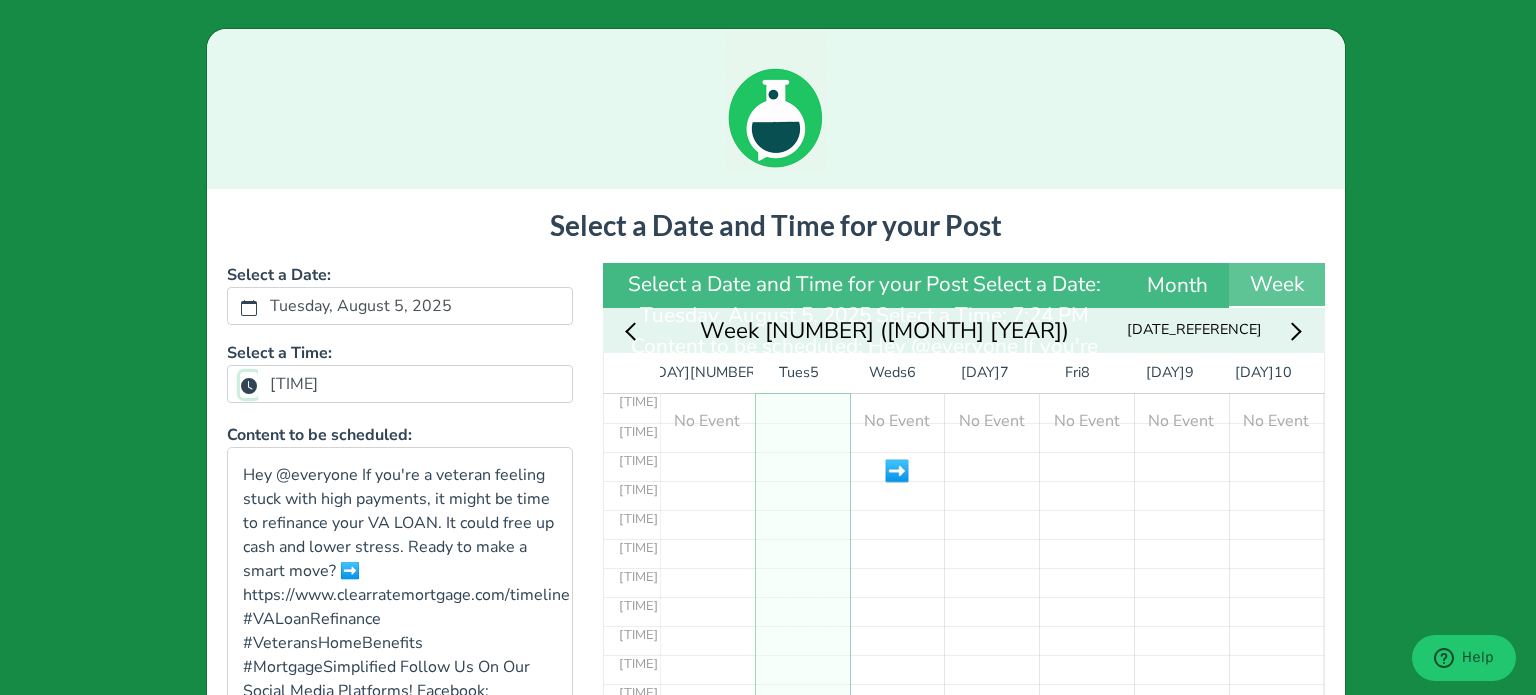 click on "[TIME]" at bounding box center (249, 385) 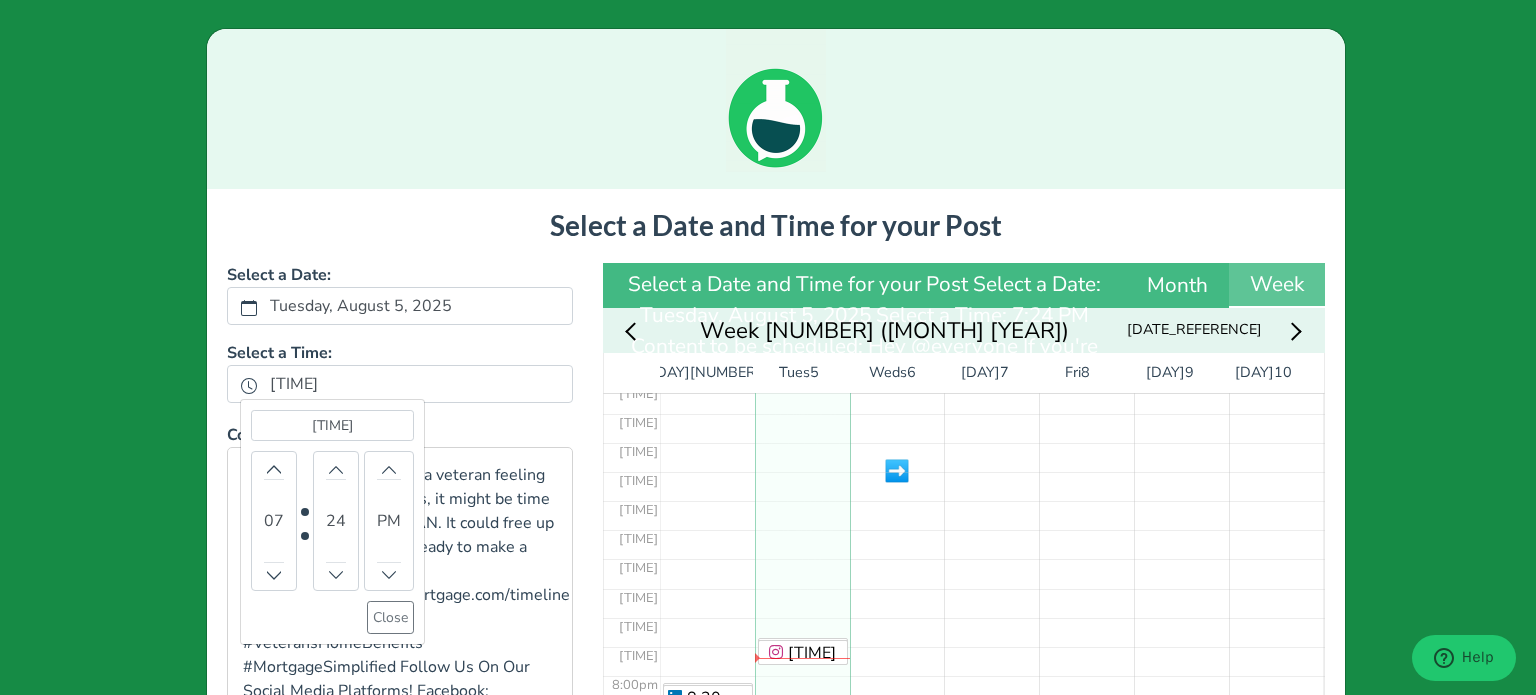scroll, scrollTop: 303, scrollLeft: 0, axis: vertical 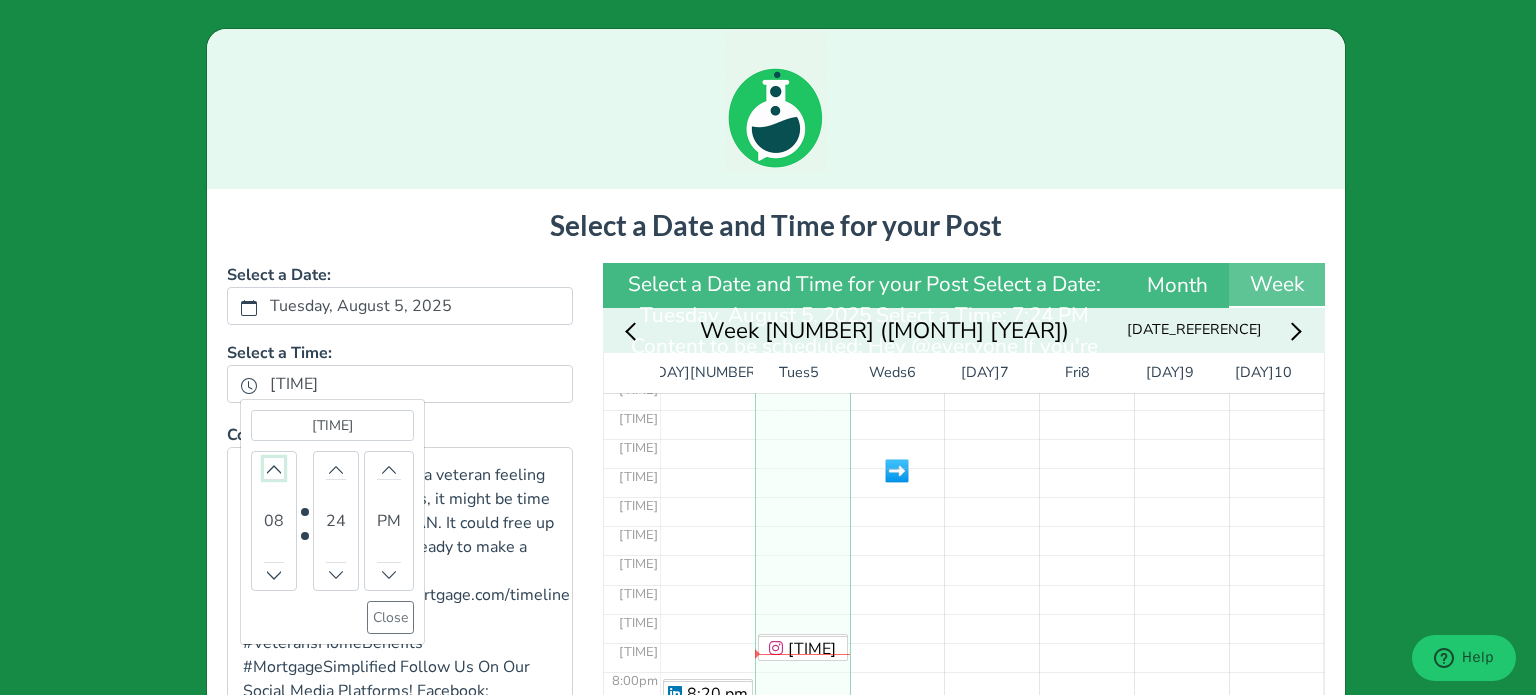 click 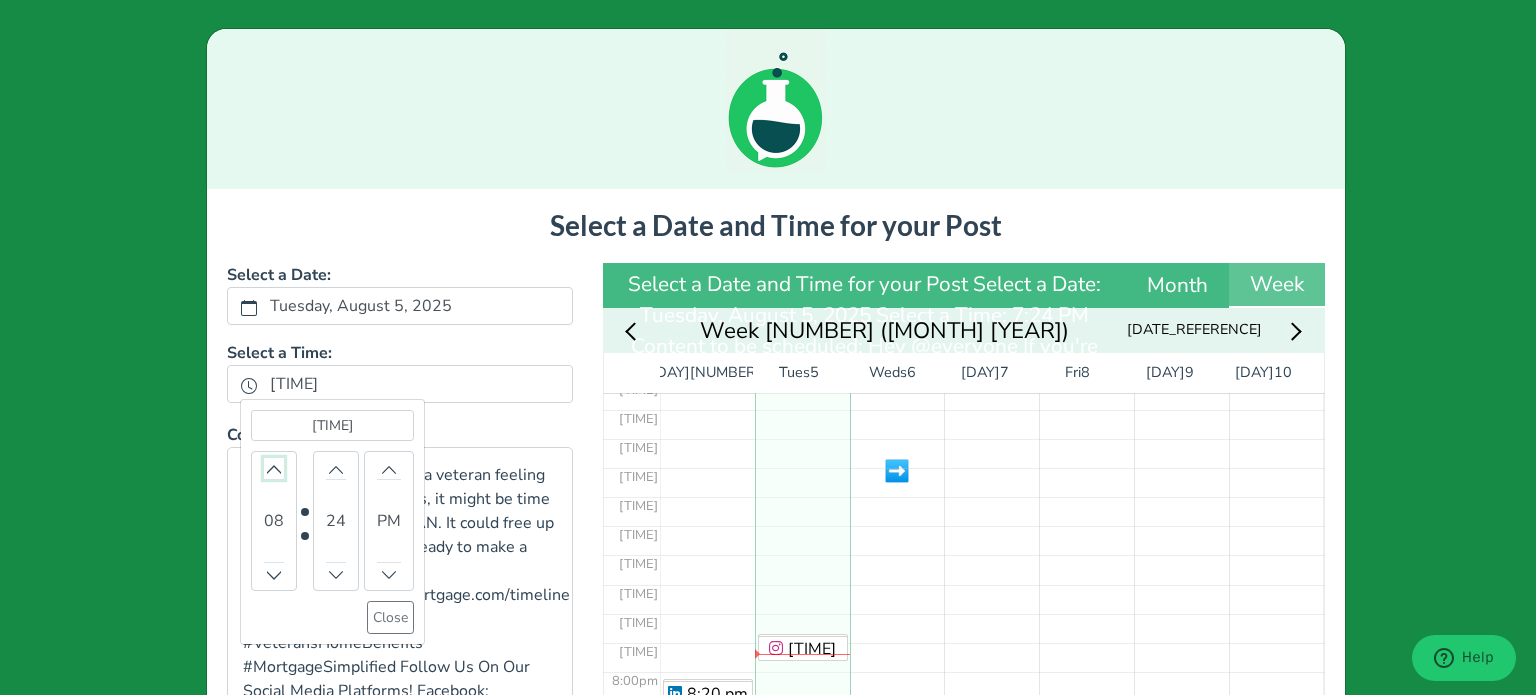 click 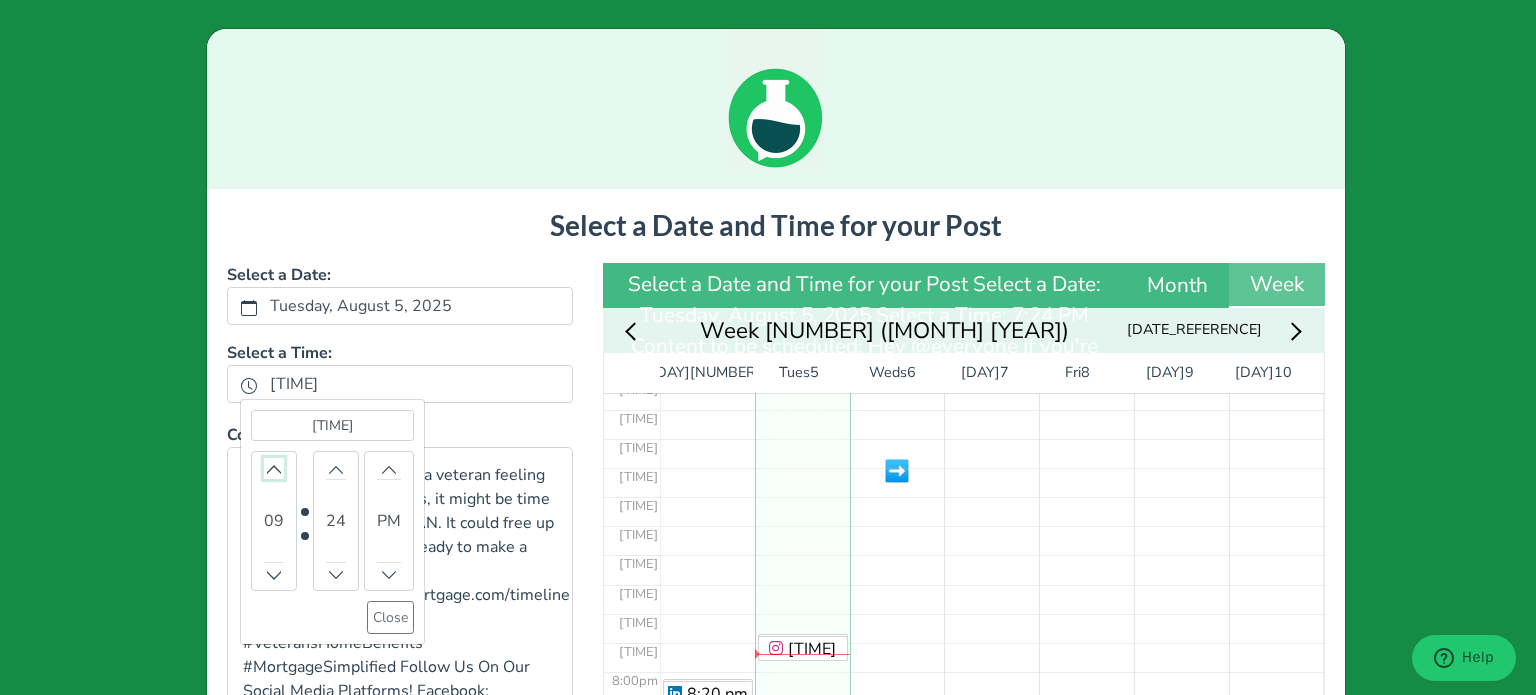click 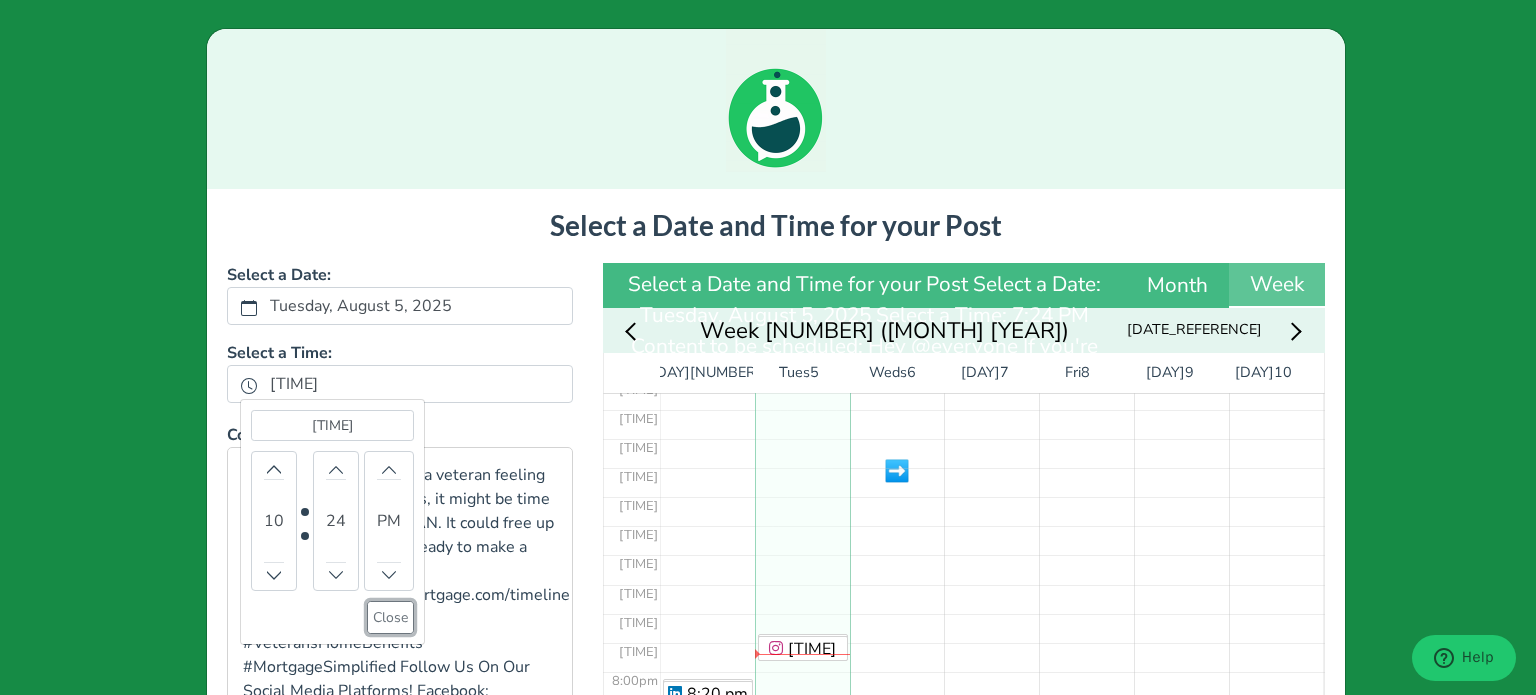 click on "Close" at bounding box center [390, 617] 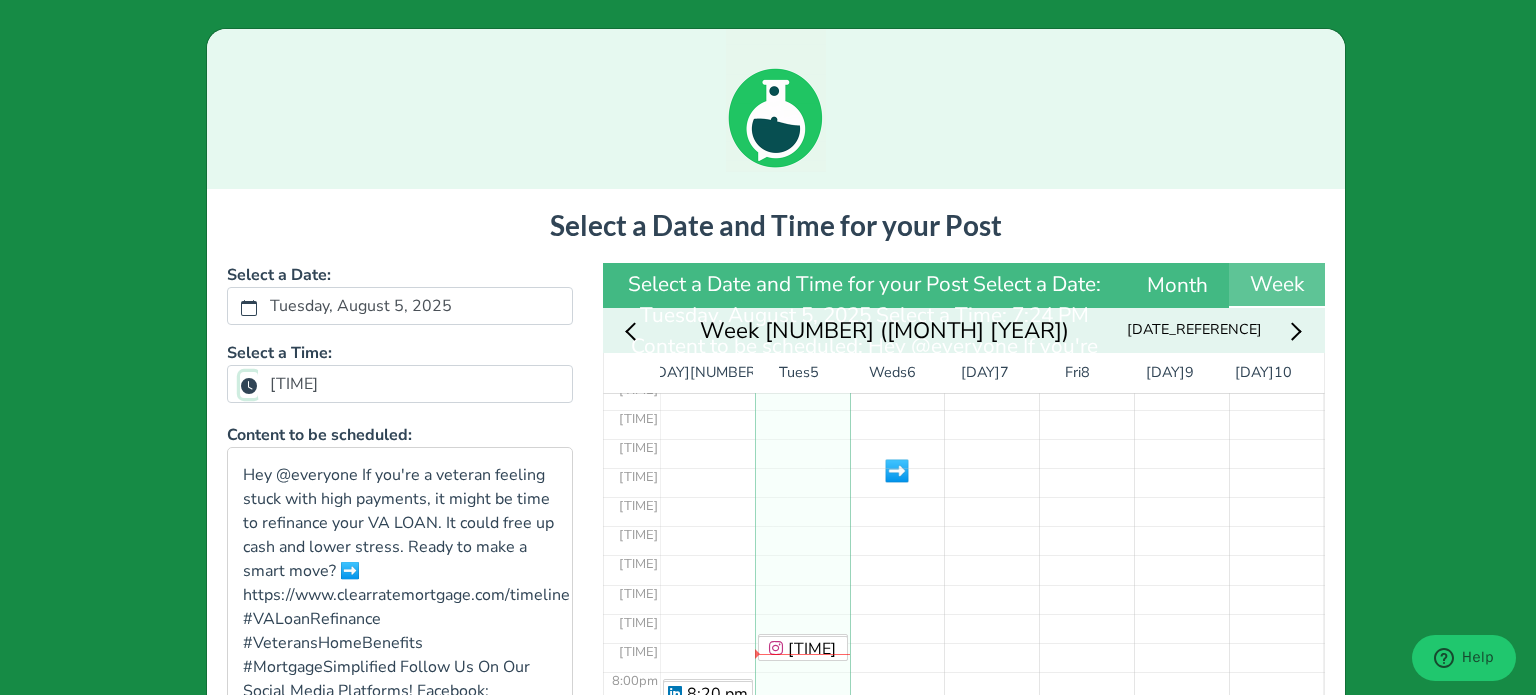 scroll, scrollTop: 302, scrollLeft: 0, axis: vertical 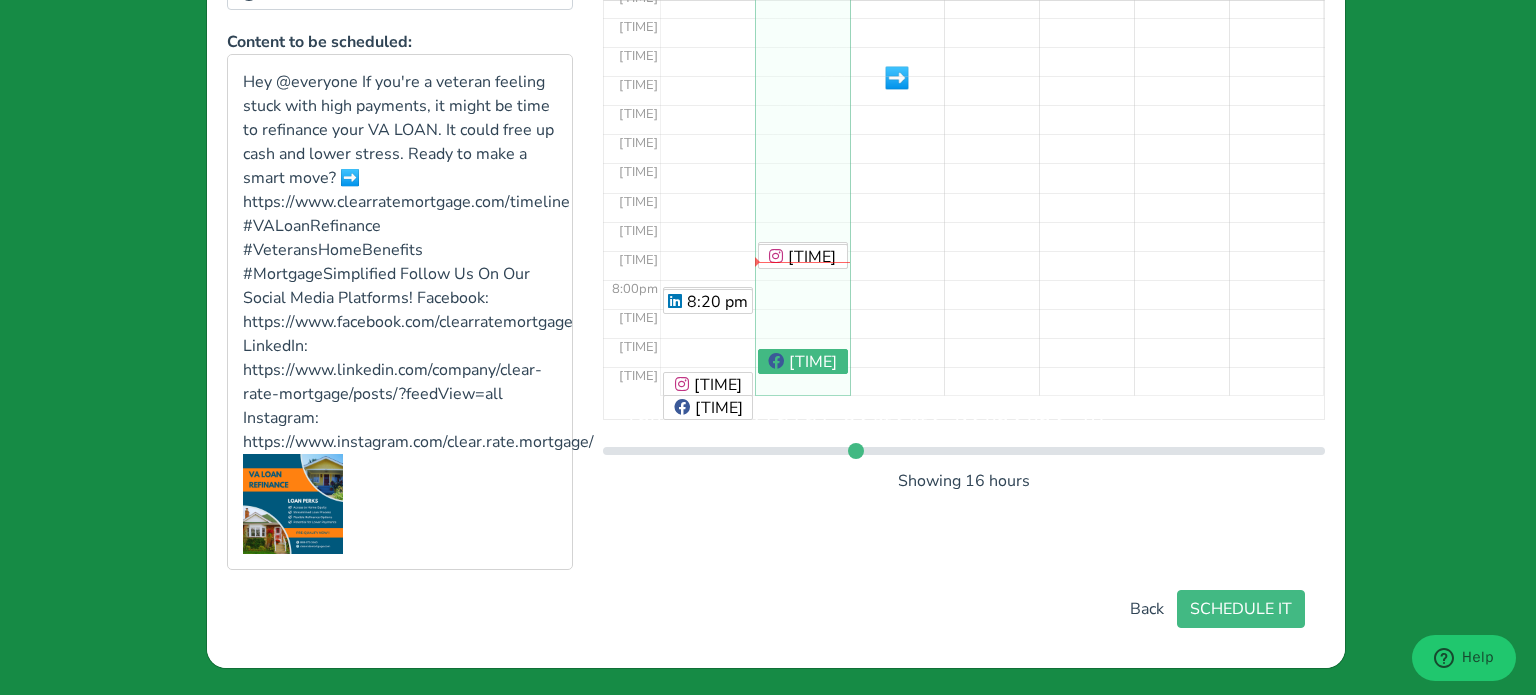click on "Select a Date and Time for your Post Select a Date: Tuesday, August 5, 2025 Select a Time: 10:24 PM Content to be scheduled: Hey @everyone
If you're a veteran feeling stuck with high payments, it might be time to refinance your VA LOAN. It could free up cash and lower stress.
Ready to make a smart move?
➡️ https://www.clearratemortgage.com/timeline
#VALoanRefinance
#VeteransHomeBenefits #MortgageSimplified
Follow Us On Our Social Media Platforms!
Facebook: https://www.facebook.com/clearratemortgage
LinkedIn: https://www.linkedin.com/company/clear-rate-mortgage/posts/?feedView=all
Instagram: https://www.instagram.com/clear.rate.mortgage/
Year Month Week     Week 32 (August 2025) Today     Mon Mon M  4 Tues Tue T  5 Weds Wed W  6 Thurs Thu T  7 Fri Fri F  8 Sat Sat S  9 Sun Sun S  10 12:00am 1:00am 2:00am 3:00am 4:00am 5:00am 6:00am 7:00am 8:00am 9:00am 10:00am 11:00am 12:00pm 1:00pm 2:00pm 3:00pm 4:00pm 5:00pm 6:00pm 7:00pm 8:00pm 9:00pm 10:00pm 11:00pm 8:15 pm 8:20 pm 11:12 pm Back" at bounding box center [776, 232] 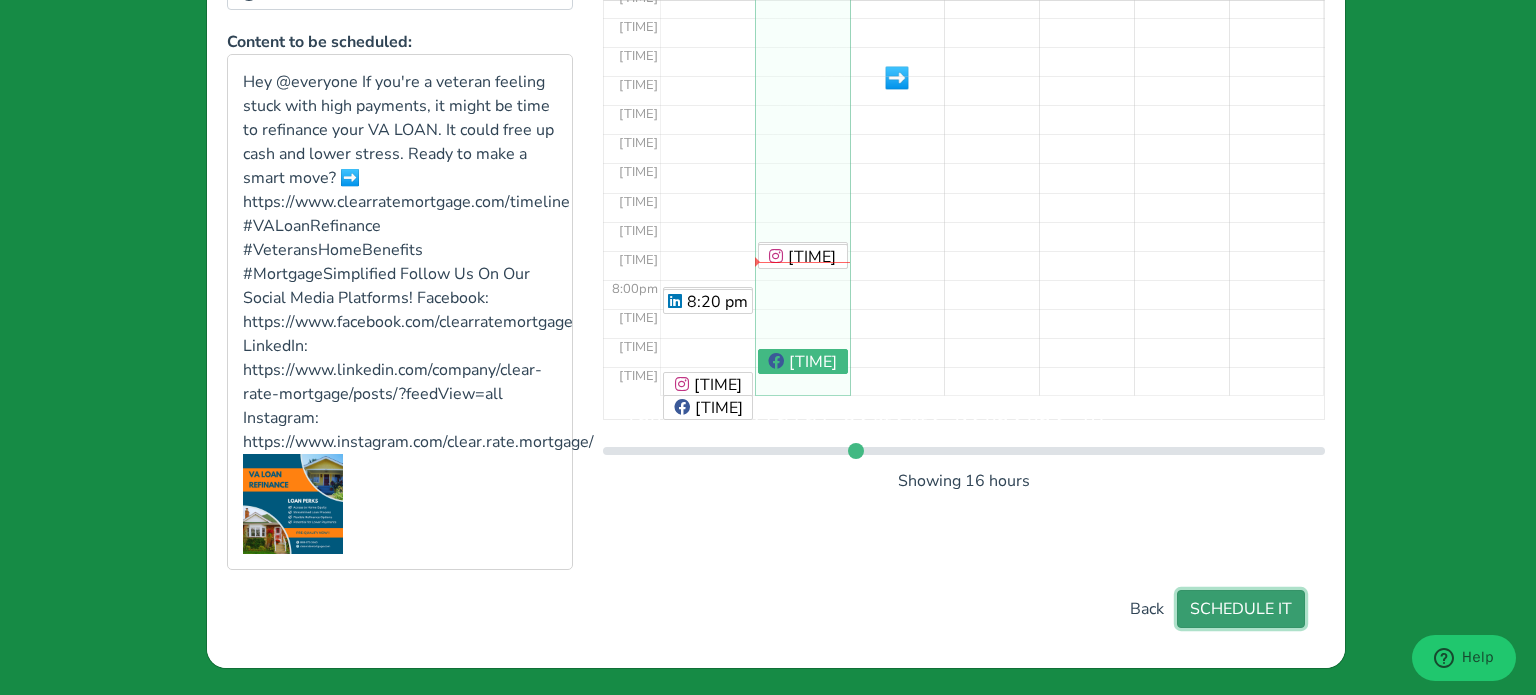 click on "SCHEDULE IT" at bounding box center (1241, 609) 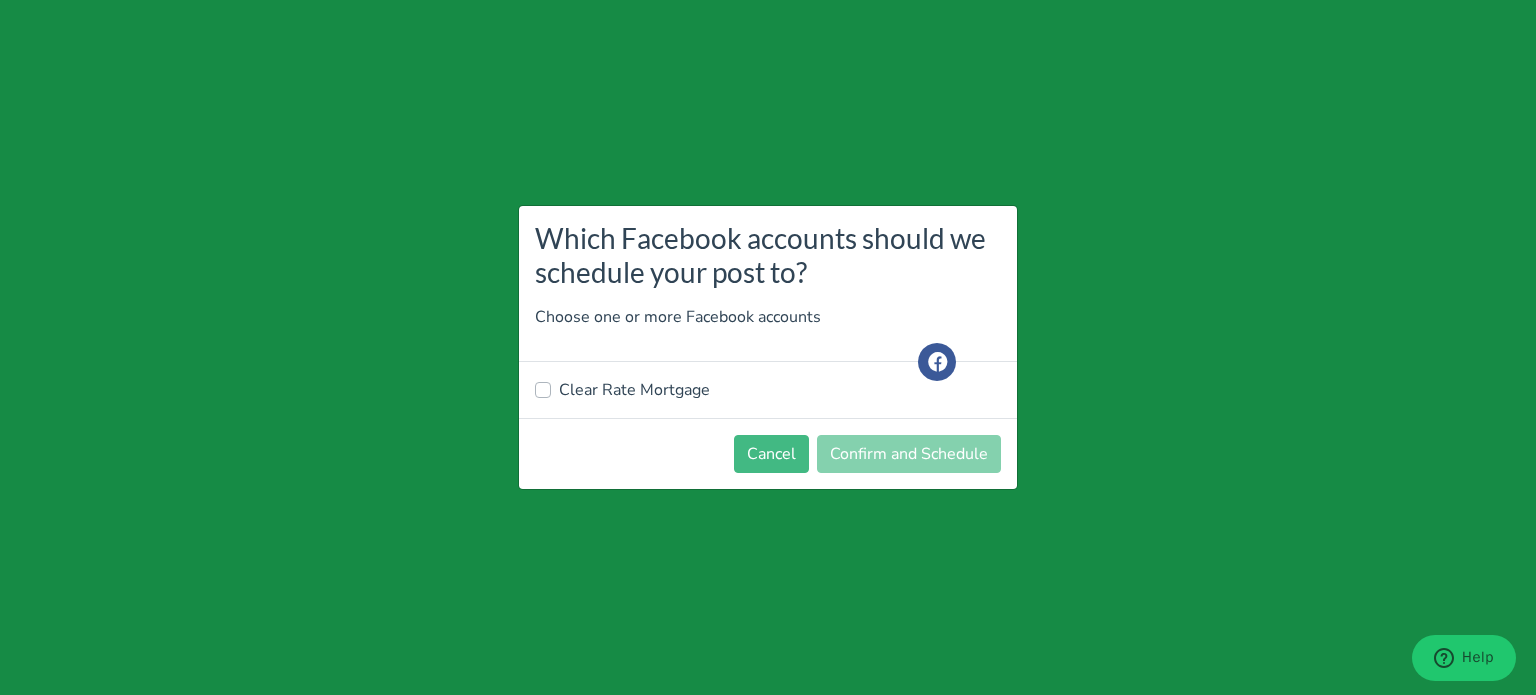 click on "Clear Rate Mortgage" at bounding box center [634, 390] 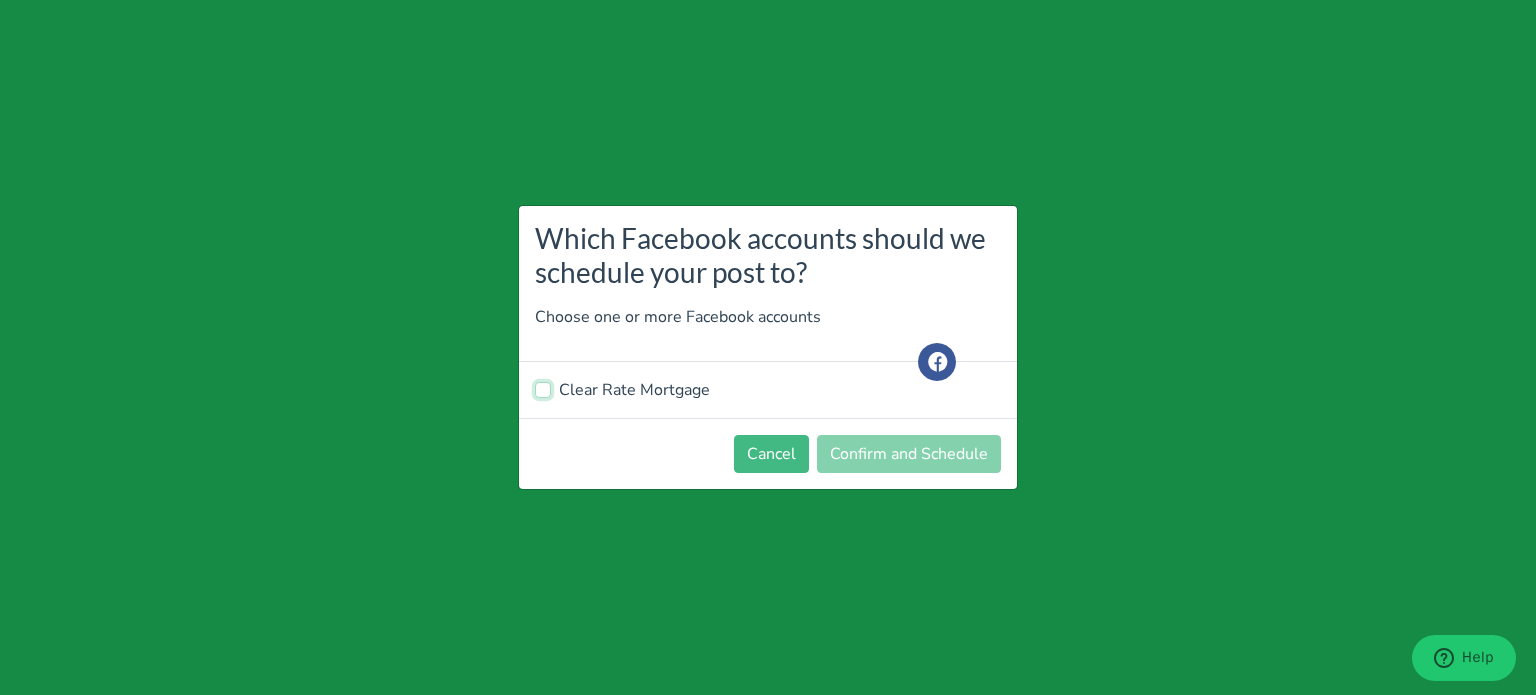 checkbox on "true" 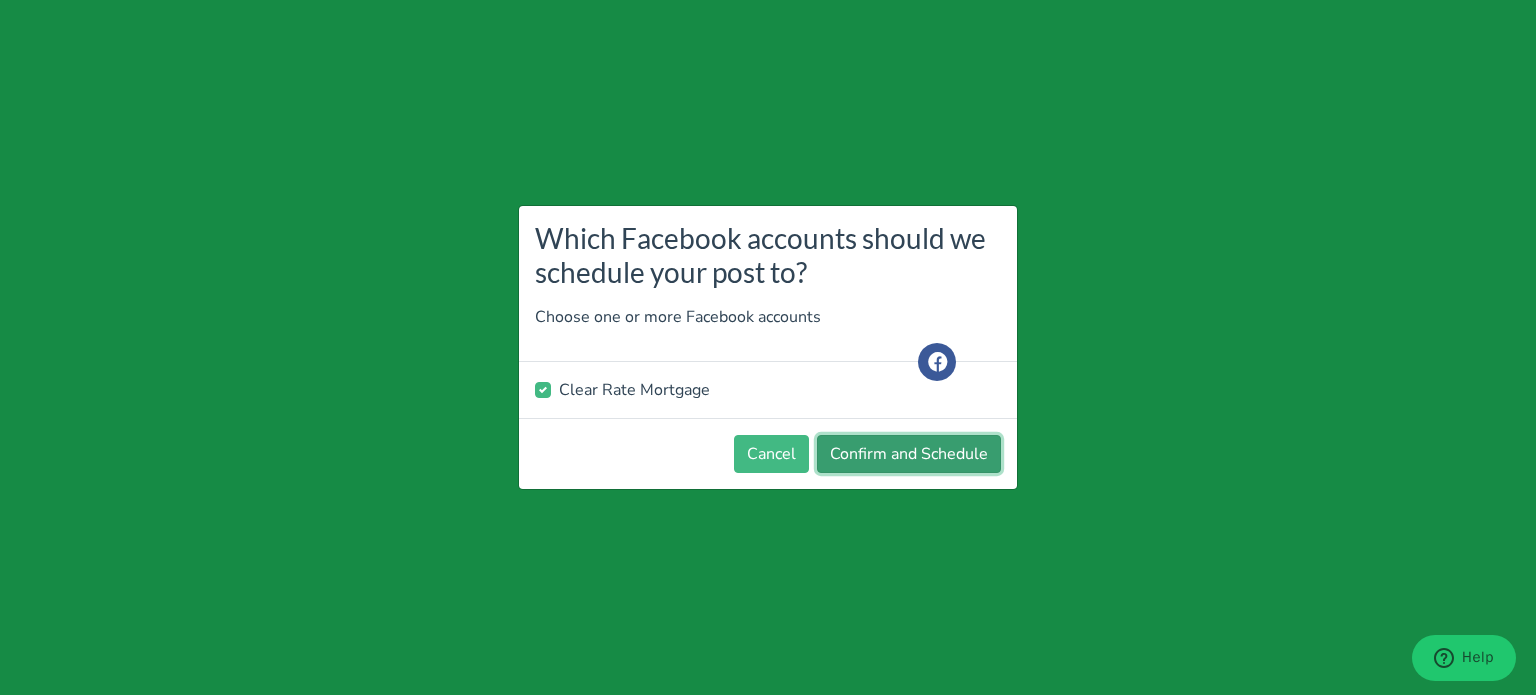 click on "Confirm and Schedule" at bounding box center [909, 454] 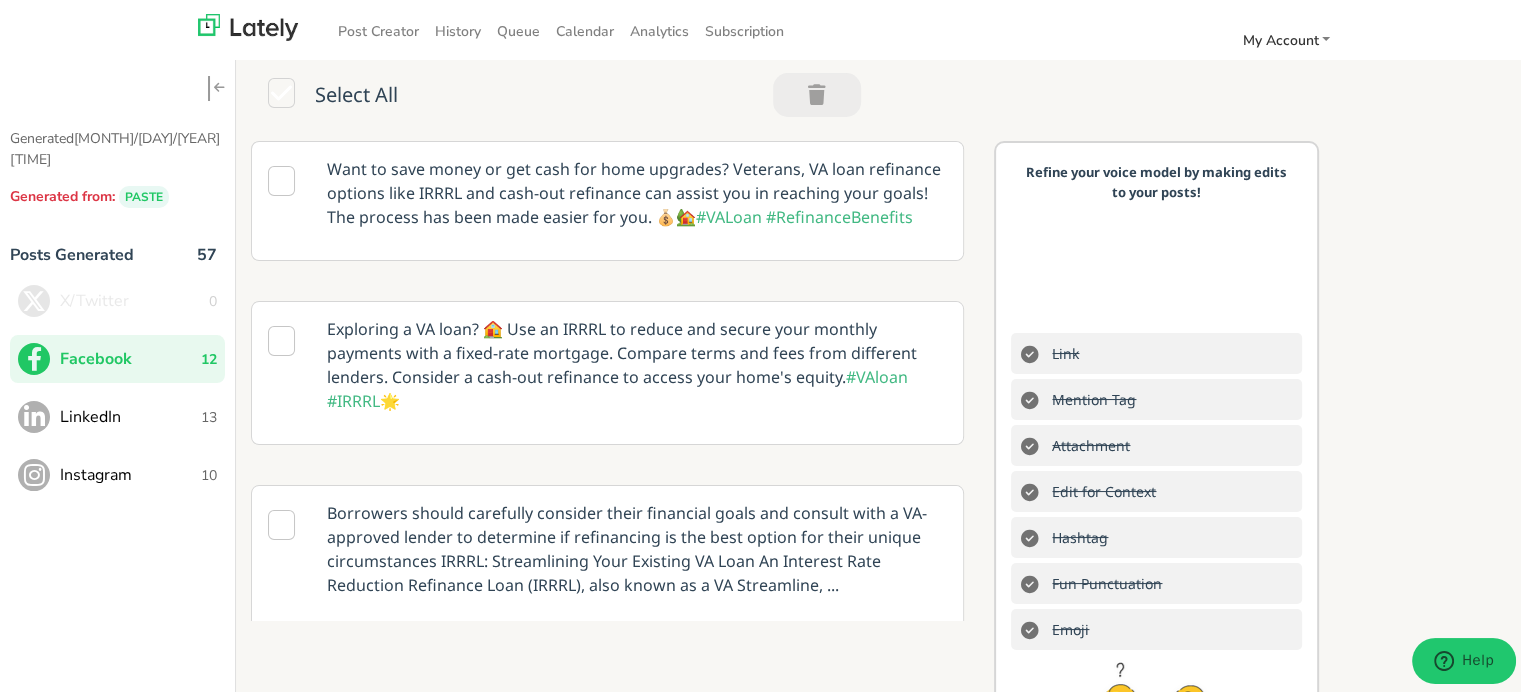 click on "LinkedIn" at bounding box center [130, 414] 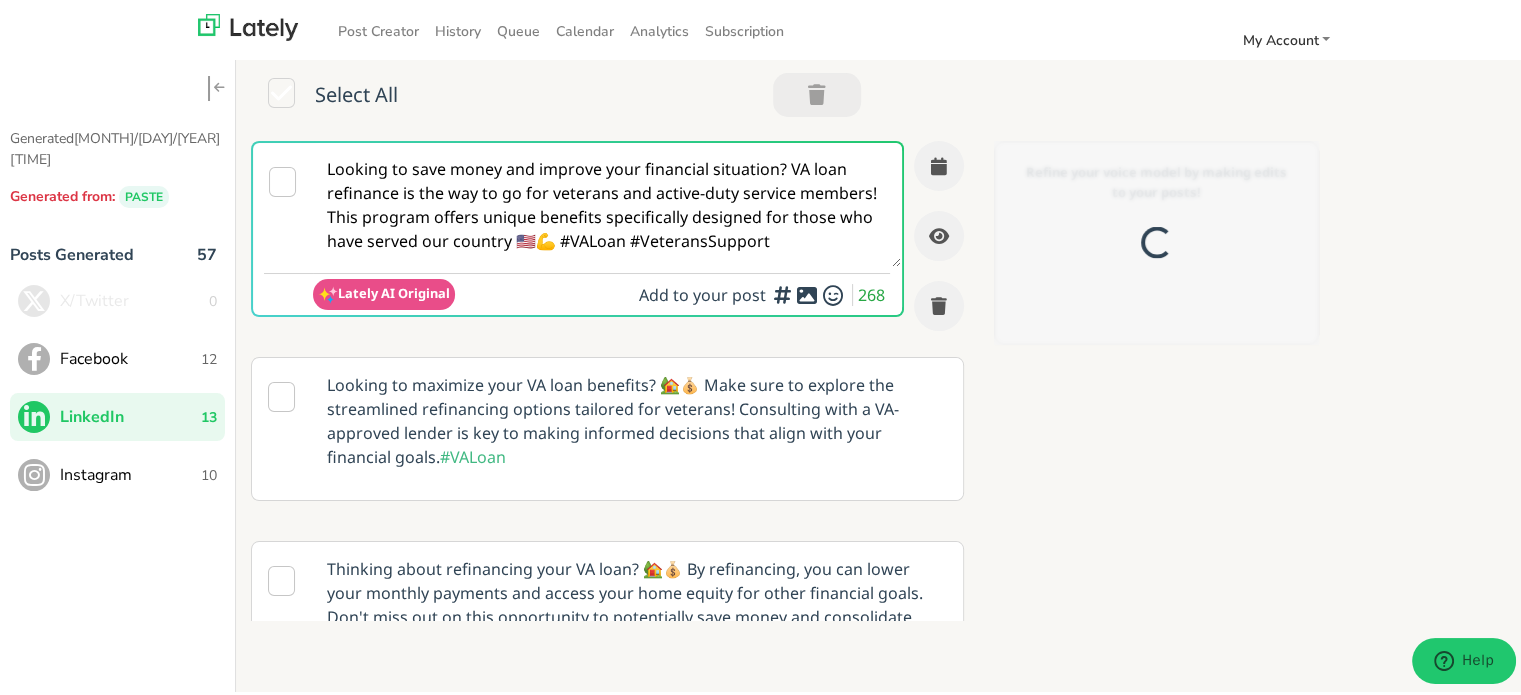 scroll, scrollTop: 0, scrollLeft: 0, axis: both 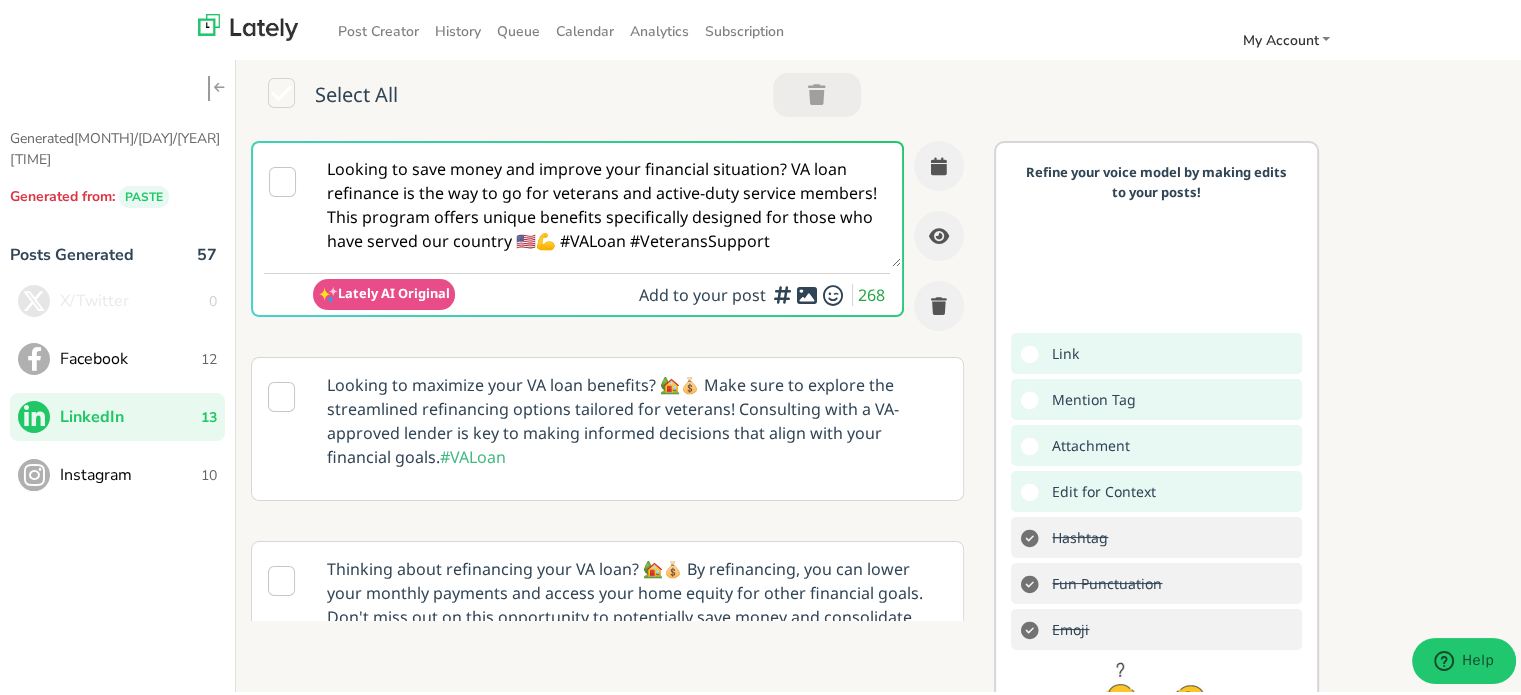 click on "Looking to save money and improve your financial situation? VA loan refinance is the way to go for veterans and active-duty service members! This program offers unique benefits specifically designed for those who have served our country 🇺🇸💪 #VALoan #VeteransSupport" at bounding box center (607, 202) 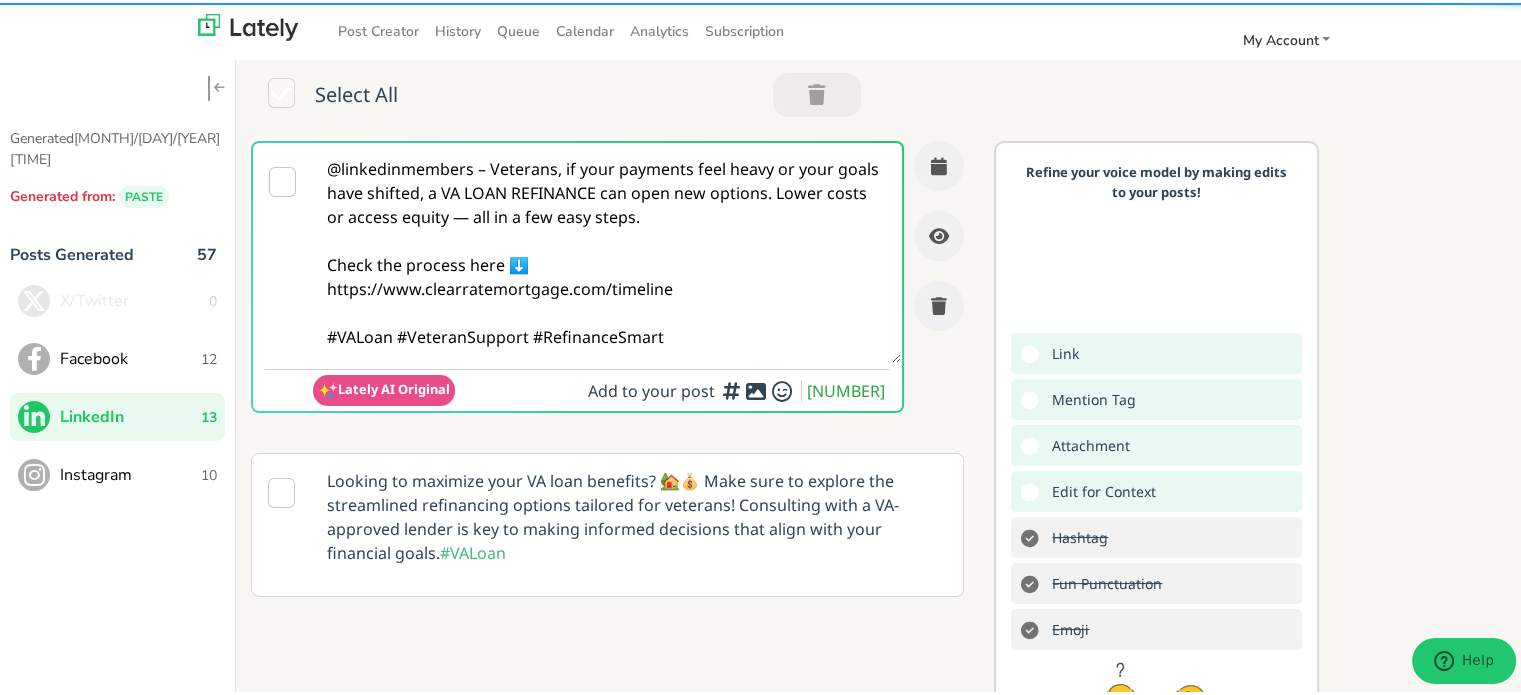 click on "@linkedinmembers – Veterans, if your payments feel heavy or your goals have shifted, a VA LOAN REFINANCE can open new options. Lower costs or access equity — all in a few easy steps.
Check the process here ⬇️
https://www.clearratemortgage.com/timeline
#VALoan #VeteranSupport #RefinanceSmart" at bounding box center [607, 250] 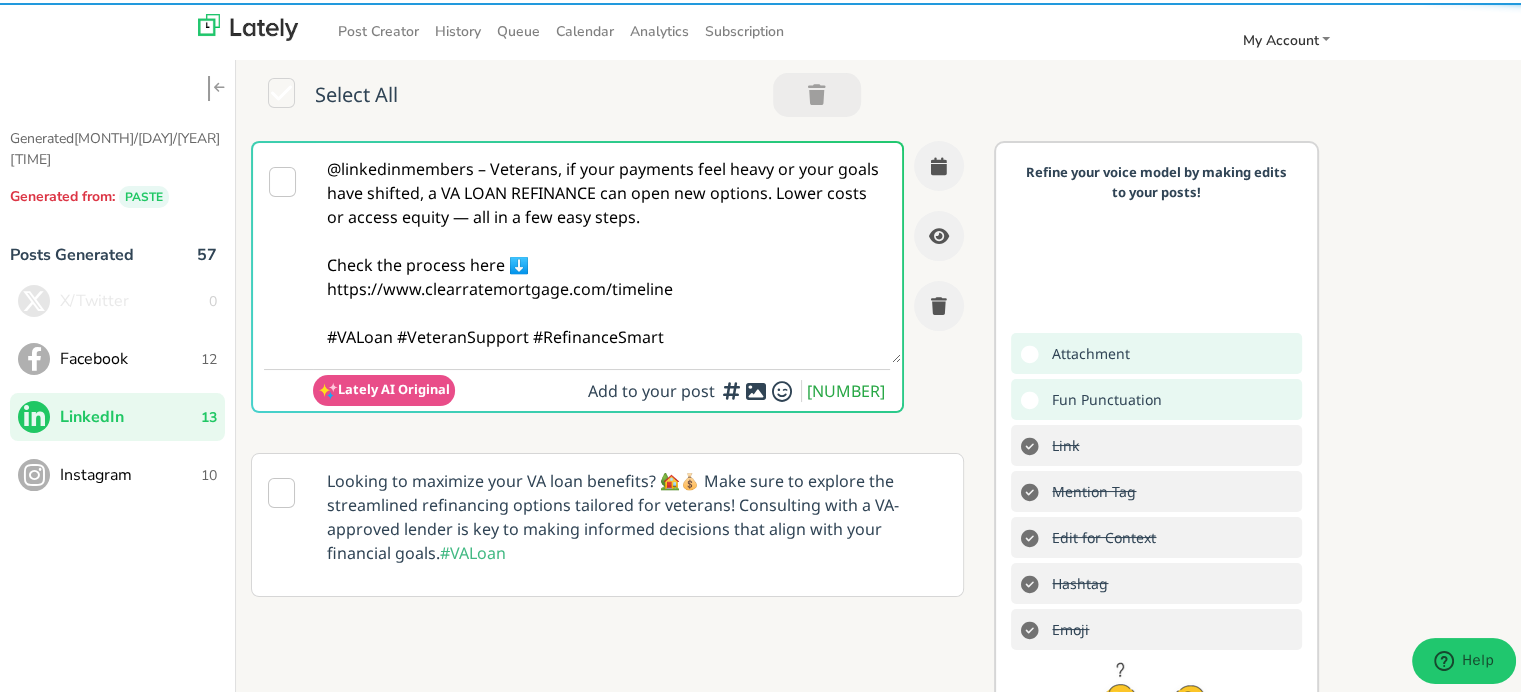 click on "@linkedinmembers – Veterans, if your payments feel heavy or your goals have shifted, a VA LOAN REFINANCE can open new options. Lower costs or access equity — all in a few easy steps.
Check the process here ⬇️
https://www.clearratemortgage.com/timeline
#VALoan #VeteranSupport #RefinanceSmart" at bounding box center (607, 250) 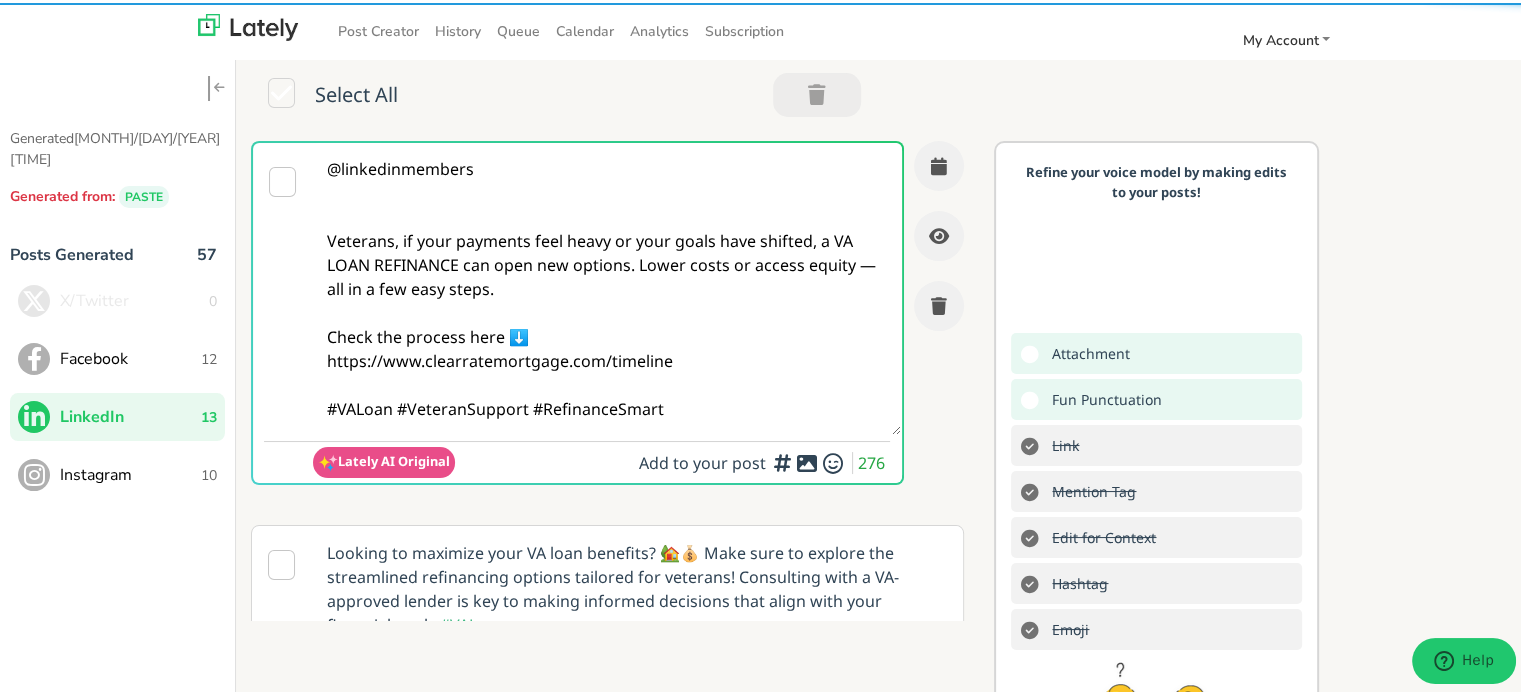 click on "@linkedinmembers
Veterans, if your payments feel heavy or your goals have shifted, a VA LOAN REFINANCE can open new options. Lower costs or access equity — all in a few easy steps.
Check the process here ⬇️
https://www.clearratemortgage.com/timeline
#VALoan #VeteranSupport #RefinanceSmart" at bounding box center [607, 286] 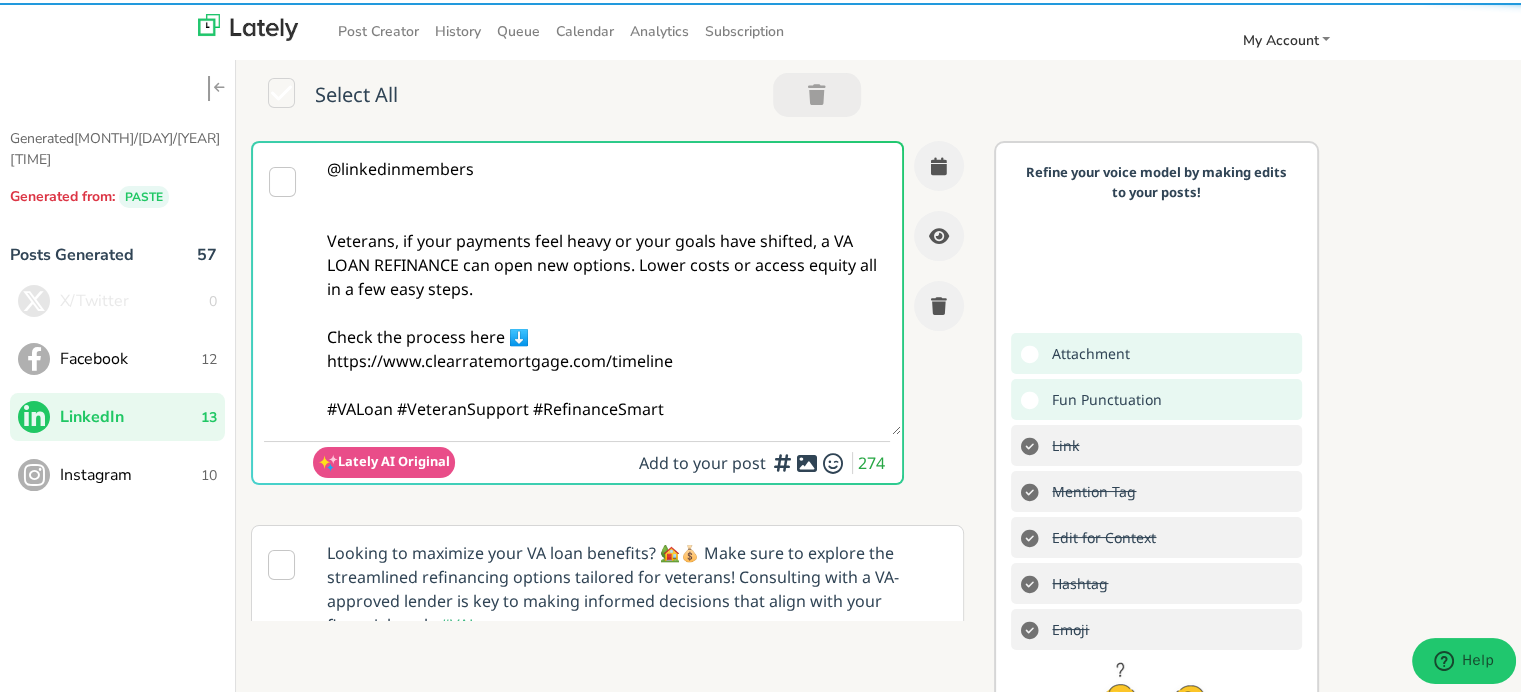 click on "@linkedinmembers
Veterans, if your payments feel heavy or your goals have shifted, a VA LOAN REFINANCE can open new options. Lower costs or access equity all in a few easy steps.
Check the process here ⬇️
https://www.clearratemortgage.com/timeline
#VALoan #VeteranSupport #RefinanceSmart" at bounding box center [607, 286] 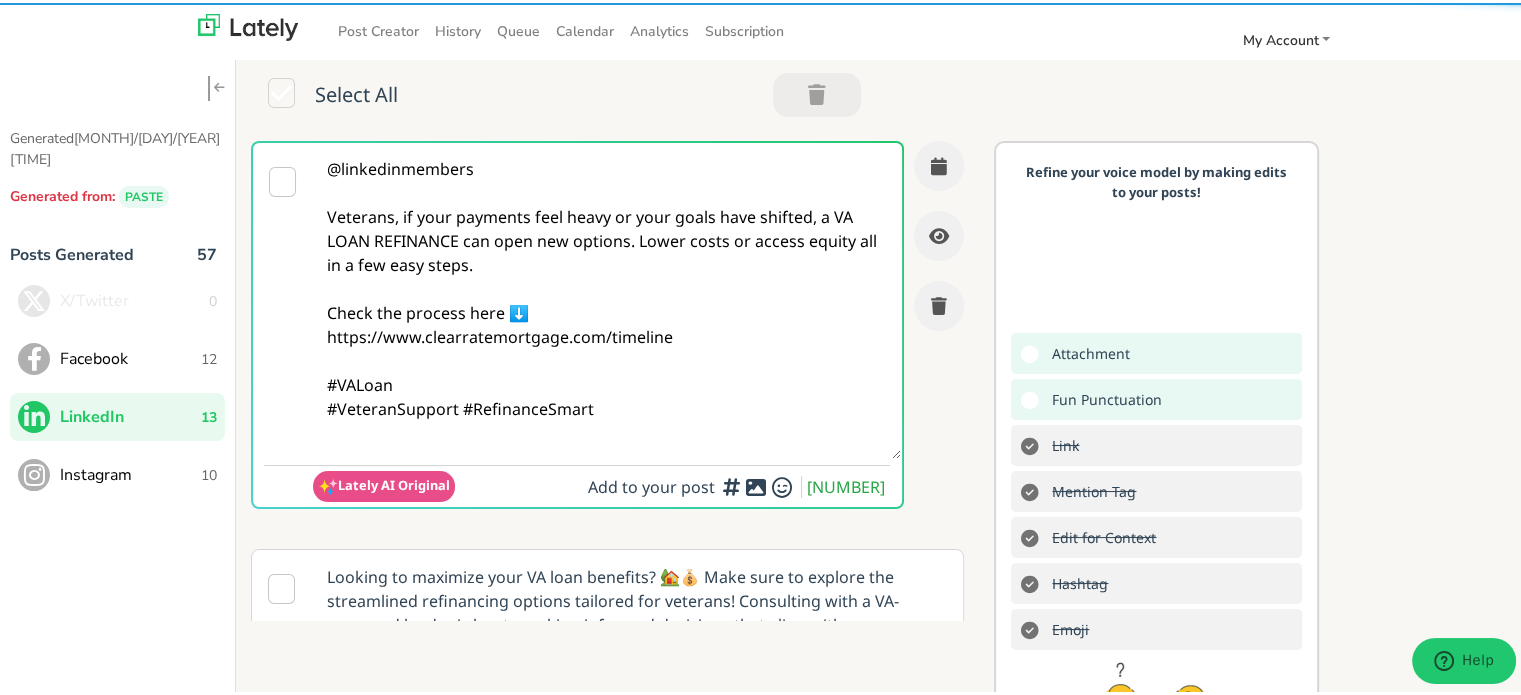 click on "@linkedinmembers
Veterans, if your payments feel heavy or your goals have shifted, a VA LOAN REFINANCE can open new options. Lower costs or access equity all in a few easy steps.
Check the process here ⬇️
https://www.clearratemortgage.com/timeline
#VALoan
#VeteranSupport #RefinanceSmart" at bounding box center [607, 298] 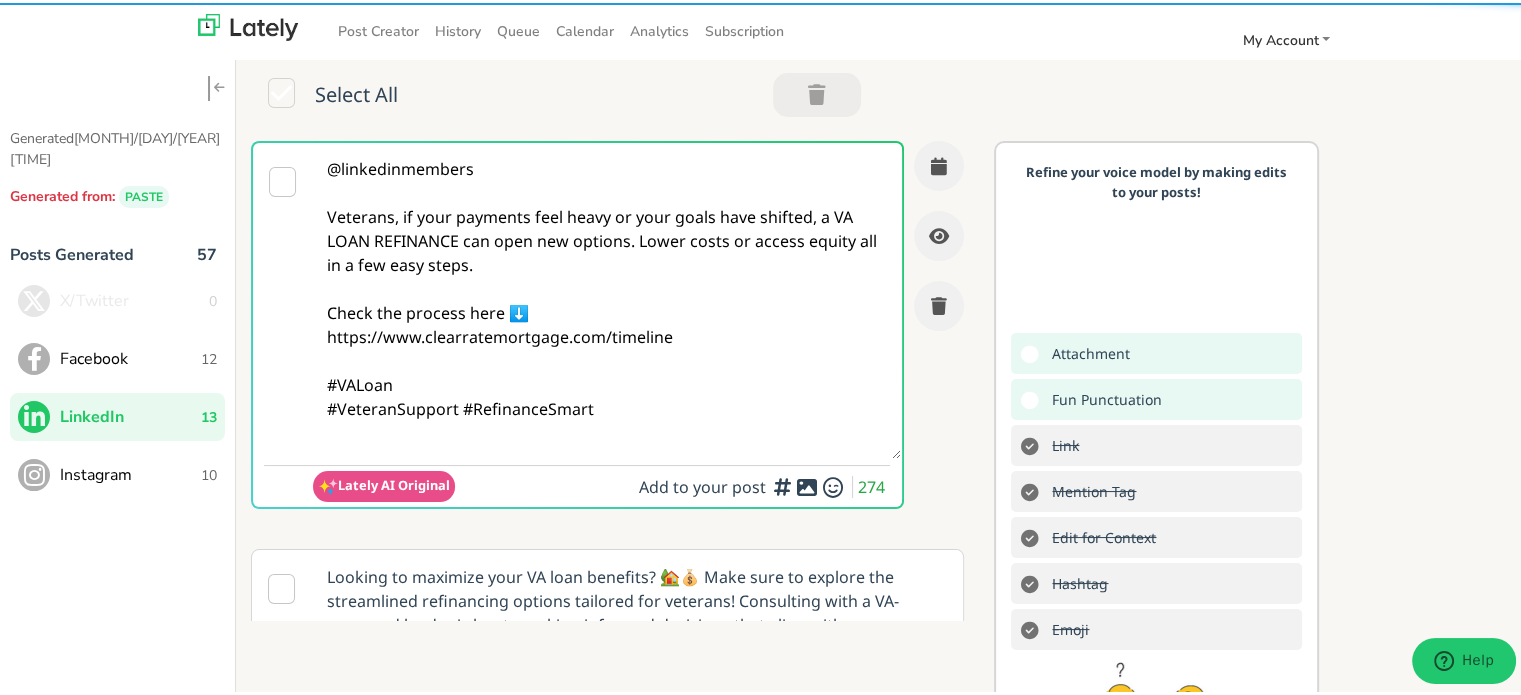 click on "@linkedinmembers
Veterans, if your payments feel heavy or your goals have shifted, a VA LOAN REFINANCE can open new options. Lower costs or access equity all in a few easy steps.
Check the process here ⬇️
https://www.clearratemortgage.com/timeline
#VALoan
#VeteranSupport #RefinanceSmart" at bounding box center [607, 298] 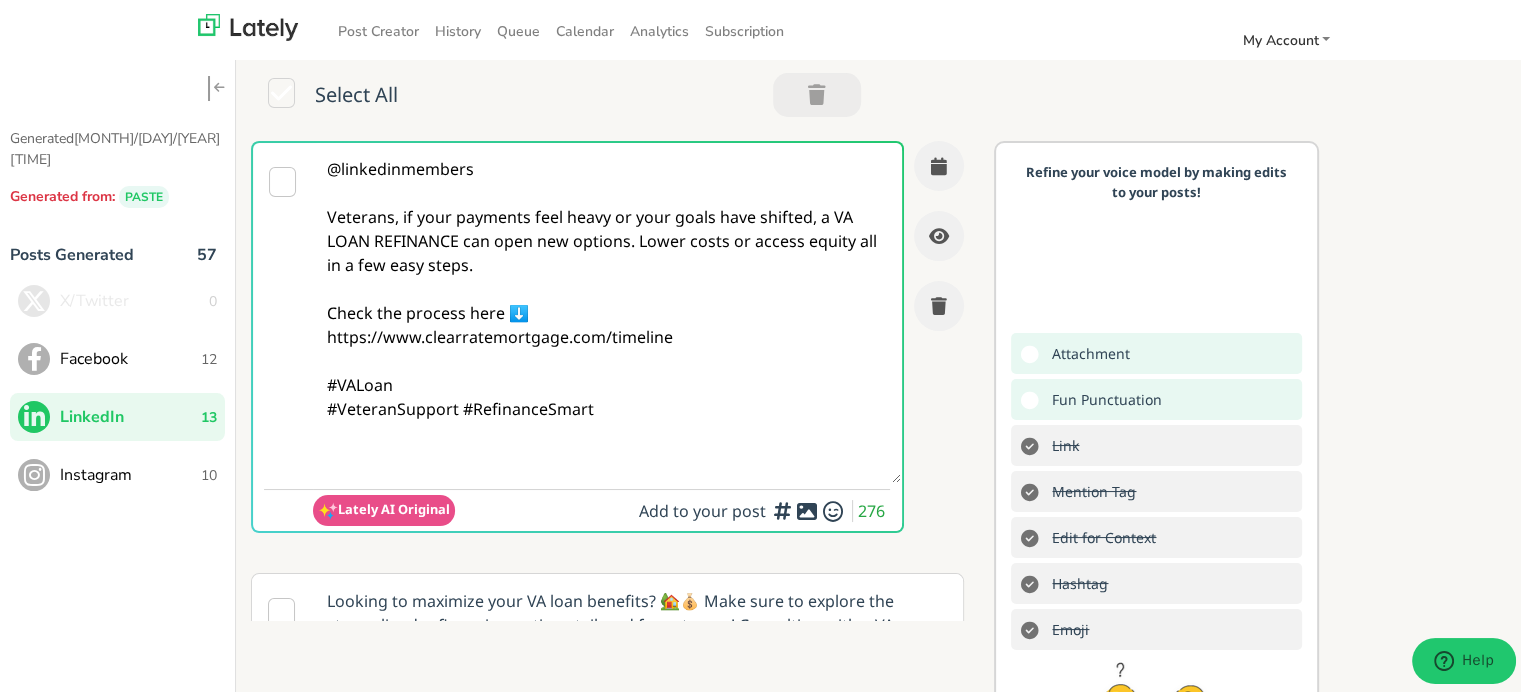 paste on "Follow Us On Our Social Media Platforms!
Facebook: https://www.facebook.com/clearratemortgage
LinkedIn: https://www.linkedin.com/company/clear-rate-mortgage/posts/?feedView=all
Instagram: https://www.instagram.com/clear.rate.mortgage/" 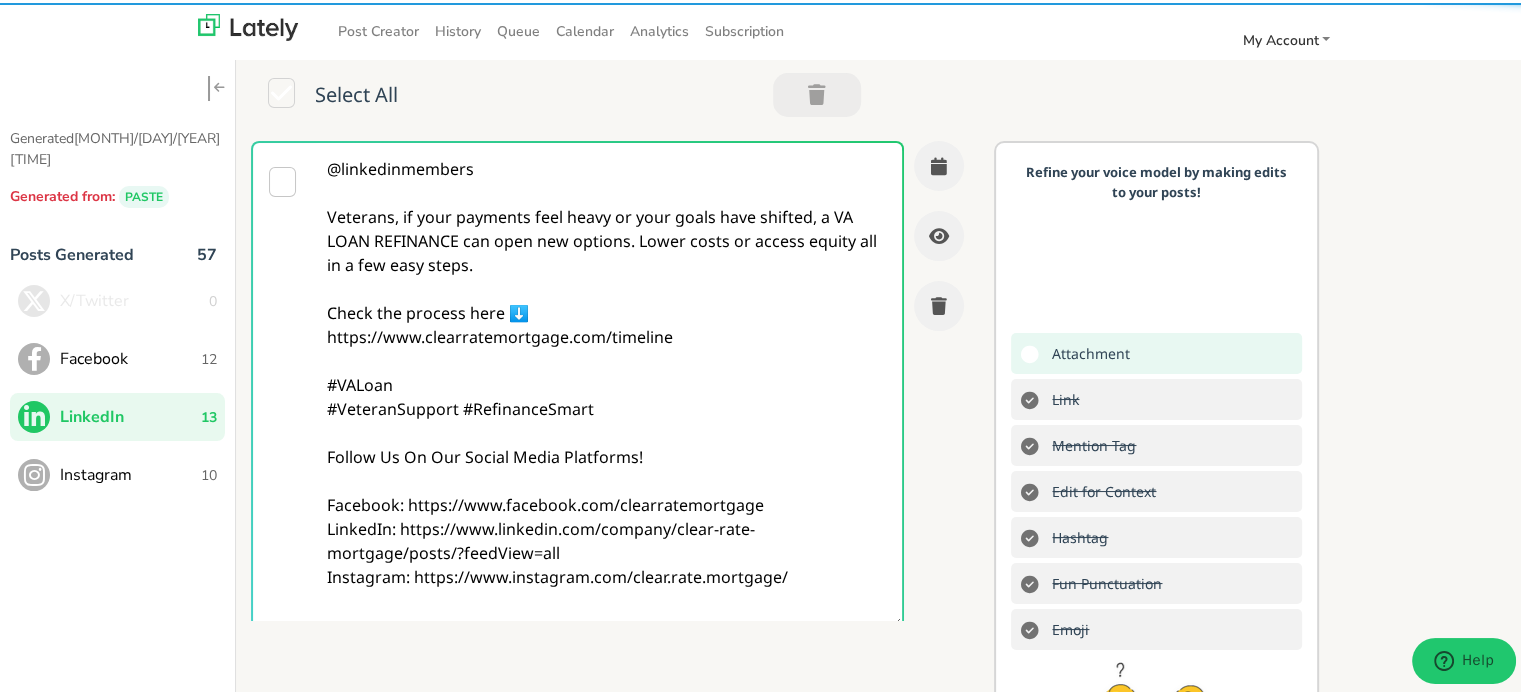 type on "@linkedinmembers
Veterans, if your payments feel heavy or your goals have shifted, a VA LOAN REFINANCE can open new options. Lower costs or access equity all in a few easy steps.
Check the process here ⬇️
https://www.clearratemortgage.com/timeline
#VALoan
#VeteranSupport #RefinanceSmart
Follow Us On Our Social Media Platforms!
Facebook: https://www.facebook.com/clearratemortgage
LinkedIn: https://www.linkedin.com/company/clear-rate-mortgage/posts/?feedView=all
Instagram: https://www.instagram.com/clear.rate.mortgage/" 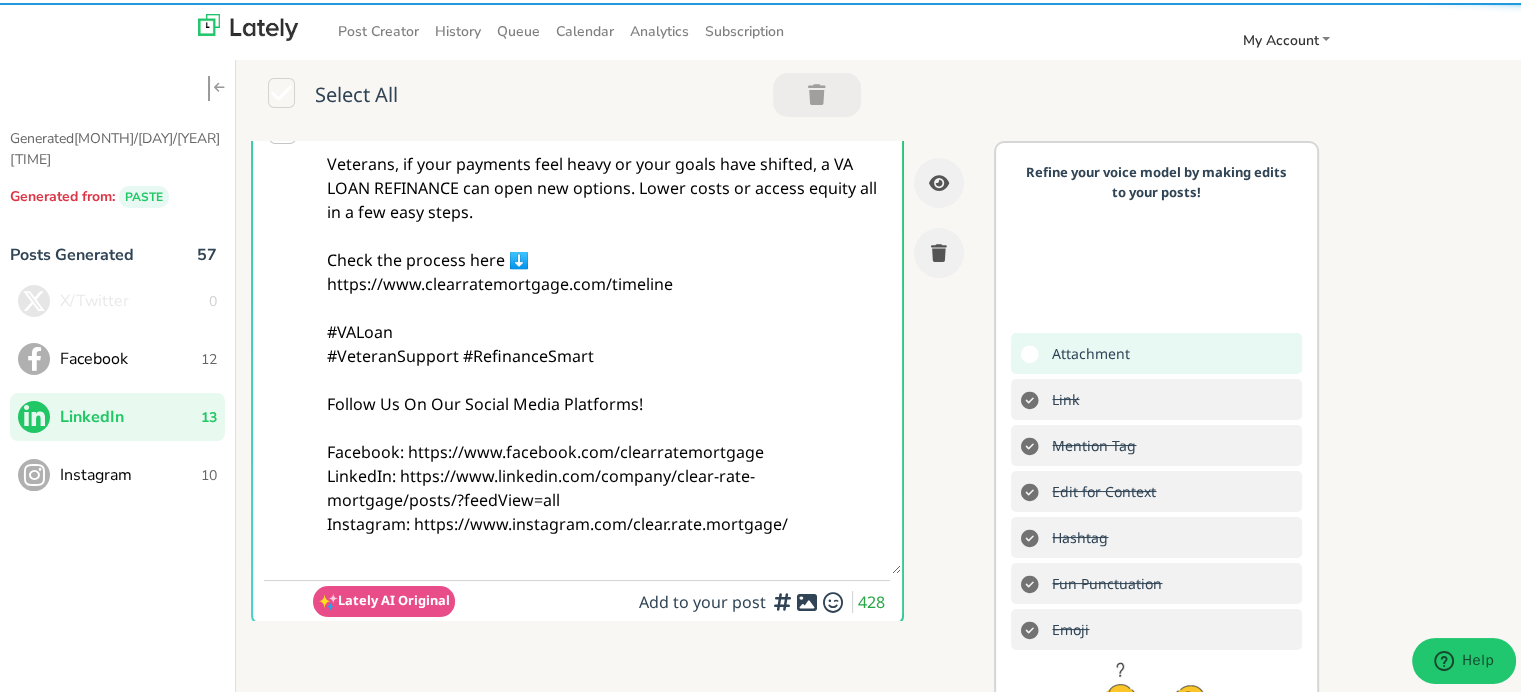 scroll, scrollTop: 200, scrollLeft: 0, axis: vertical 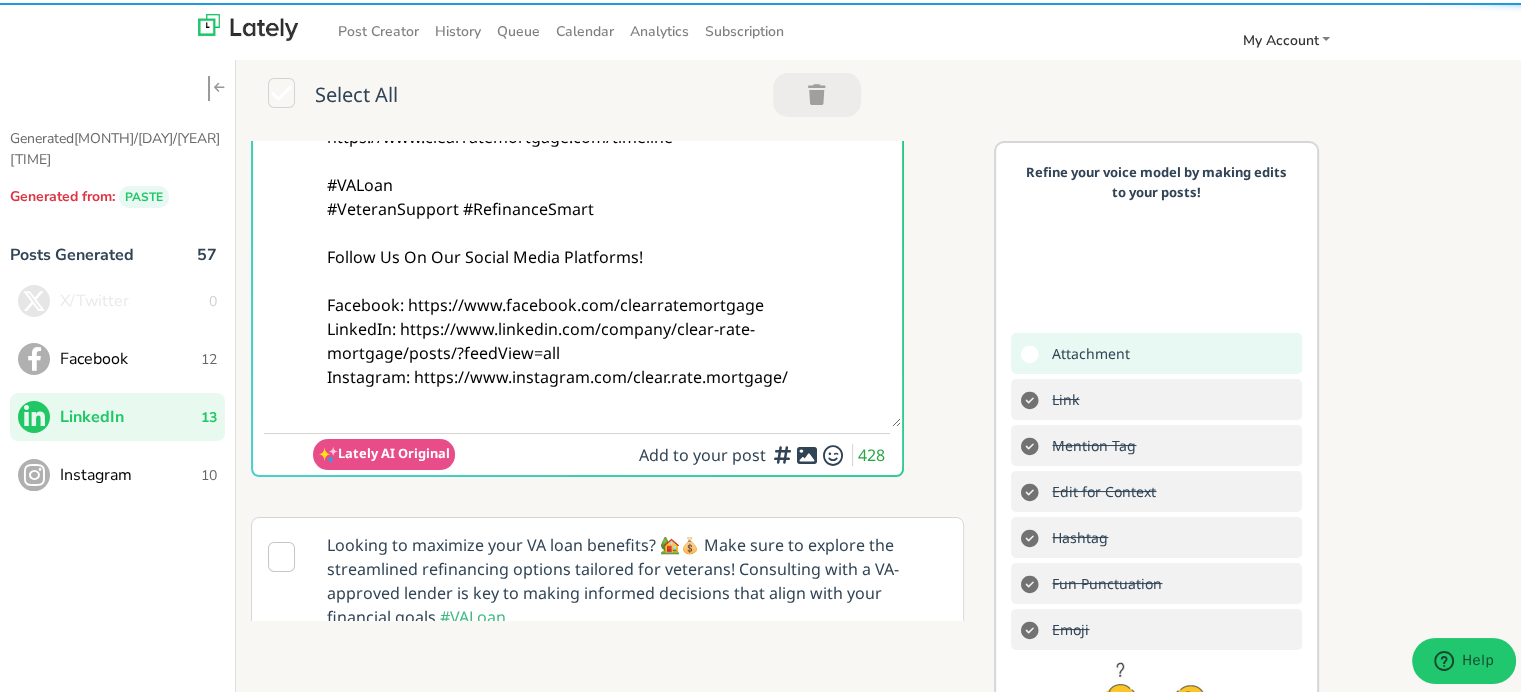 click on "@linkedinmembers
Veterans, if your payments feel heavy or your goals have shifted, a VA LOAN REFINANCE can open new options. Lower costs or access equity all in a few easy steps.
Check the process here ⬇️
https://www.clearratemortgage.com/timeline
#VALoan
#VeteranSupport #RefinanceSmart
Follow Us On Our Social Media Platforms!
Facebook: https://www.facebook.com/clearratemortgage
LinkedIn: https://www.linkedin.com/company/clear-rate-mortgage/posts/?feedView=all
Instagram: https://www.instagram.com/clear.rate.mortgage/" at bounding box center [607, 182] 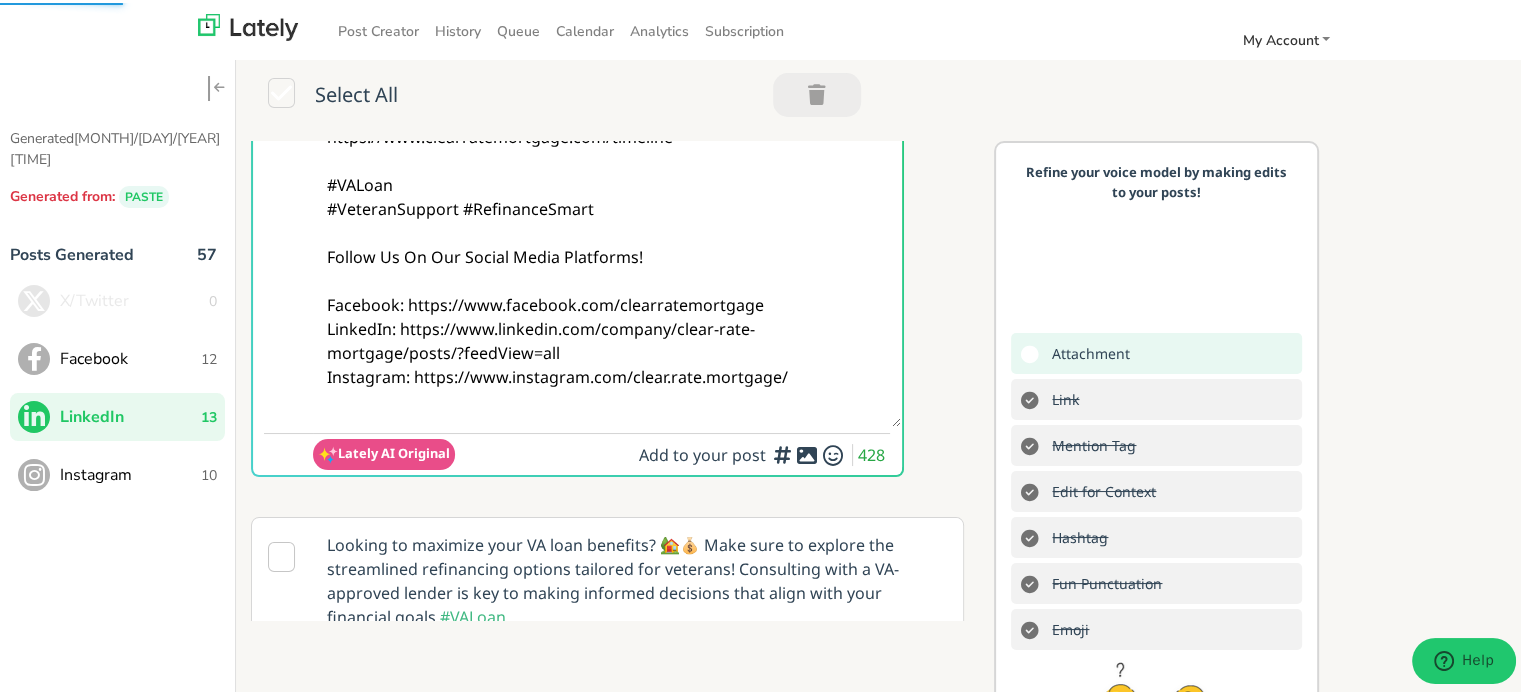 click at bounding box center [807, 452] 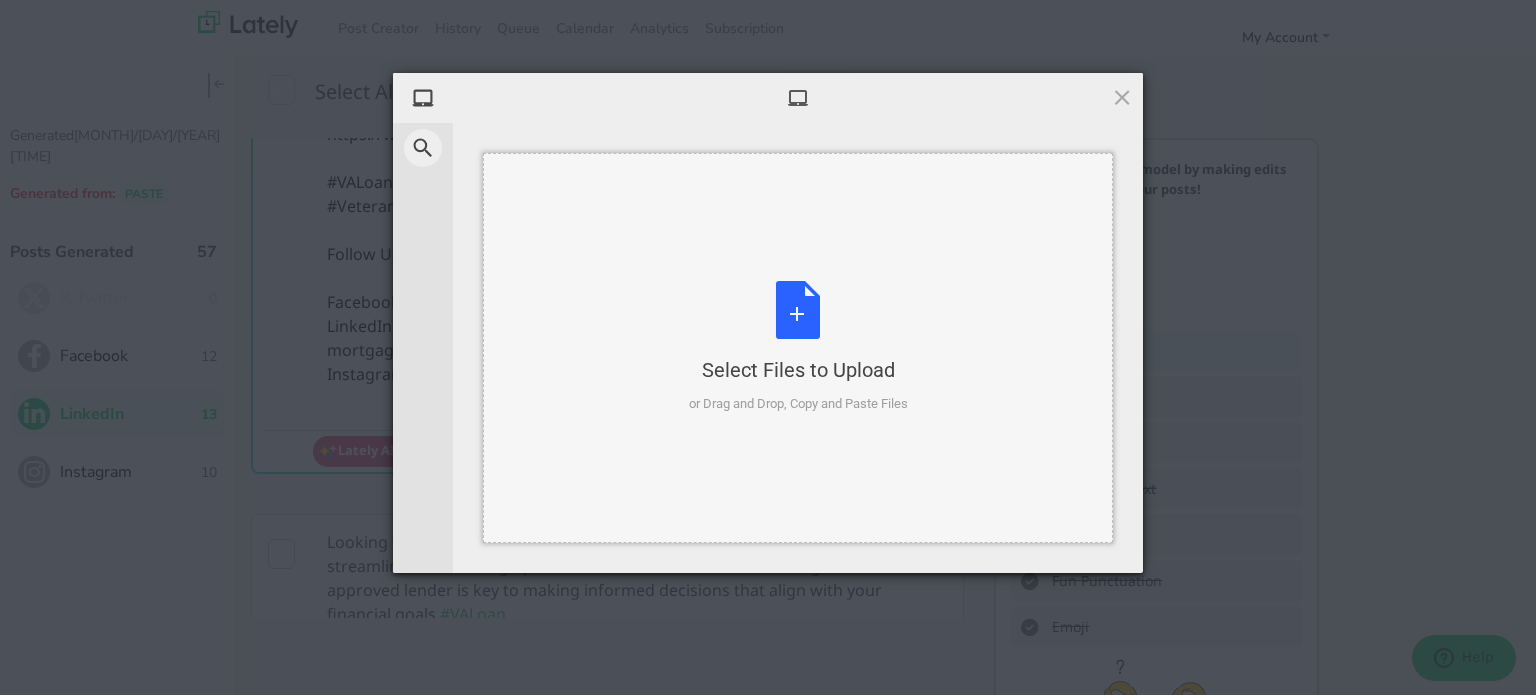 click on "Select Files to Upload
or Drag and Drop, Copy and Paste Files" at bounding box center (798, 347) 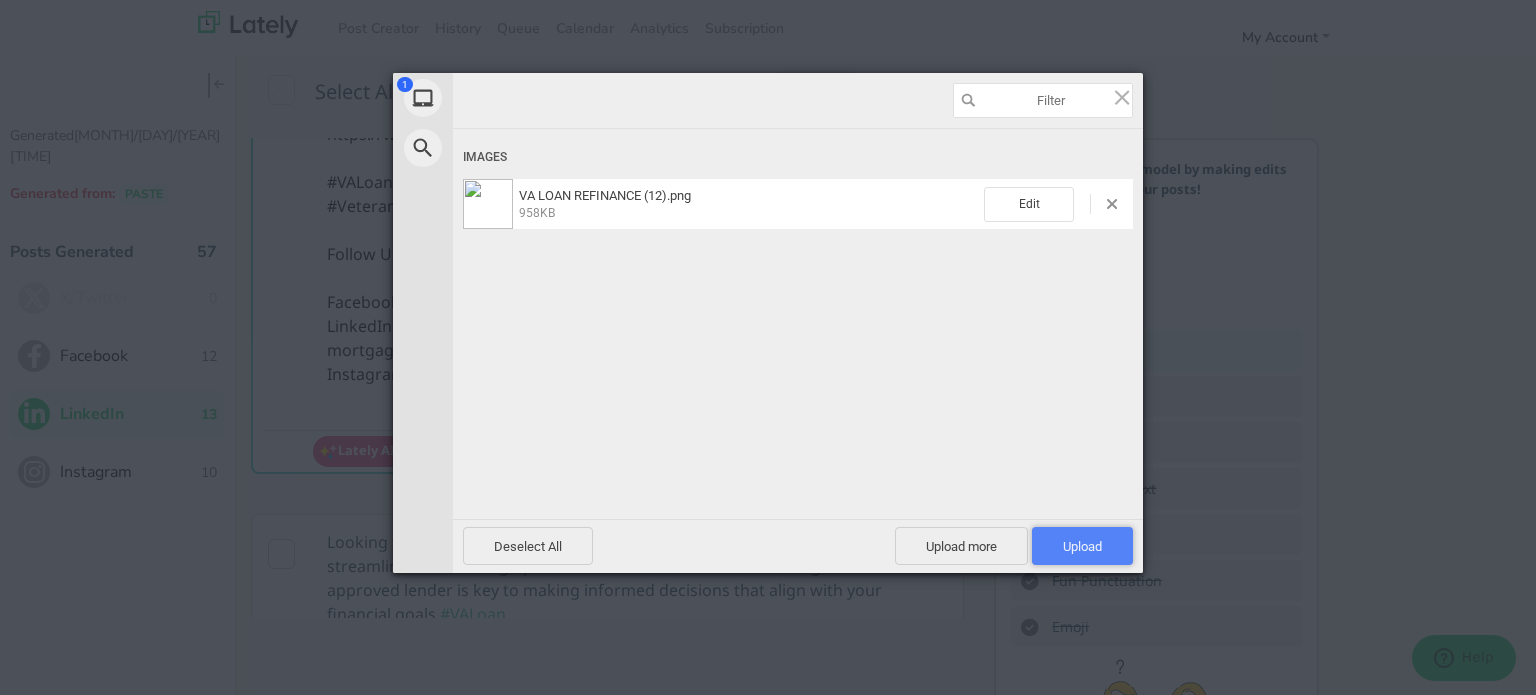 click on "Upload
[NUMBER]" at bounding box center (1082, 546) 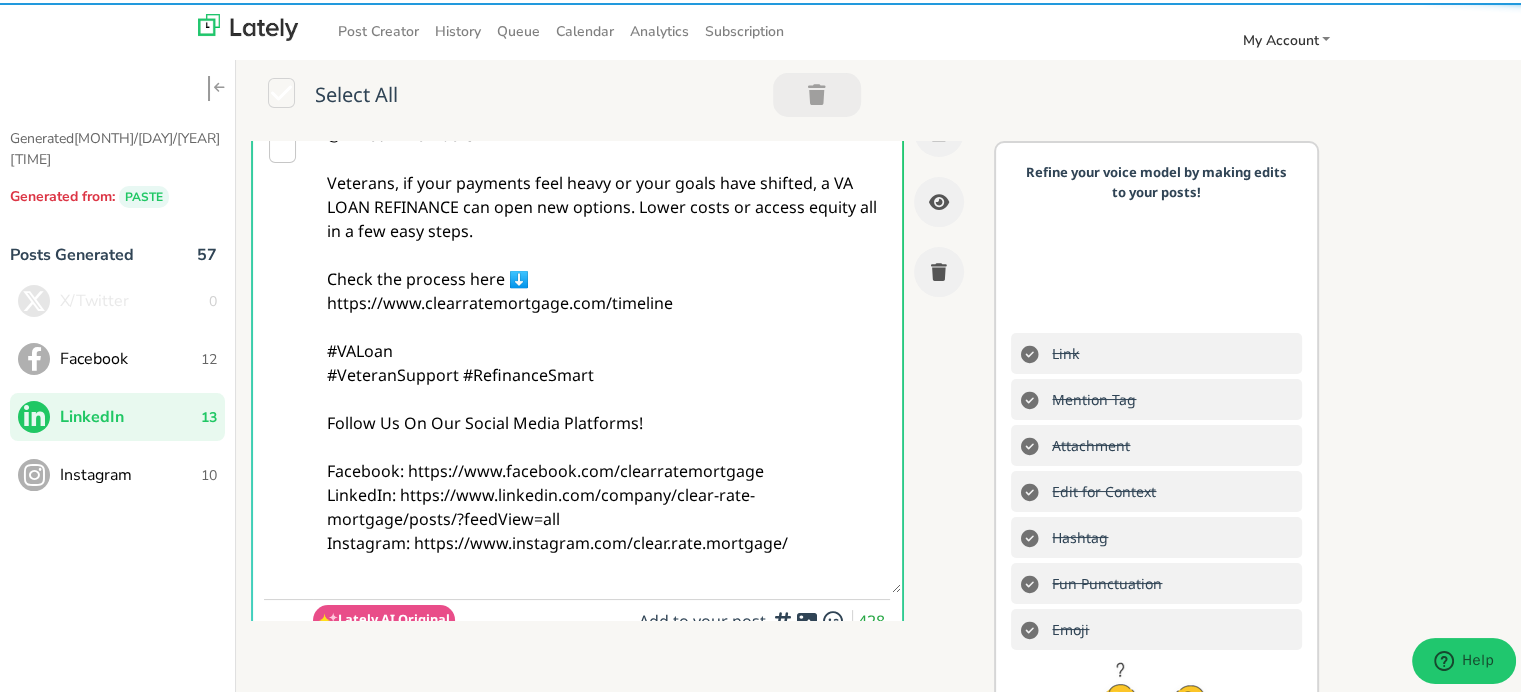 scroll, scrollTop: 0, scrollLeft: 0, axis: both 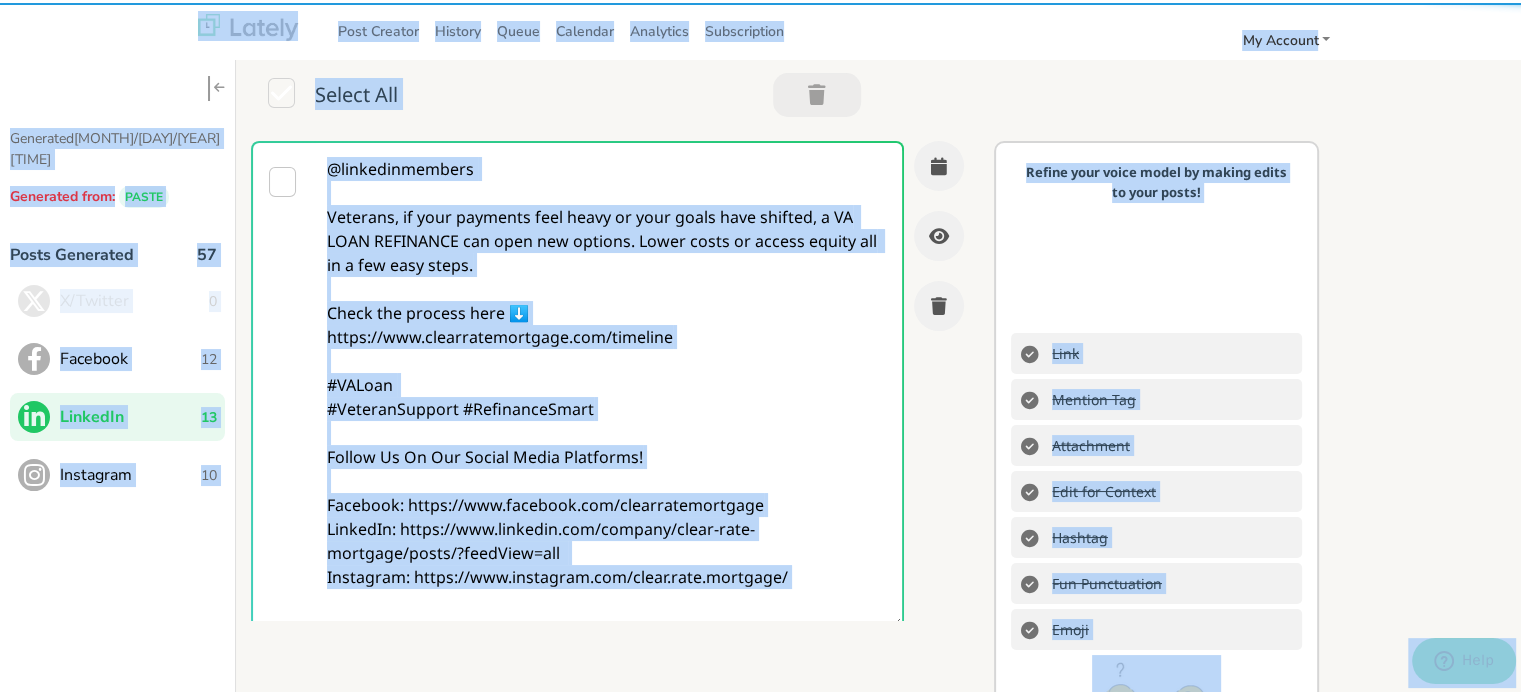 click on "@linkedinmembers
Veterans, if your payments feel heavy or your goals have shifted, a VA LOAN REFINANCE can open new options. Lower costs or access equity all in a few easy steps.
Check the process here ⬇️
https://www.clearratemortgage.com/timeline
#VALoan
#VeteranSupport #RefinanceSmart
Follow Us On Our Social Media Platforms!
Facebook: https://www.facebook.com/clearratemortgage
LinkedIn: https://www.linkedin.com/company/clear-rate-mortgage/posts/?feedView=all
Instagram: https://www.instagram.com/clear.rate.mortgage/" at bounding box center [607, 382] 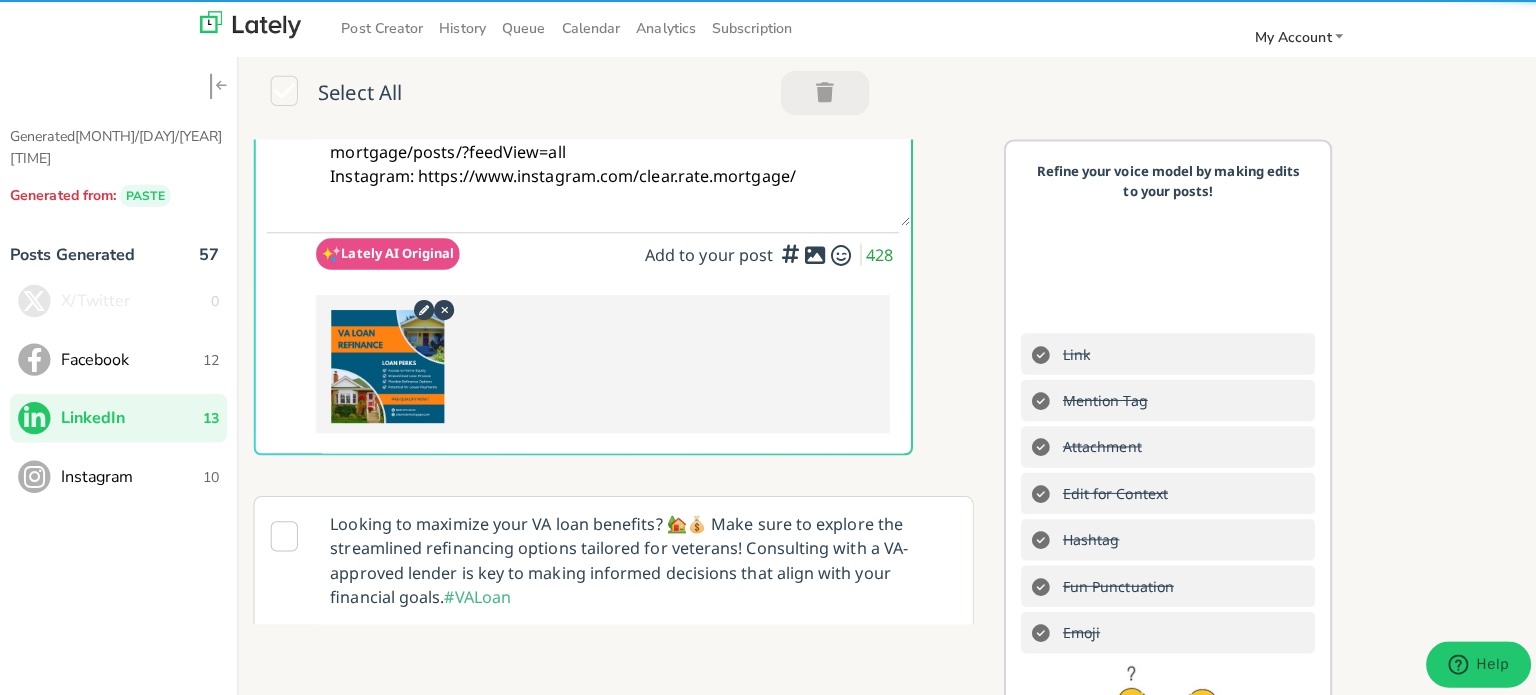 scroll, scrollTop: 0, scrollLeft: 0, axis: both 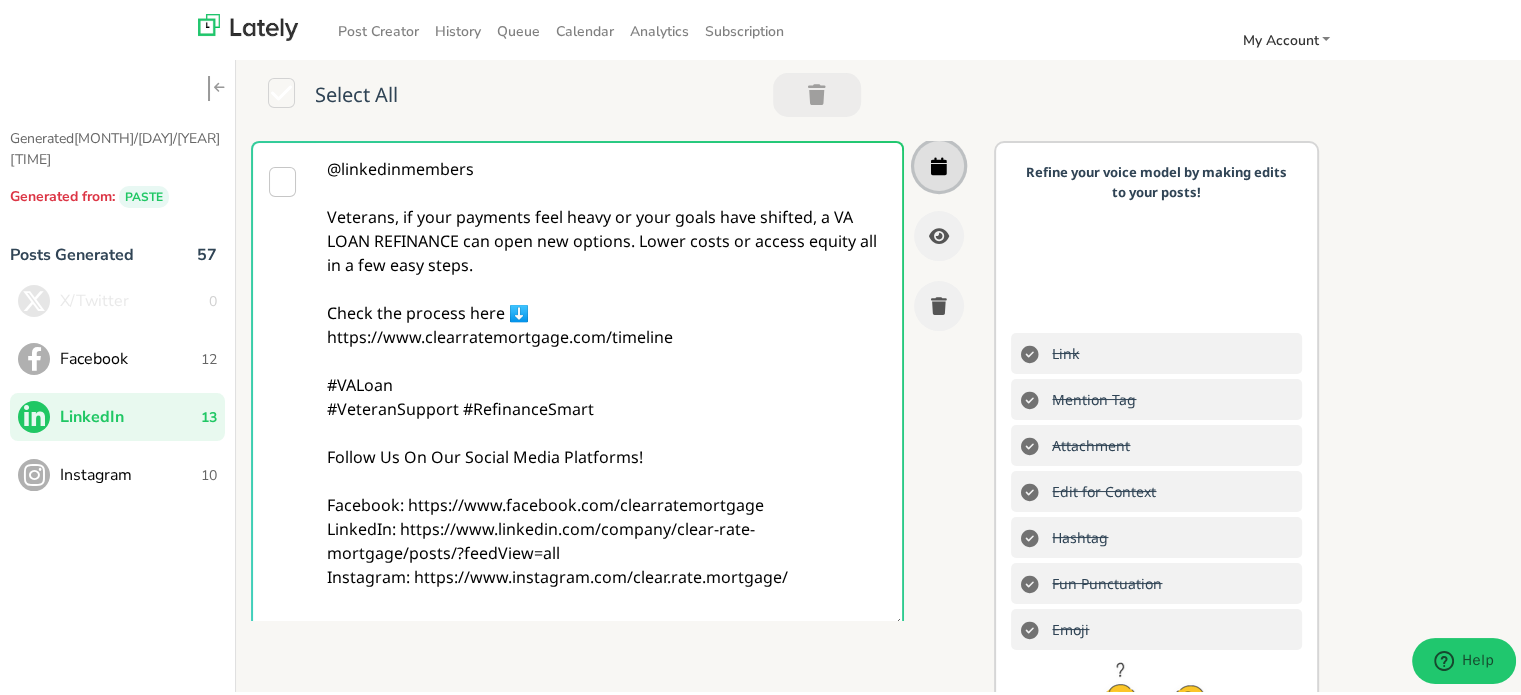 click at bounding box center [939, 163] 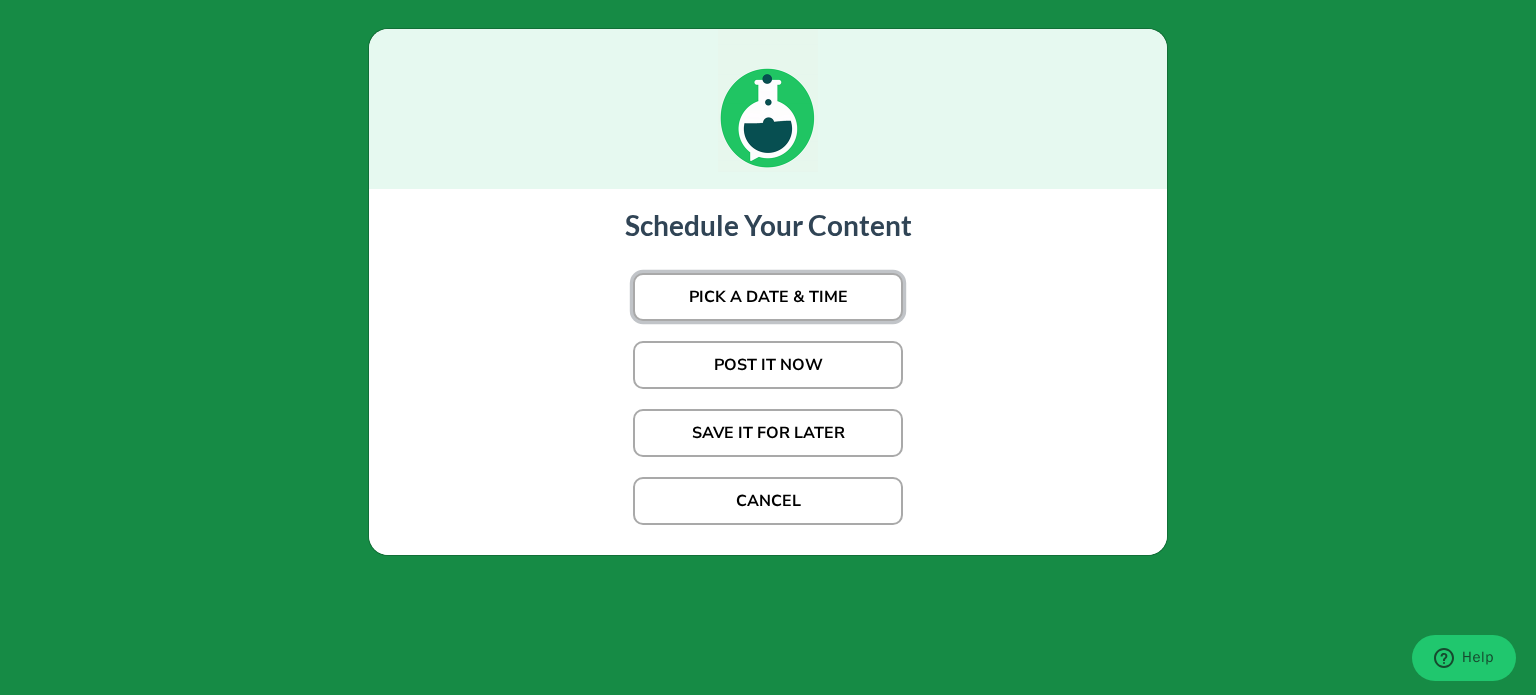 click on "PICK A DATE & TIME" at bounding box center [768, 297] 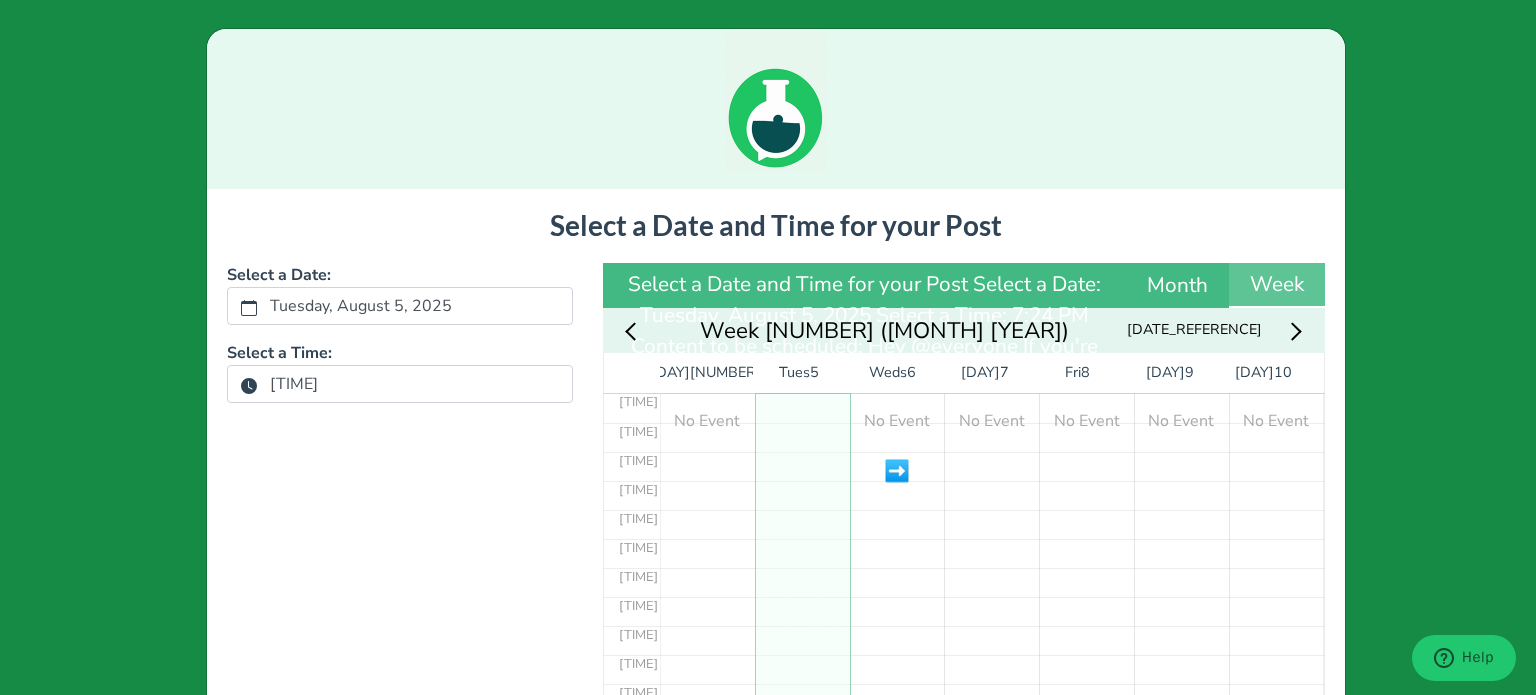 click 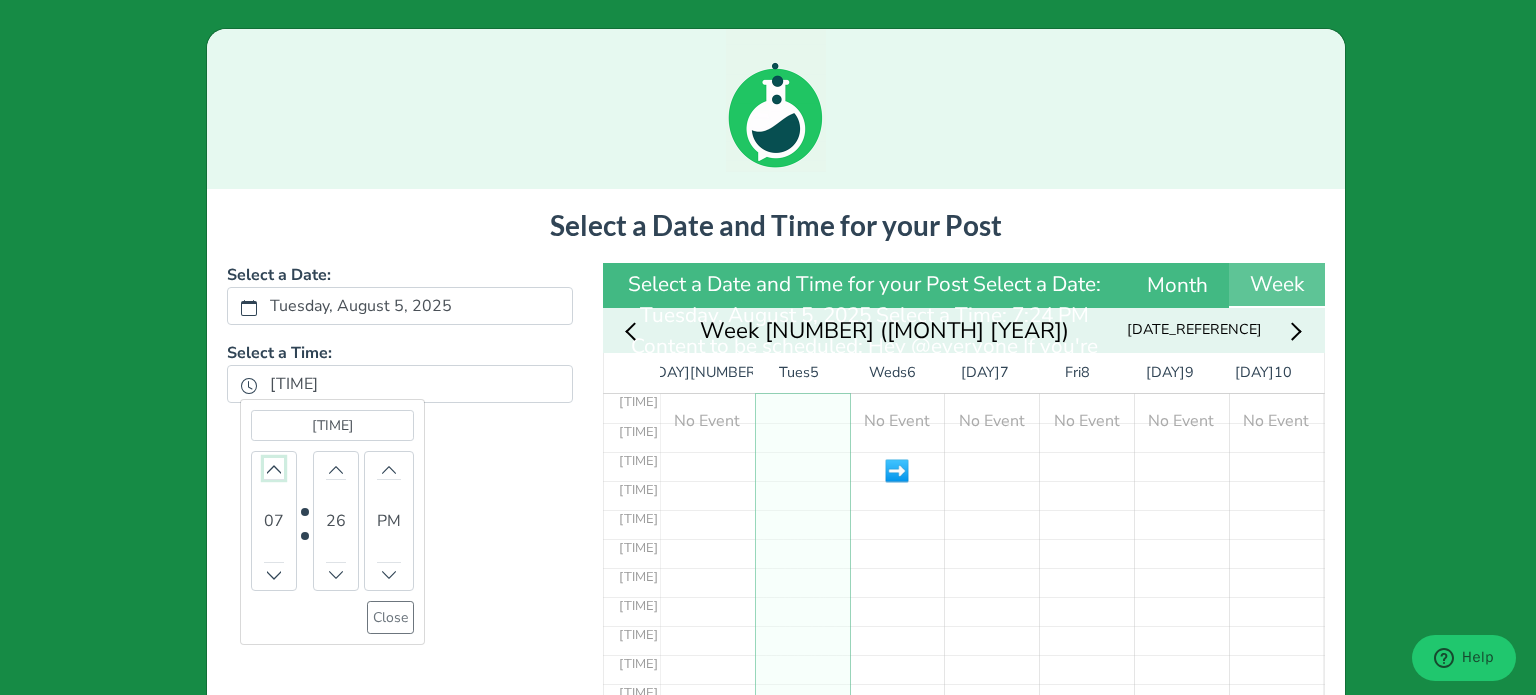 click at bounding box center (274, 468) 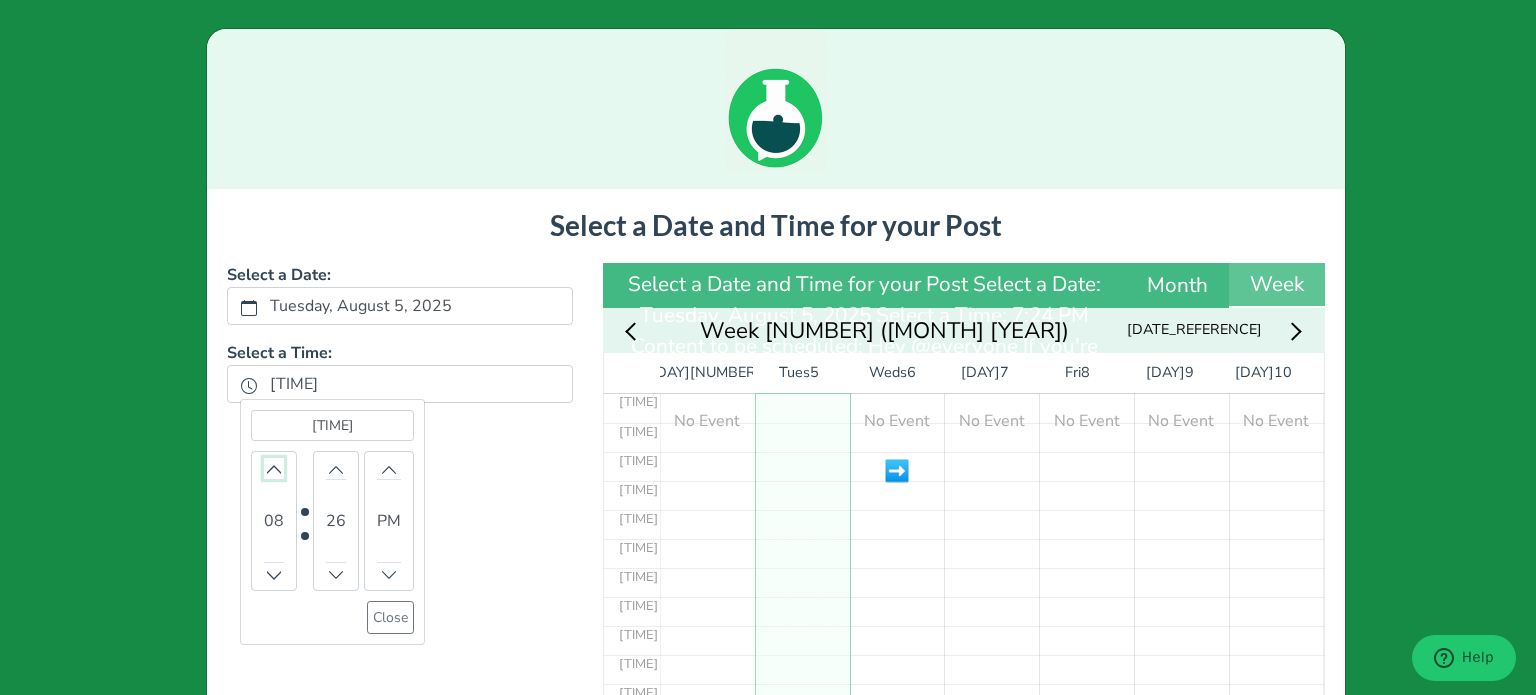 click at bounding box center (274, 468) 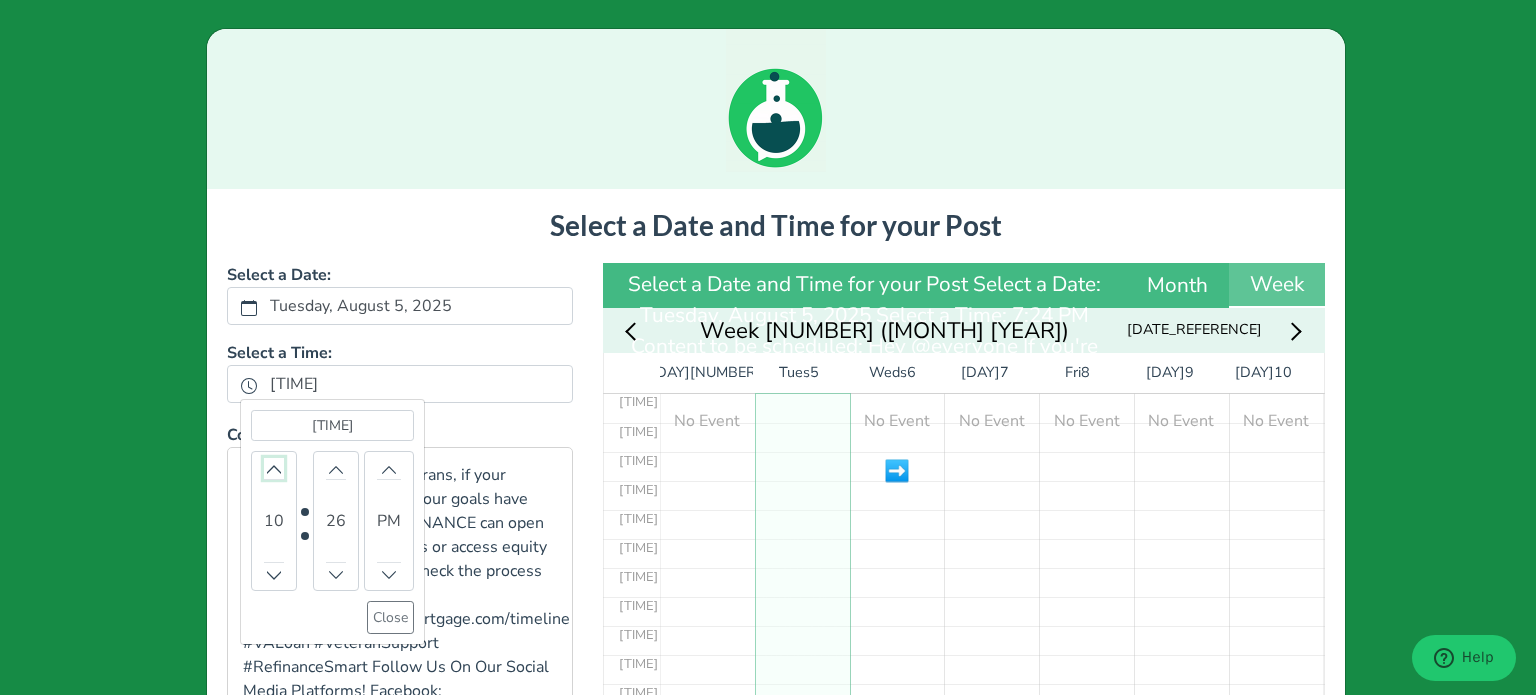 click at bounding box center (274, 468) 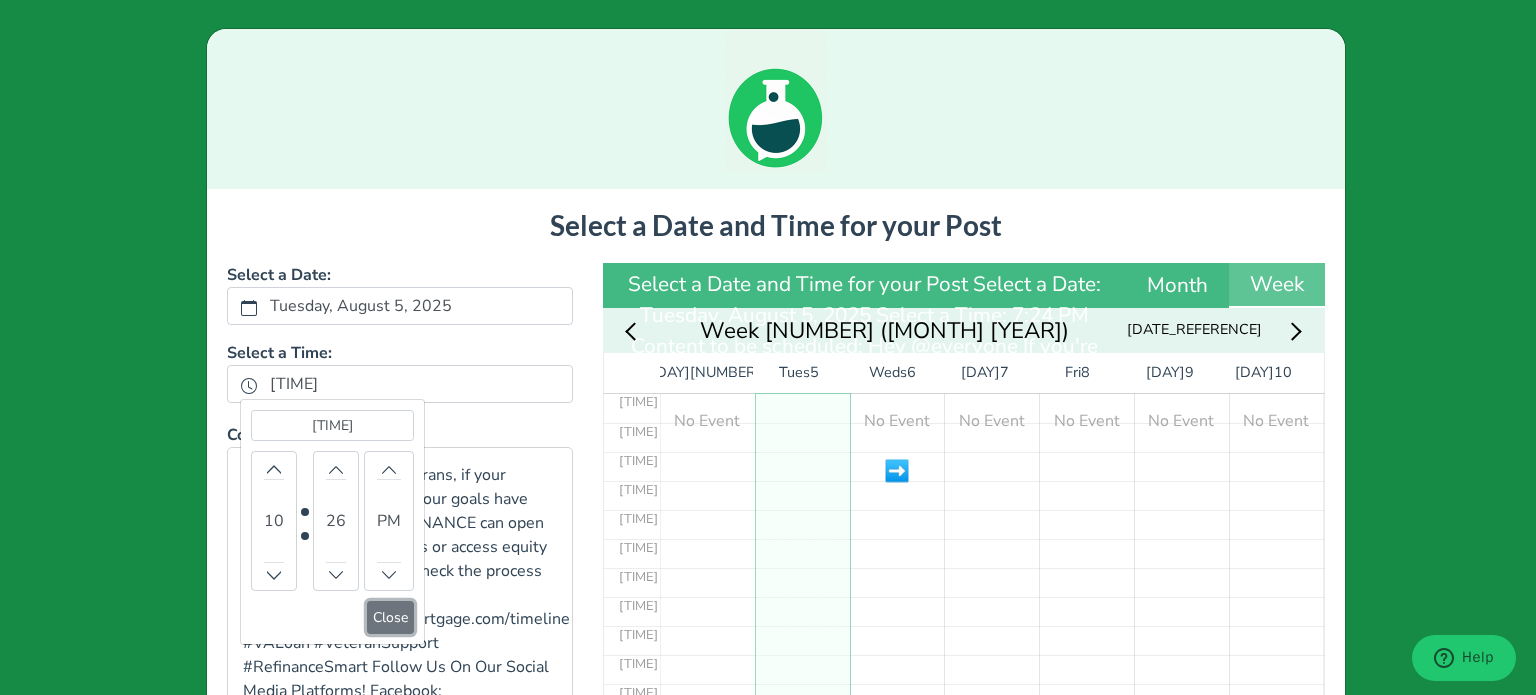 click on "Close" at bounding box center [390, 617] 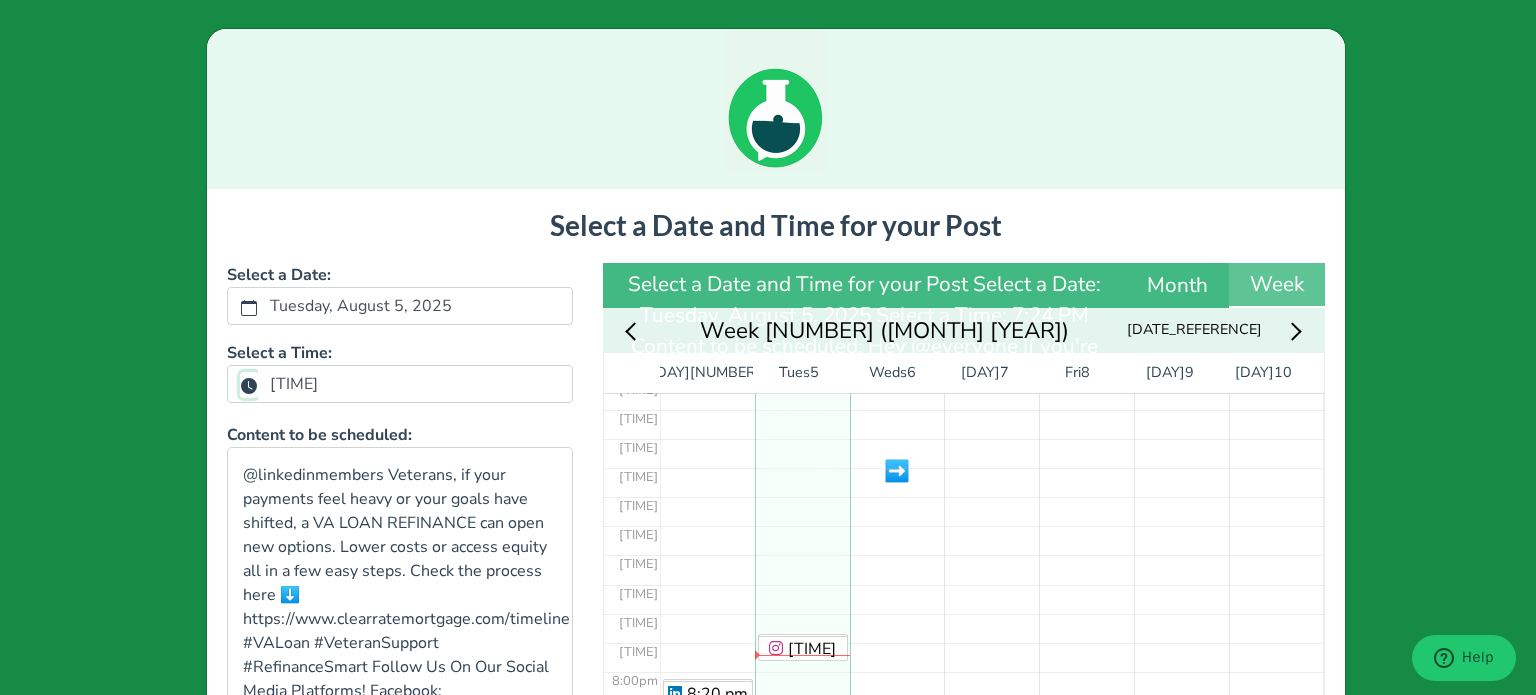 scroll, scrollTop: 302, scrollLeft: 0, axis: vertical 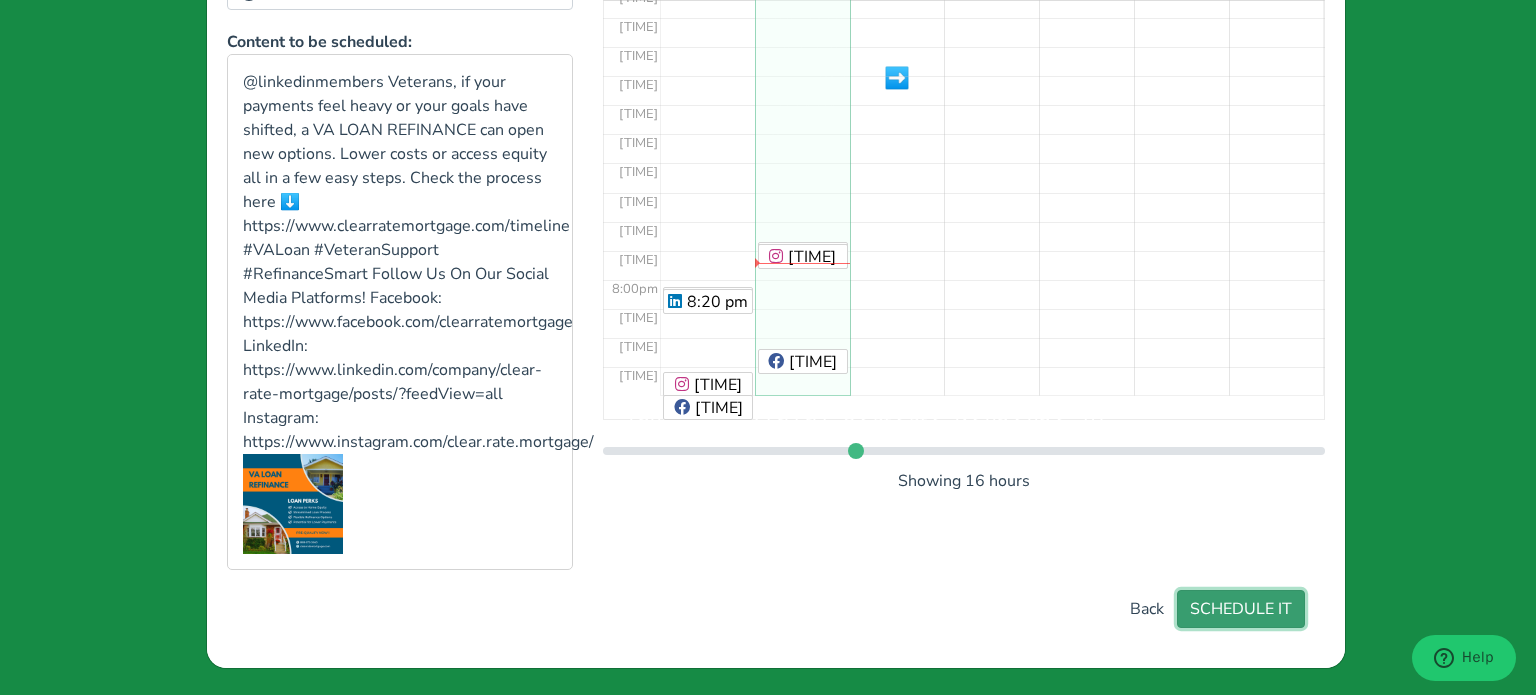 click on "SCHEDULE IT" at bounding box center [1241, 609] 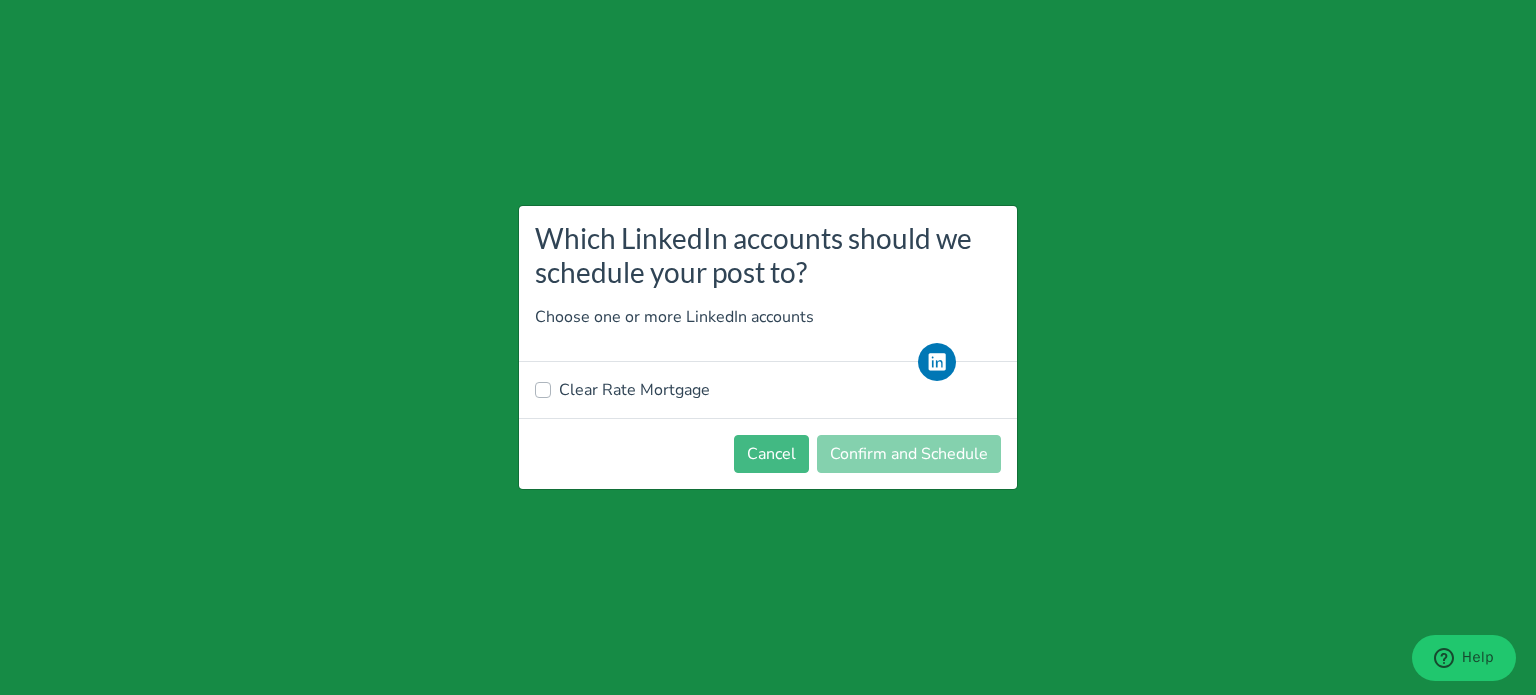 click on "Clear Rate Mortgage" at bounding box center (634, 390) 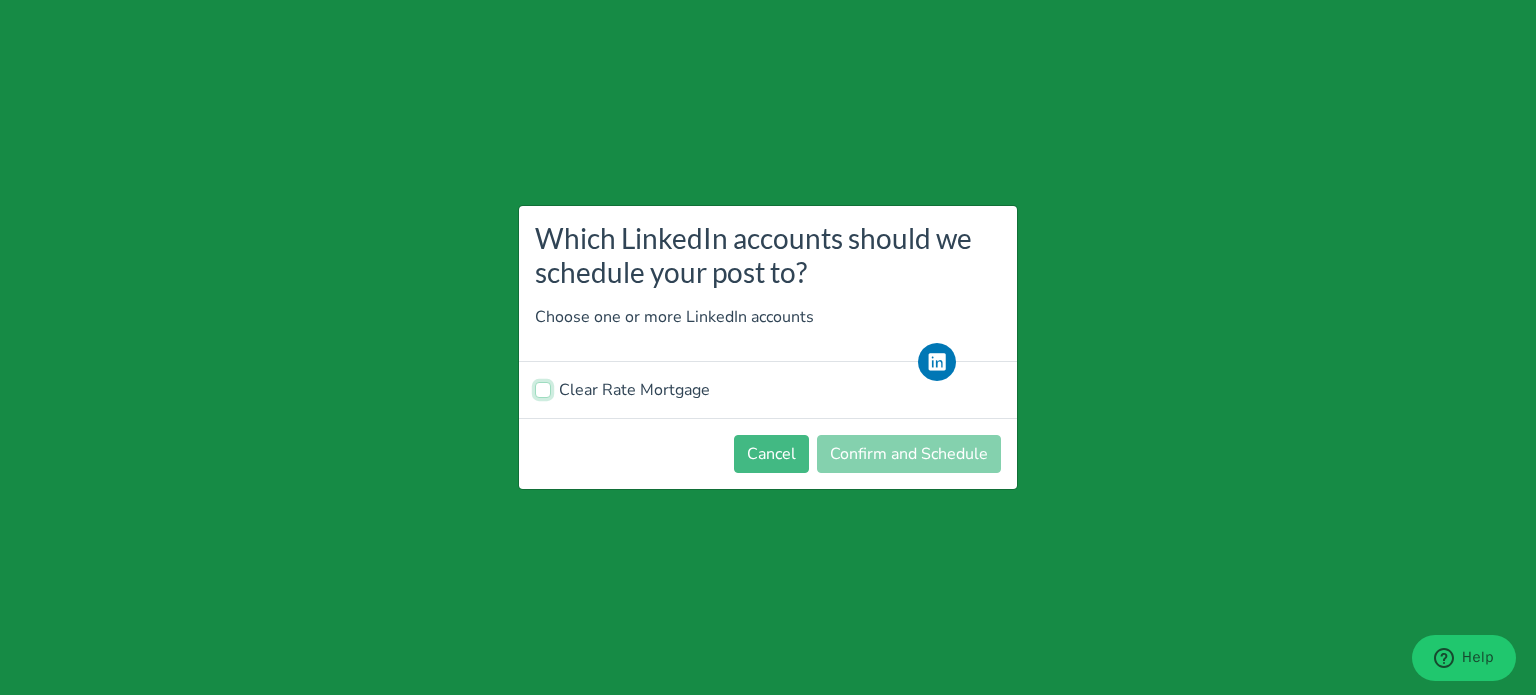 click on "Clear Rate Mortgage" at bounding box center [543, 388] 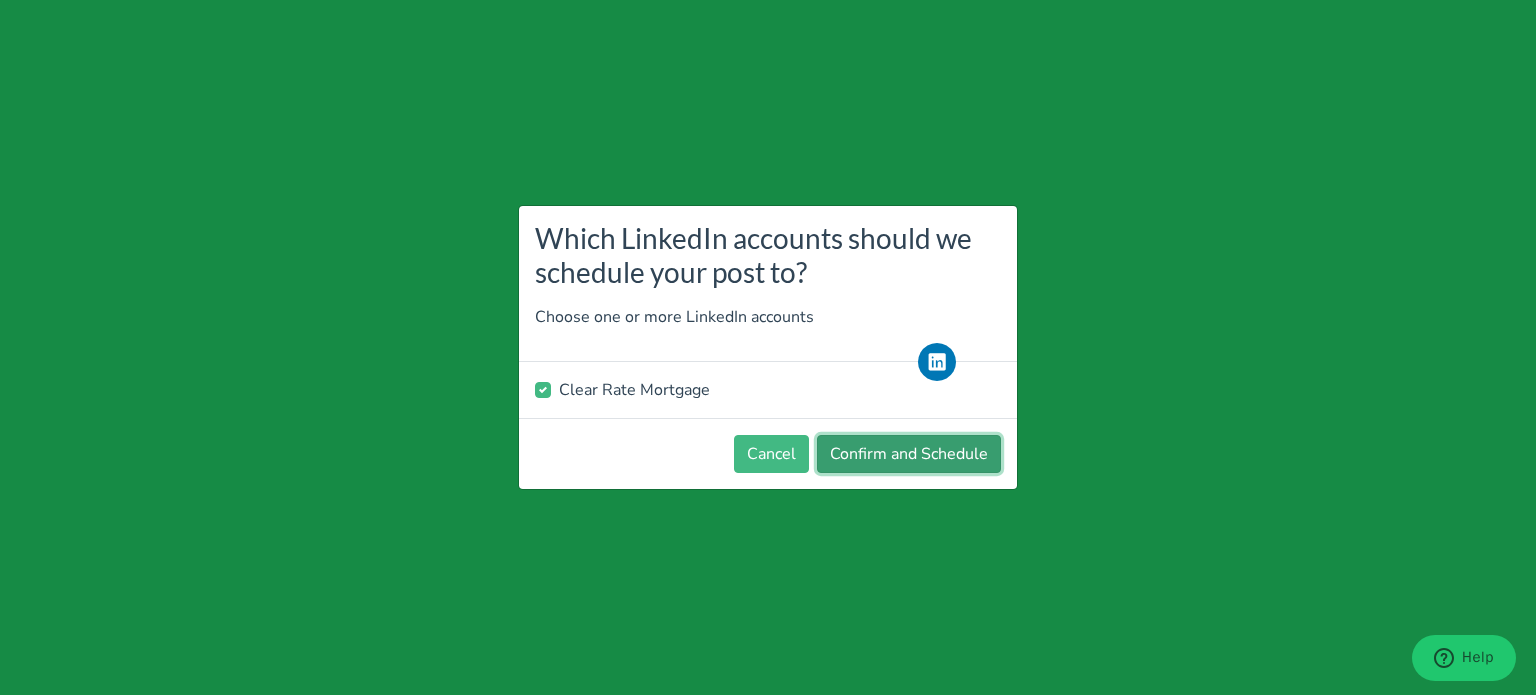 click on "Confirm and Schedule" at bounding box center (909, 454) 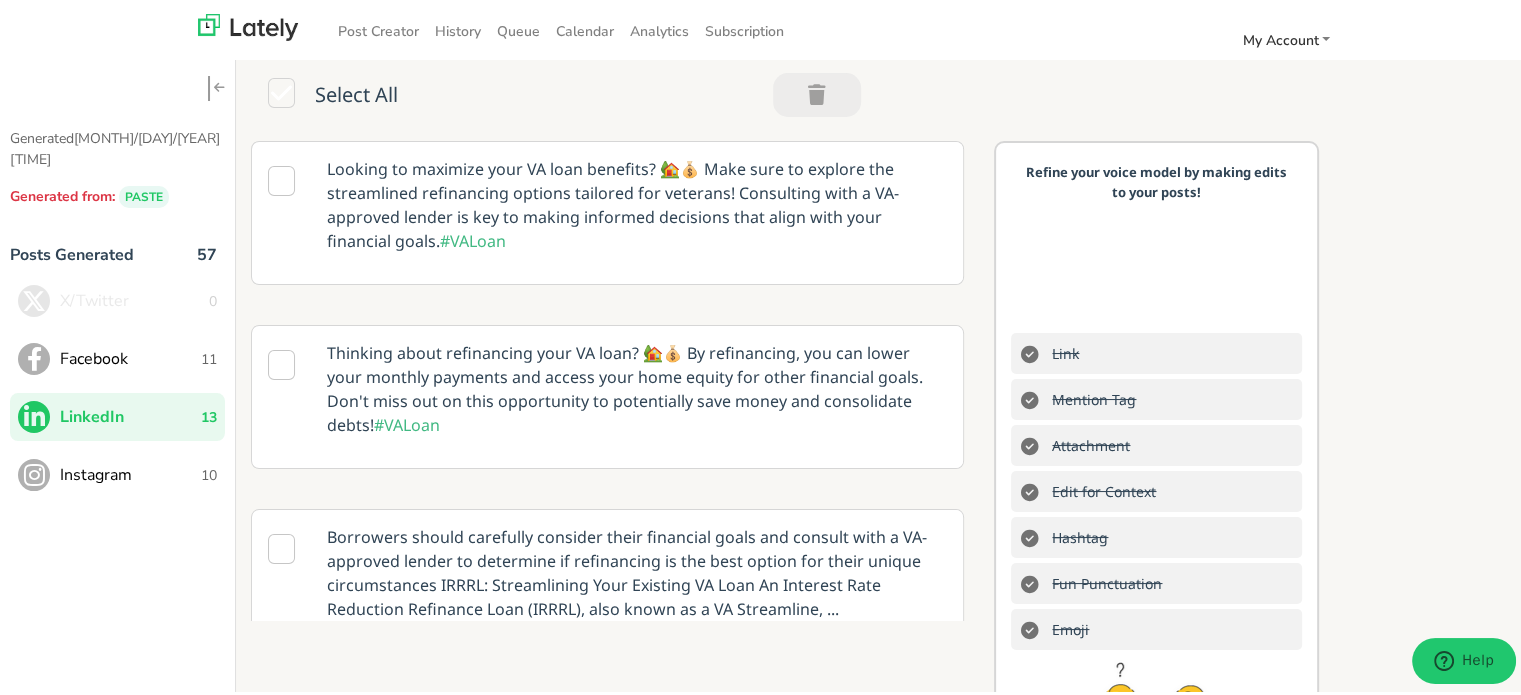 click on "Instagram" at bounding box center [130, 472] 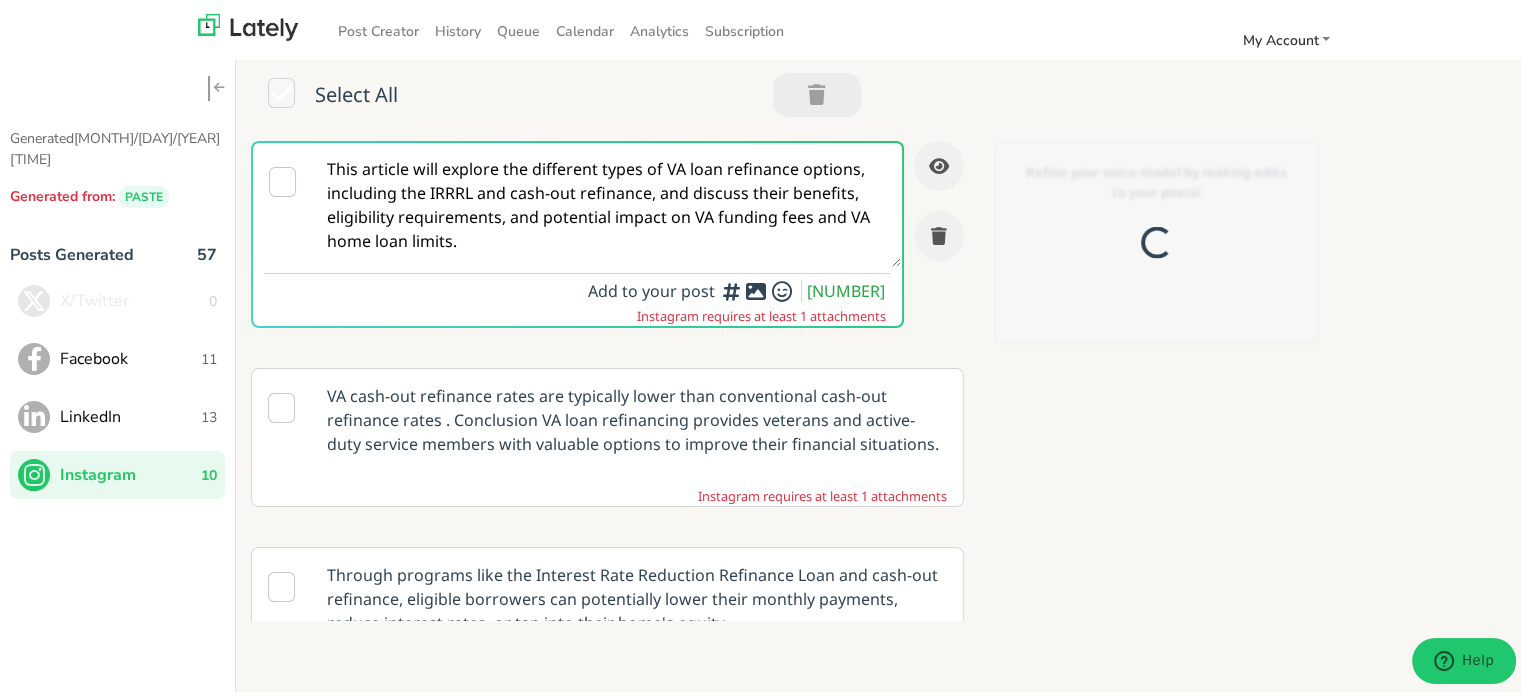 click on "This article will explore the different types of VA loan refinance options, including the IRRRL and cash-out refinance, and discuss their benefits, eligibility requirements, and potential impact on VA funding fees and VA home loan limits." at bounding box center [607, 202] 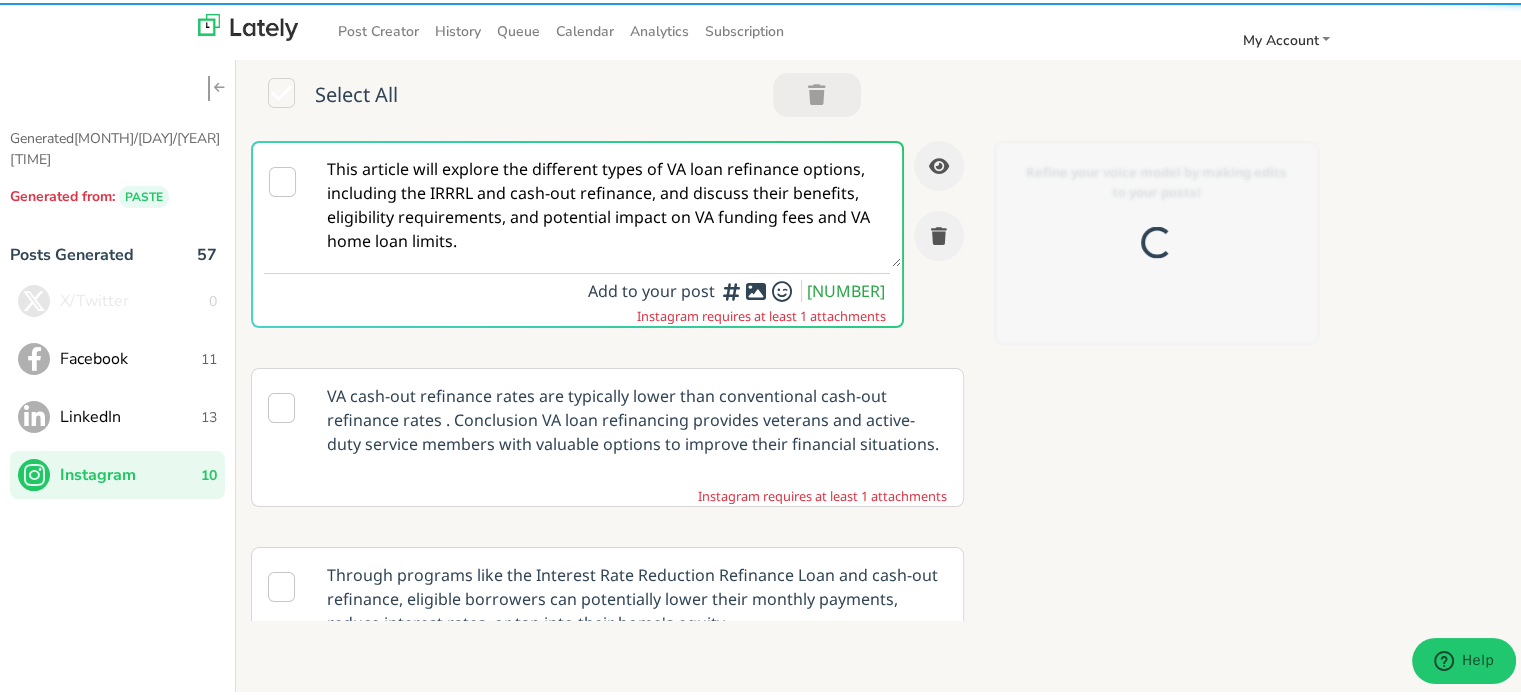 click on "This article will explore the different types of VA loan refinance options, including the IRRRL and cash-out refinance, and discuss their benefits, eligibility requirements, and potential impact on VA funding fees and VA home loan limits." at bounding box center [607, 202] 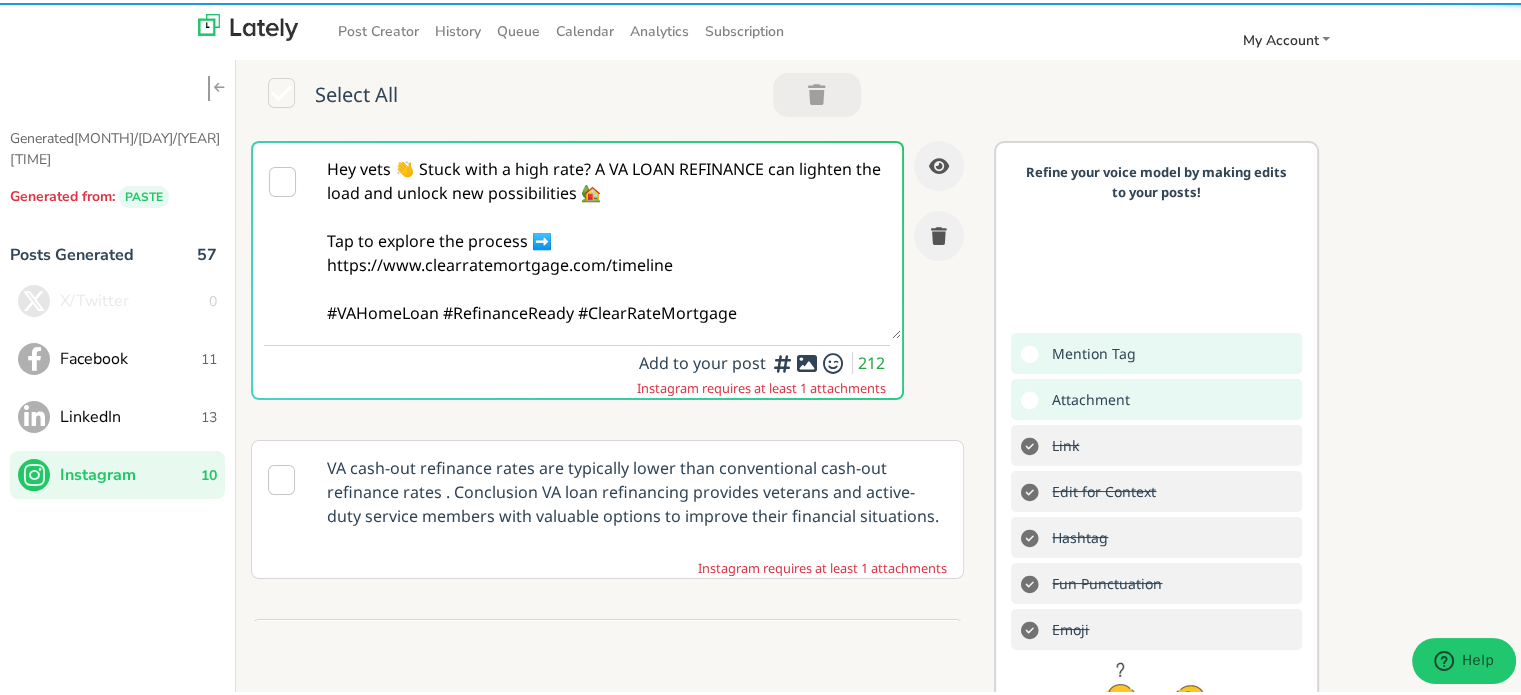 click on "Hey vets 👋 Stuck with a high rate? A VA LOAN REFINANCE can lighten the load and unlock new possibilities 🏡
Tap to explore the process ➡️
https://www.clearratemortgage.com/timeline
#VAHomeLoan #RefinanceReady #ClearRateMortgage" at bounding box center [607, 238] 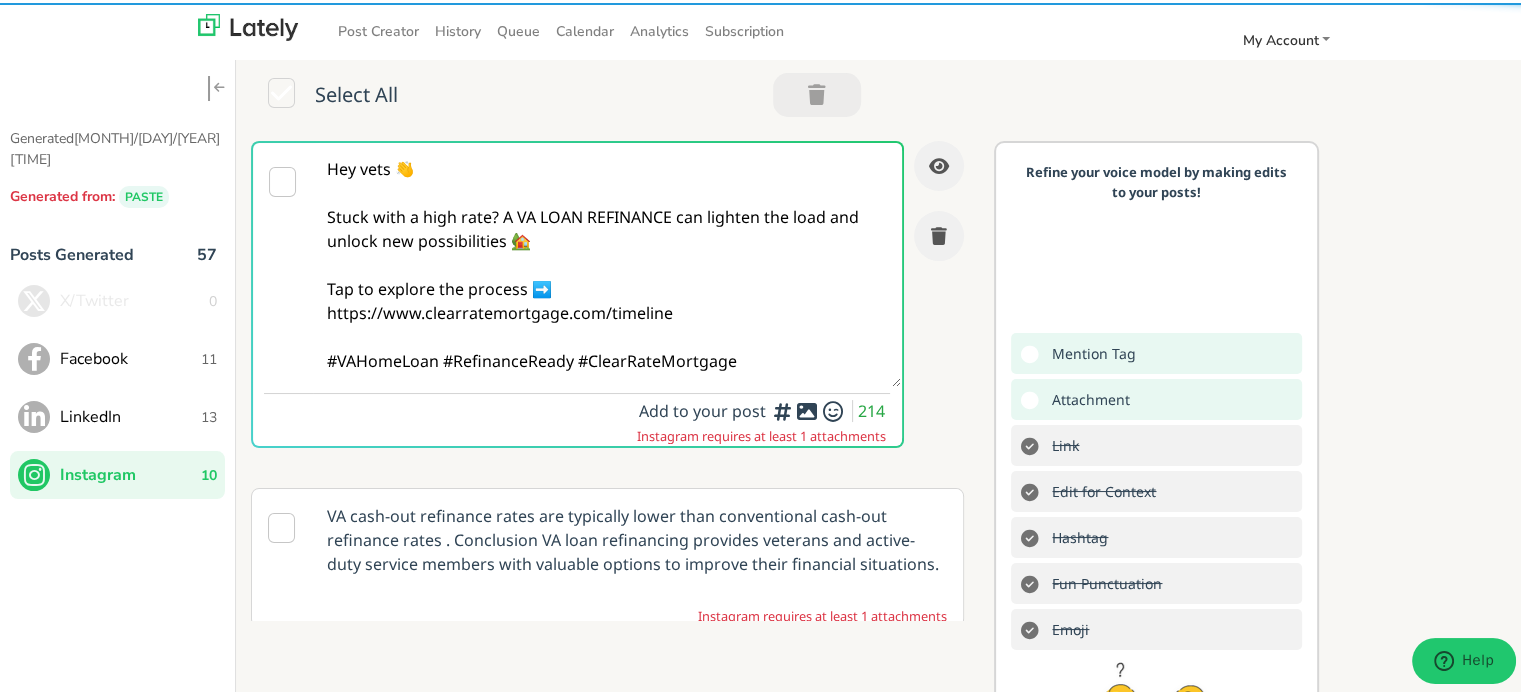 click on "Hey vets 👋
Stuck with a high rate? A VA LOAN REFINANCE can lighten the load and unlock new possibilities 🏡
Tap to explore the process ➡️
https://www.clearratemortgage.com/timeline
#VAHomeLoan #RefinanceReady #ClearRateMortgage" at bounding box center (607, 262) 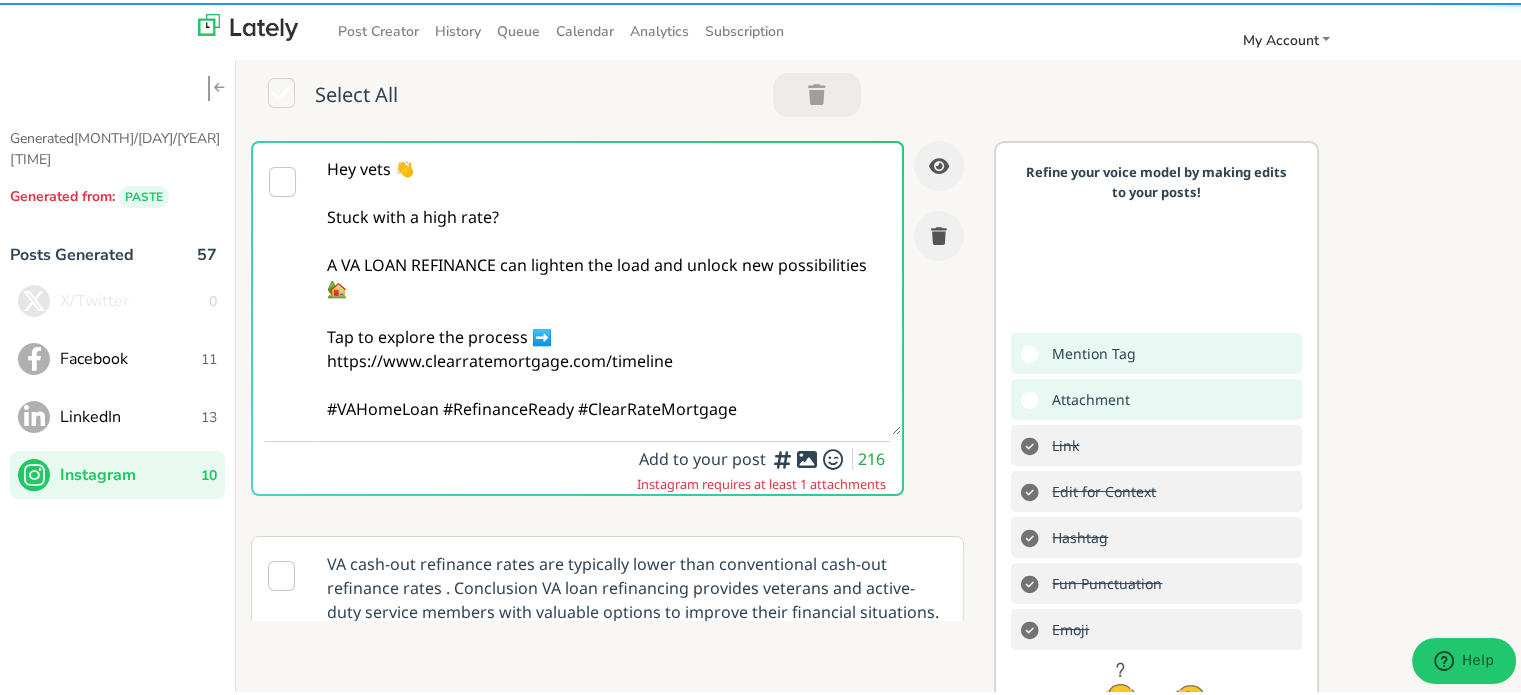 click on "Hey vets 👋
Stuck with a high rate?
A VA LOAN REFINANCE can lighten the load and unlock new possibilities 🏡
Tap to explore the process ➡️
https://www.clearratemortgage.com/timeline
#VAHomeLoan #RefinanceReady #ClearRateMortgage" at bounding box center [607, 286] 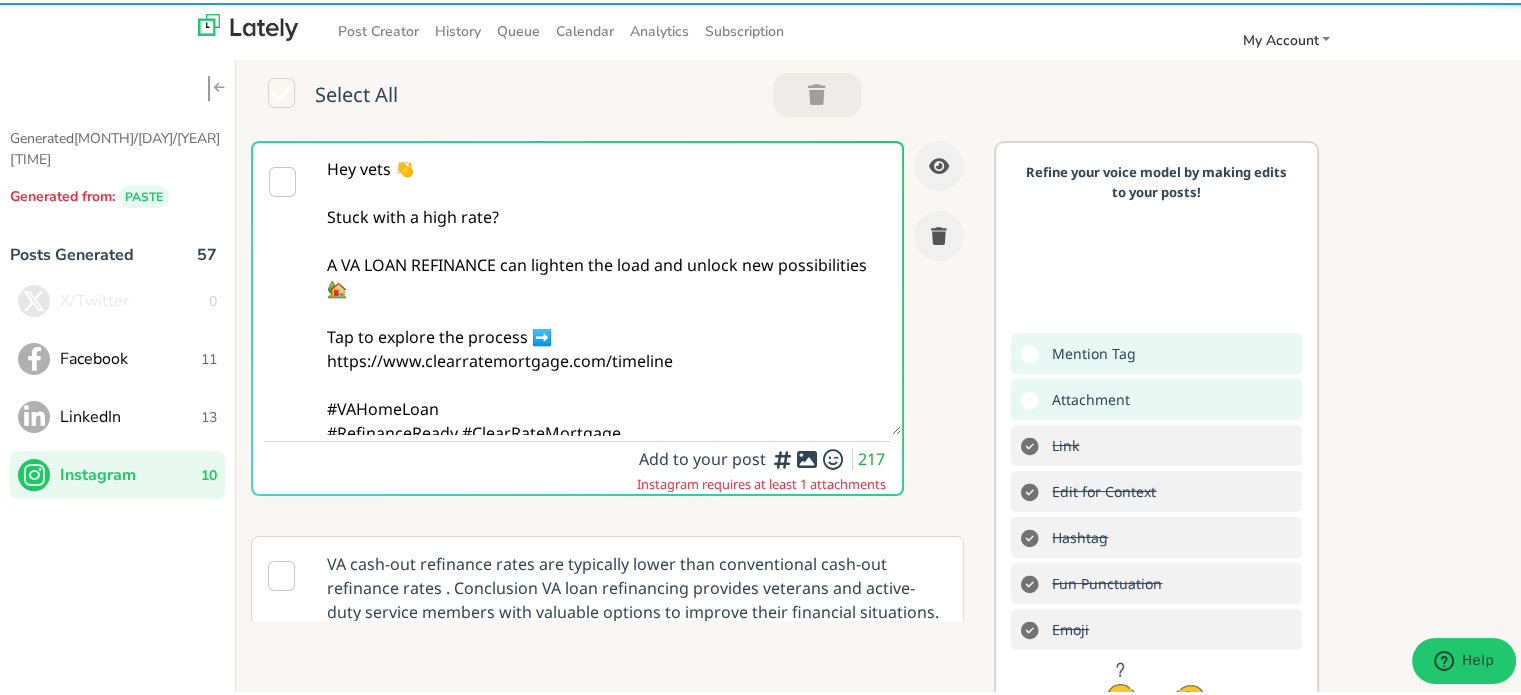 click on "Hey vets 👋
Stuck with a high rate?
A VA LOAN REFINANCE can lighten the load and unlock new possibilities 🏡
Tap to explore the process ➡️
https://www.clearratemortgage.com/timeline
#VAHomeLoan
#RefinanceReady #ClearRateMortgage" at bounding box center (607, 286) 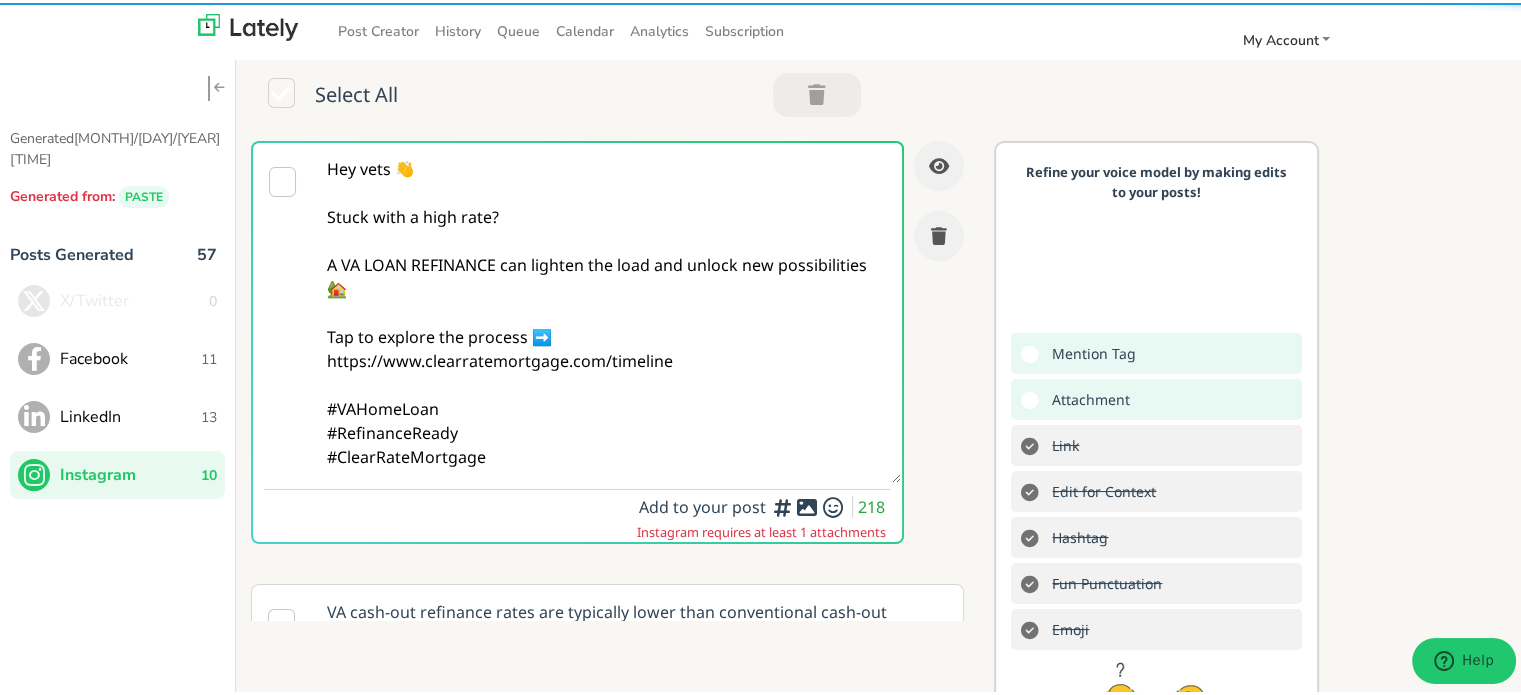 click on "Hey vets 👋
Stuck with a high rate?
A VA LOAN REFINANCE can lighten the load and unlock new possibilities 🏡
Tap to explore the process ➡️
https://www.clearratemortgage.com/timeline
#VAHomeLoan
#RefinanceReady
#ClearRateMortgage" at bounding box center [607, 310] 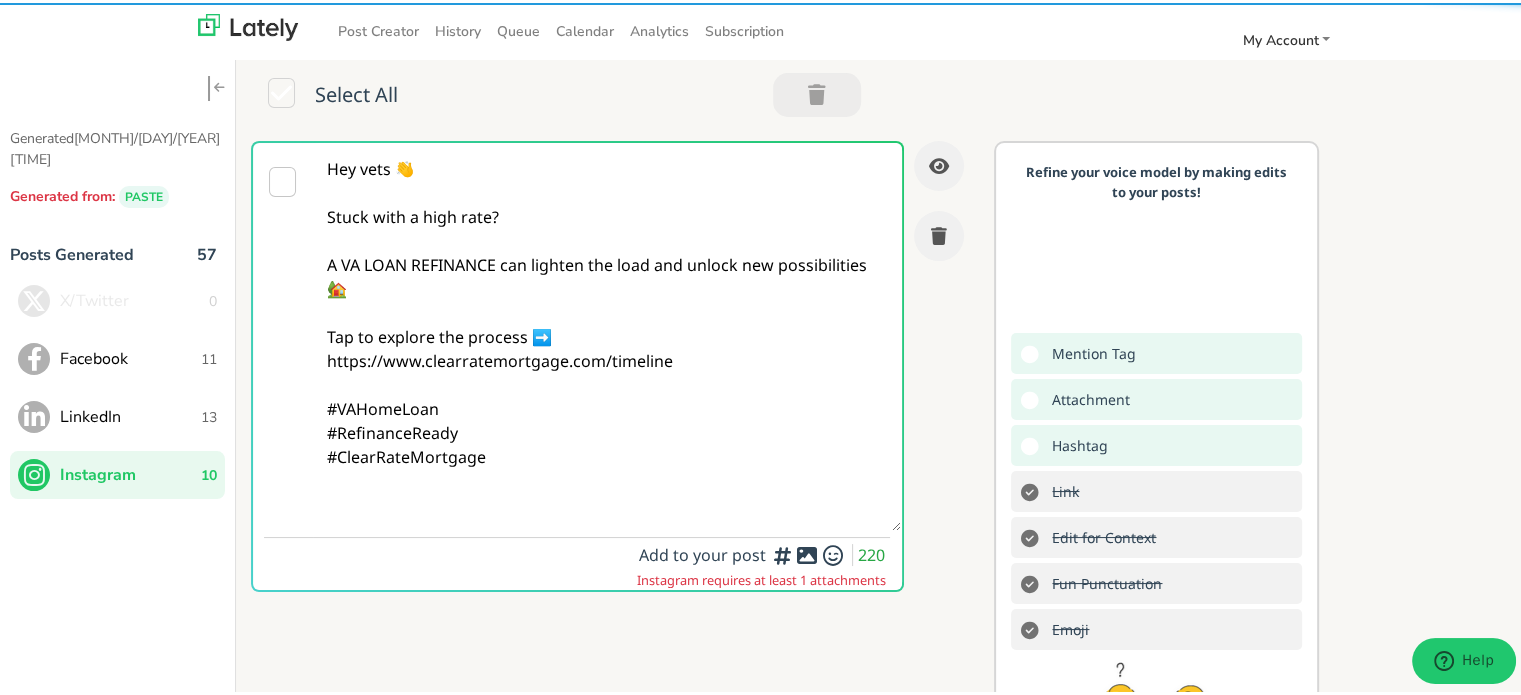 paste on "Follow Us On Our Social Media Platforms!
Facebook: https://www.facebook.com/clearratemortgage
LinkedIn: https://www.linkedin.com/company/clear-rate-mortgage/posts/?feedView=all
Instagram: https://www.instagram.com/clear.rate.mortgage/" 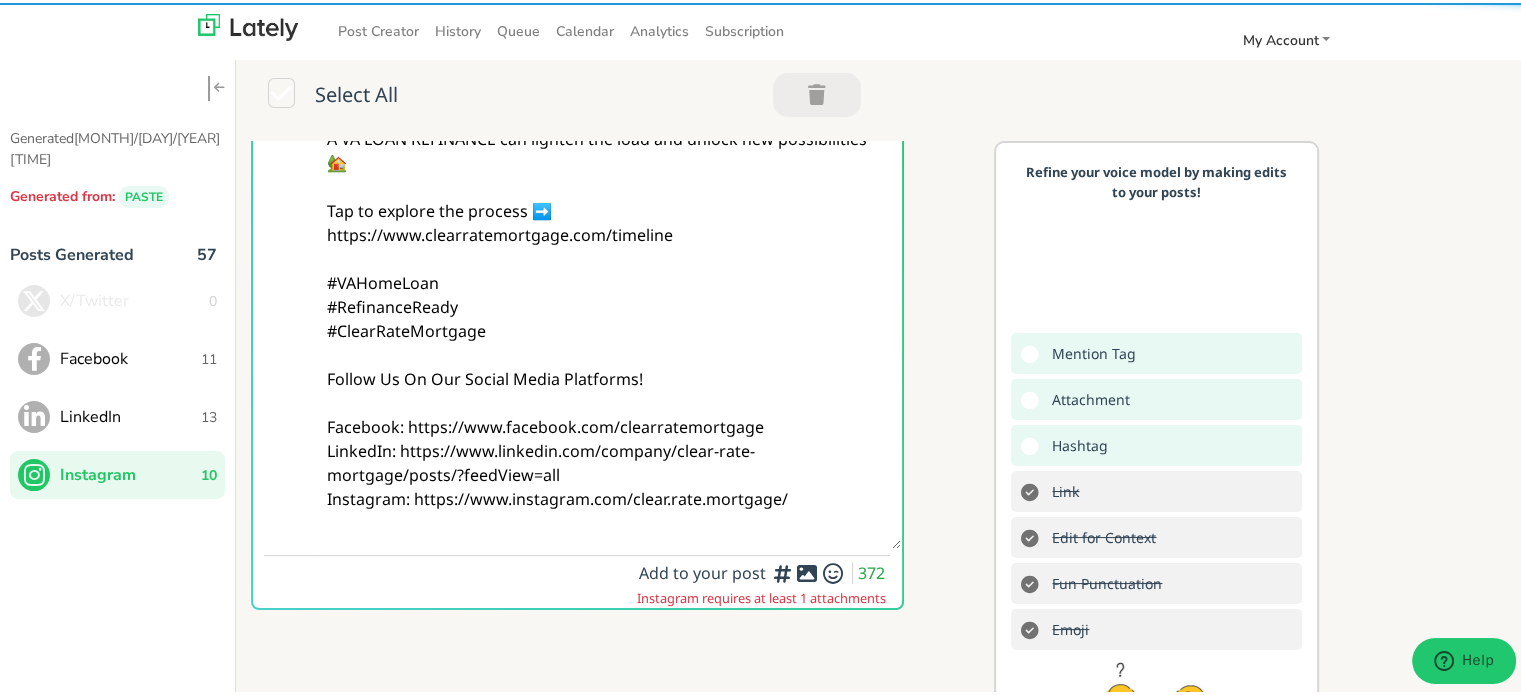 scroll, scrollTop: 200, scrollLeft: 0, axis: vertical 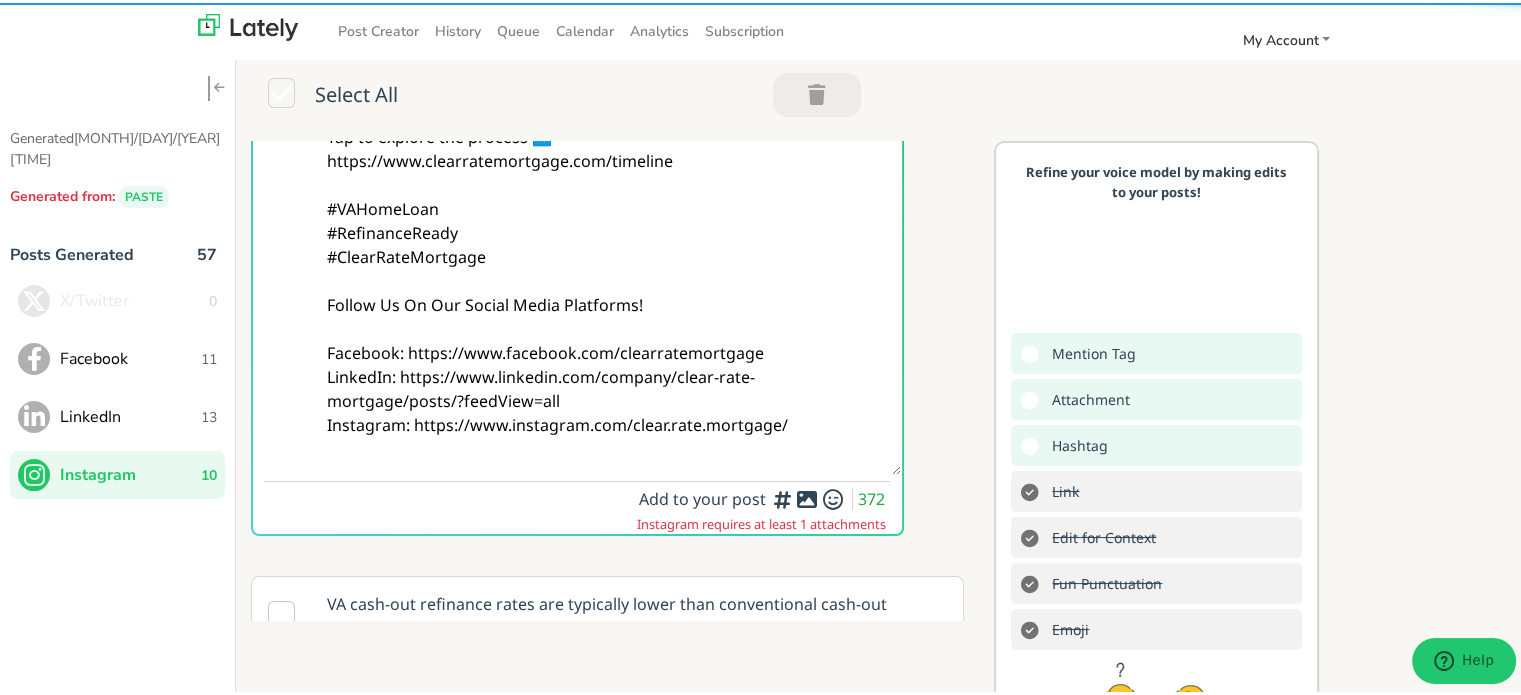 type on "Hey vets 👋
Stuck with a high rate?
A VA LOAN REFINANCE can lighten the load and unlock new possibilities 🏡
Tap to explore the process ➡️
https://www.clearratemortgage.com/timeline
#VAHomeLoan
#RefinanceReady
#ClearRateMortgage
Follow Us On Our Social Media Platforms!
Facebook: https://www.facebook.com/clearratemortgage
LinkedIn: https://www.linkedin.com/company/clear-rate-mortgage/posts/?feedView=all
Instagram: https://www.instagram.com/clear.rate.mortgage/" 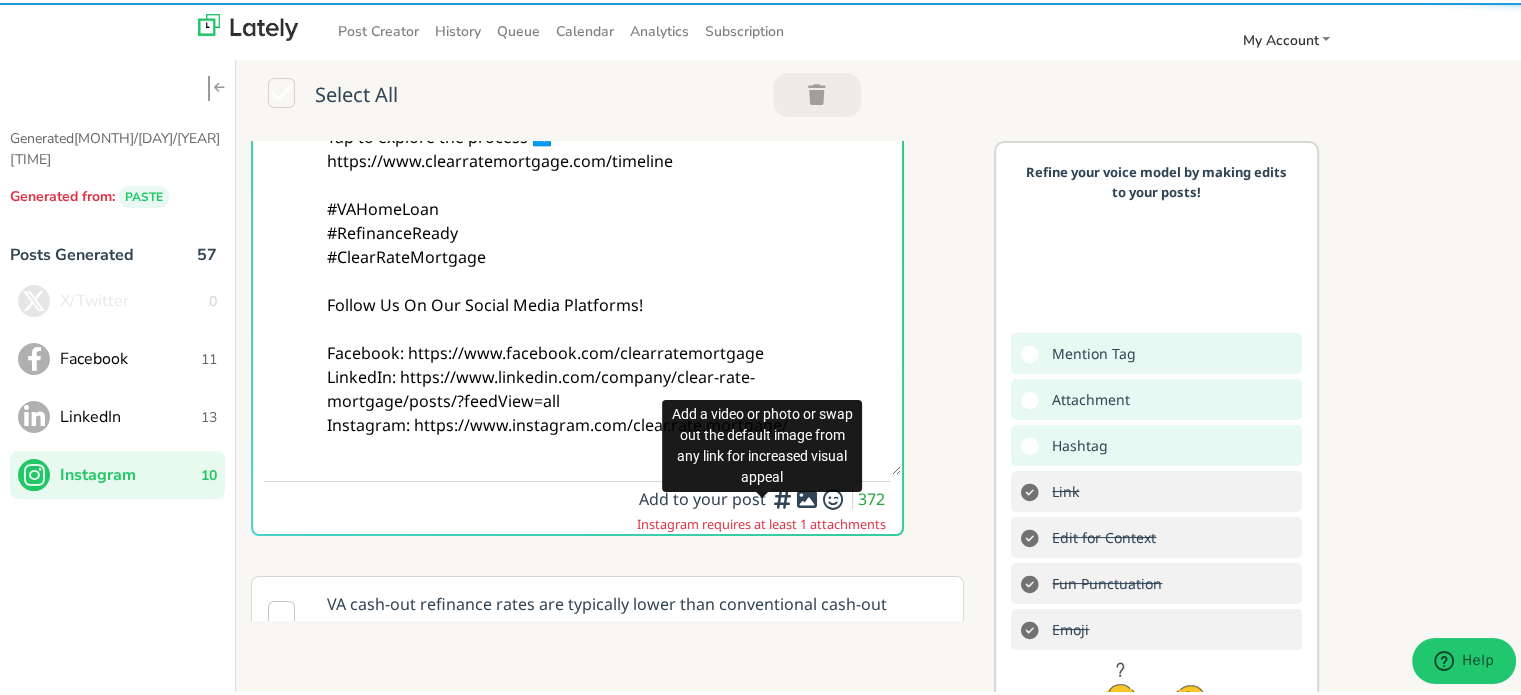 click at bounding box center (807, 496) 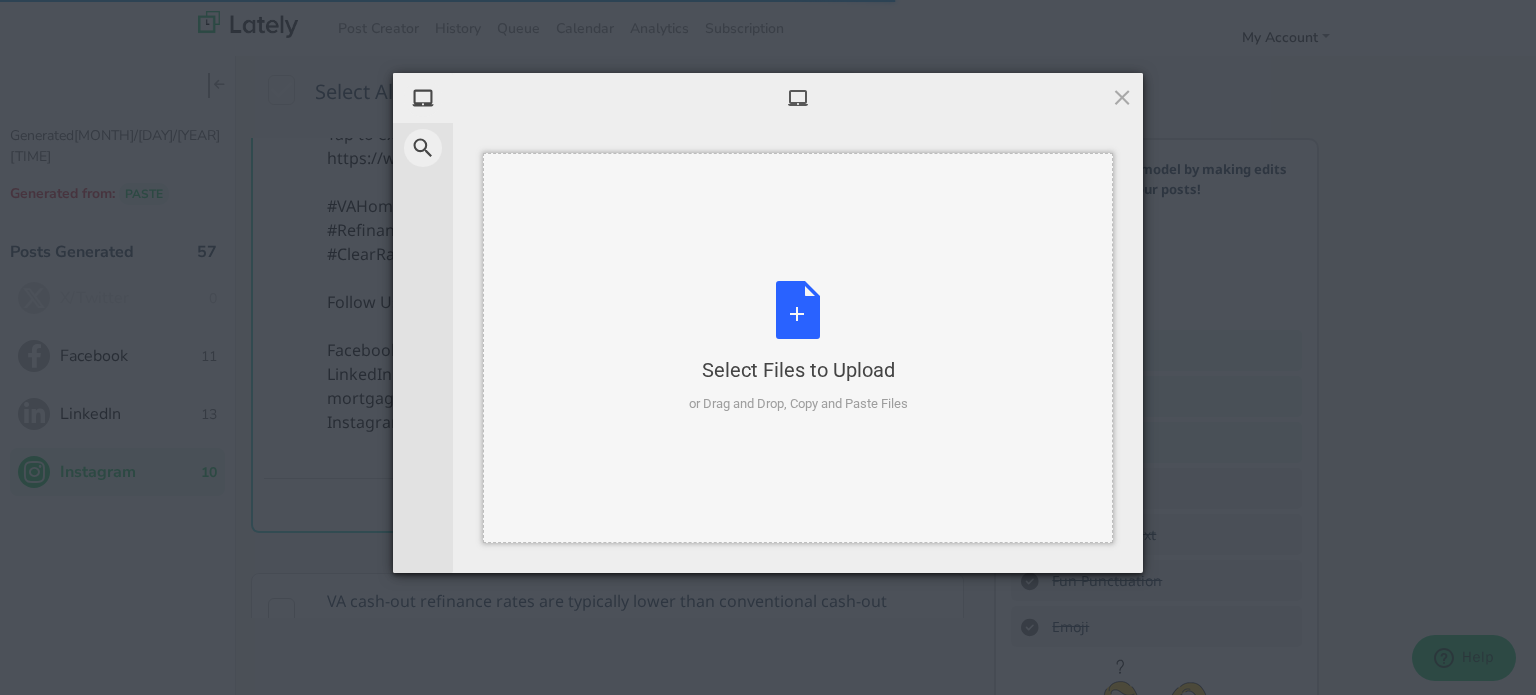 click on "Select Files to Upload
or Drag and Drop, Copy and Paste Files" at bounding box center (798, 347) 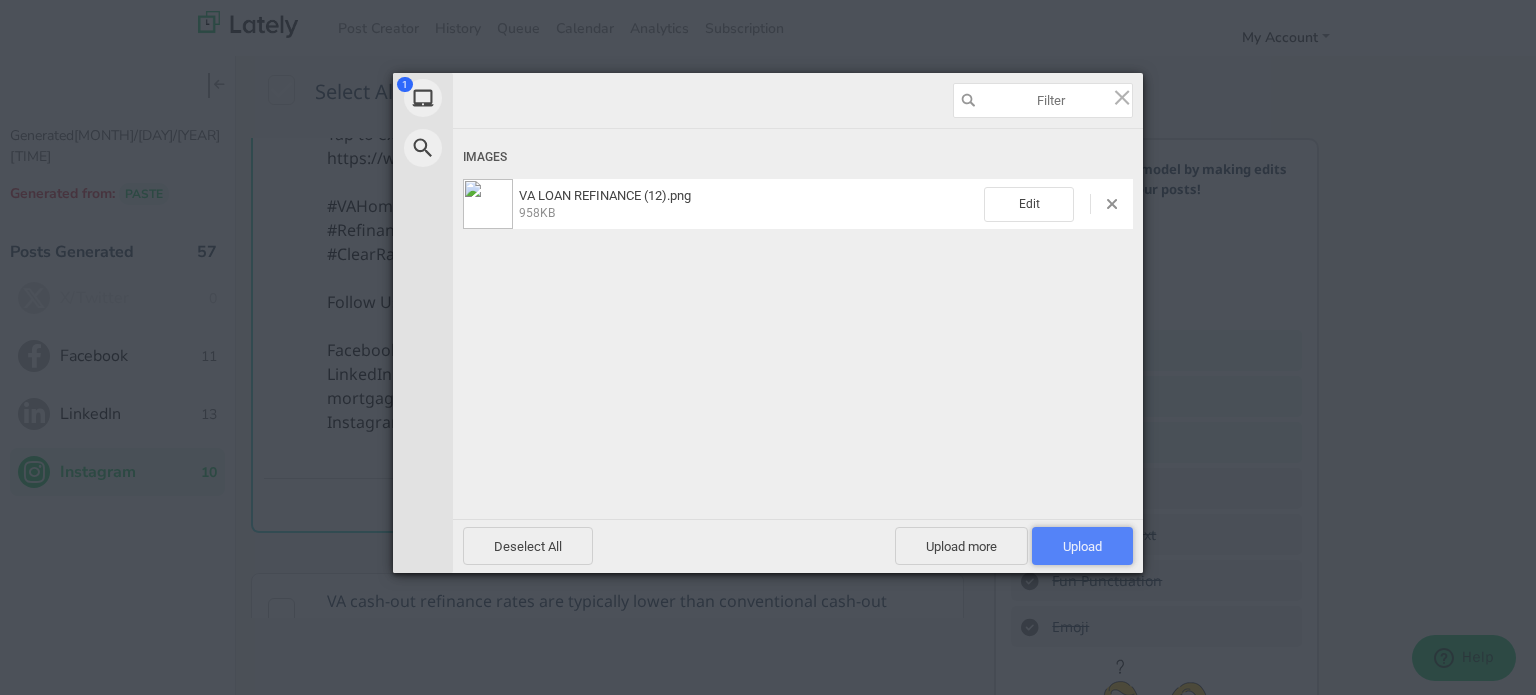 click on "Upload
[NUMBER]" at bounding box center [1082, 546] 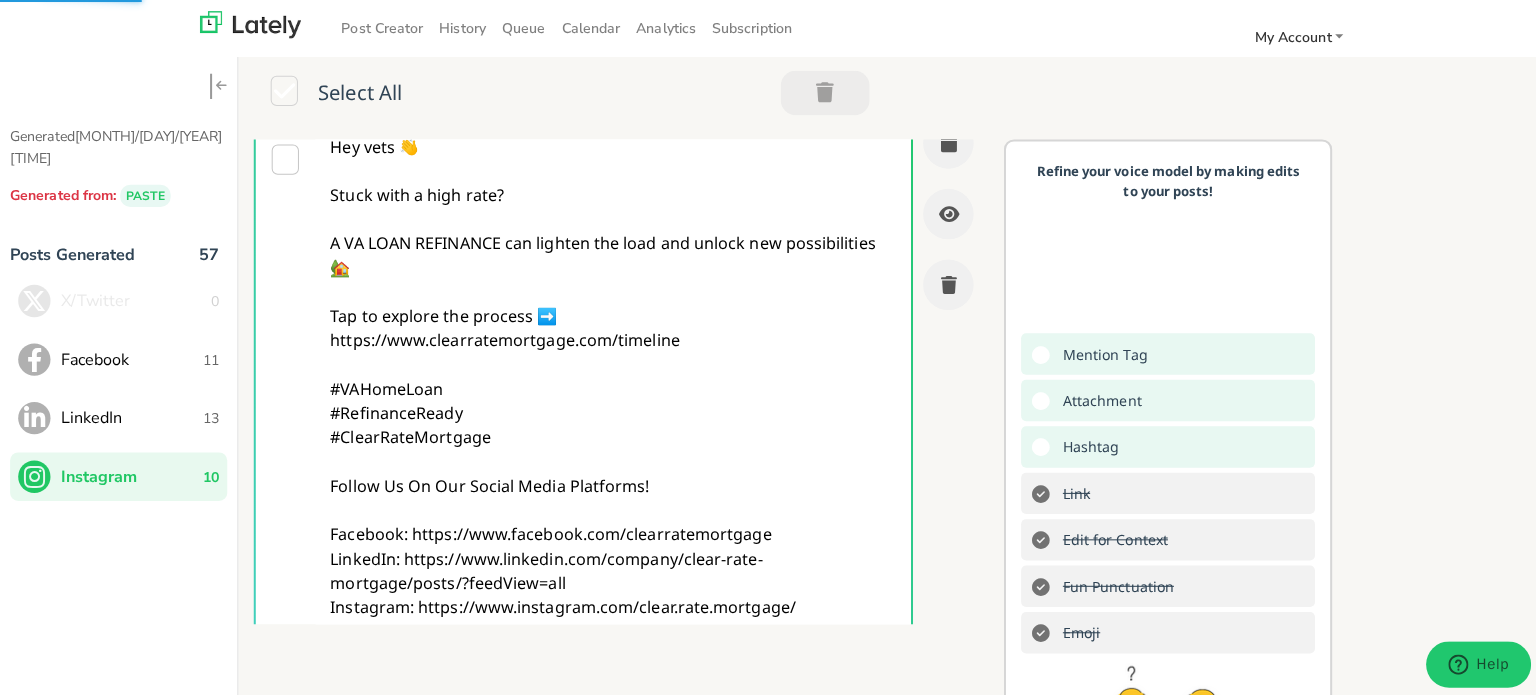 scroll, scrollTop: 0, scrollLeft: 0, axis: both 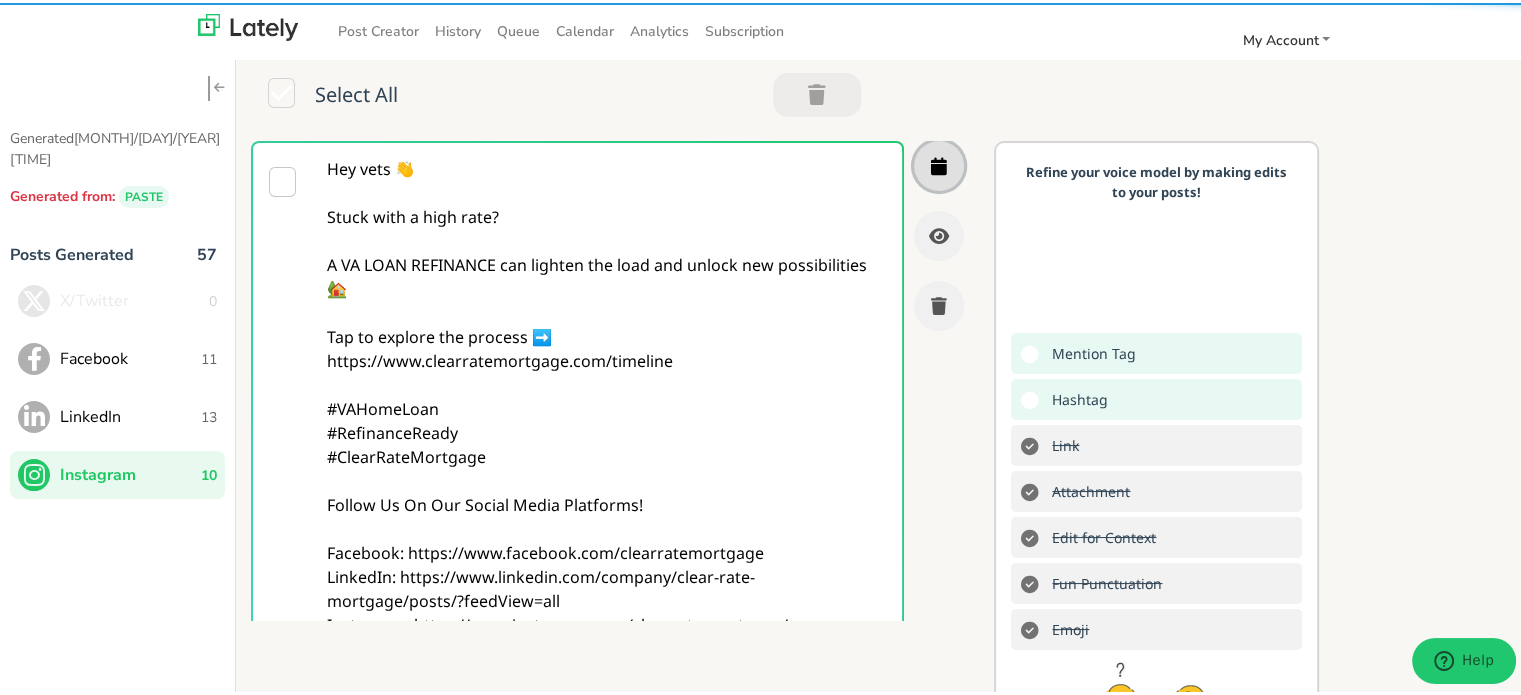 click at bounding box center [939, 163] 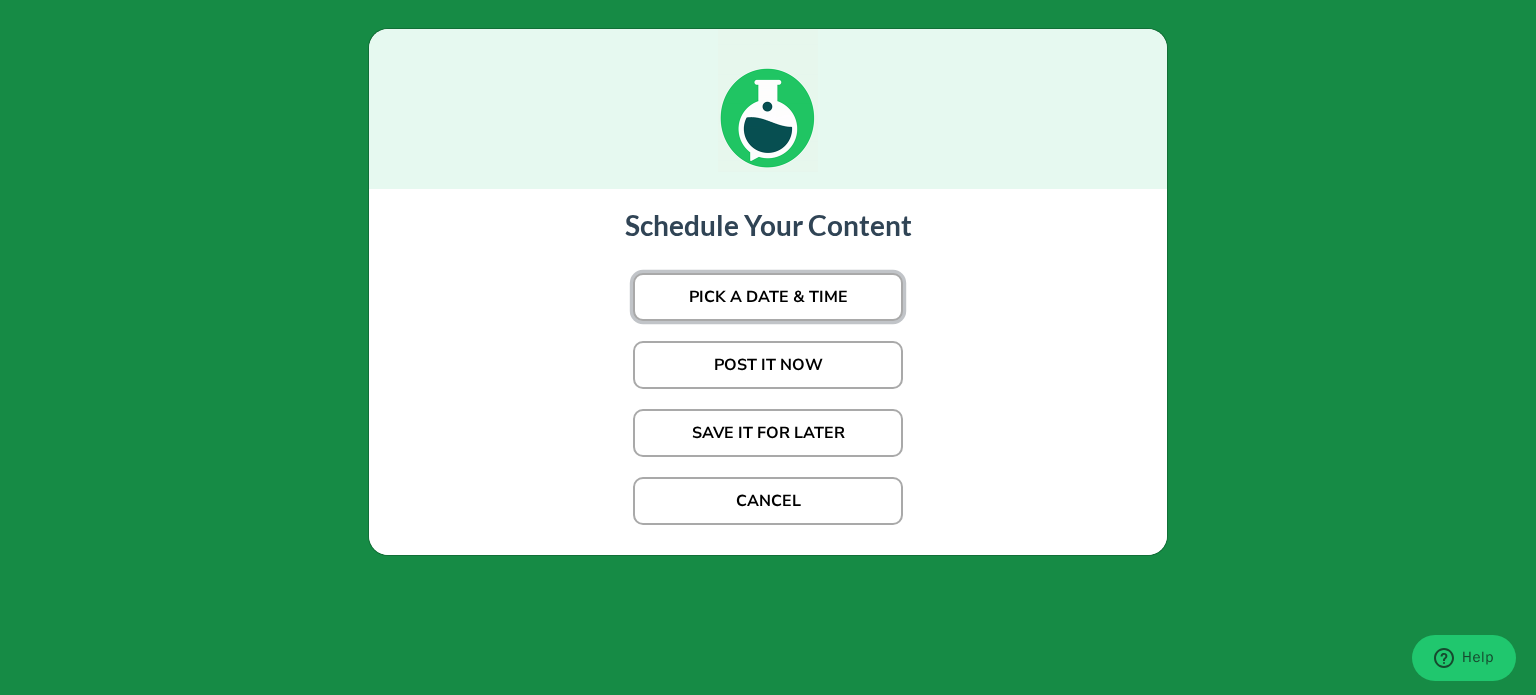 click on "PICK A DATE & TIME" at bounding box center [768, 297] 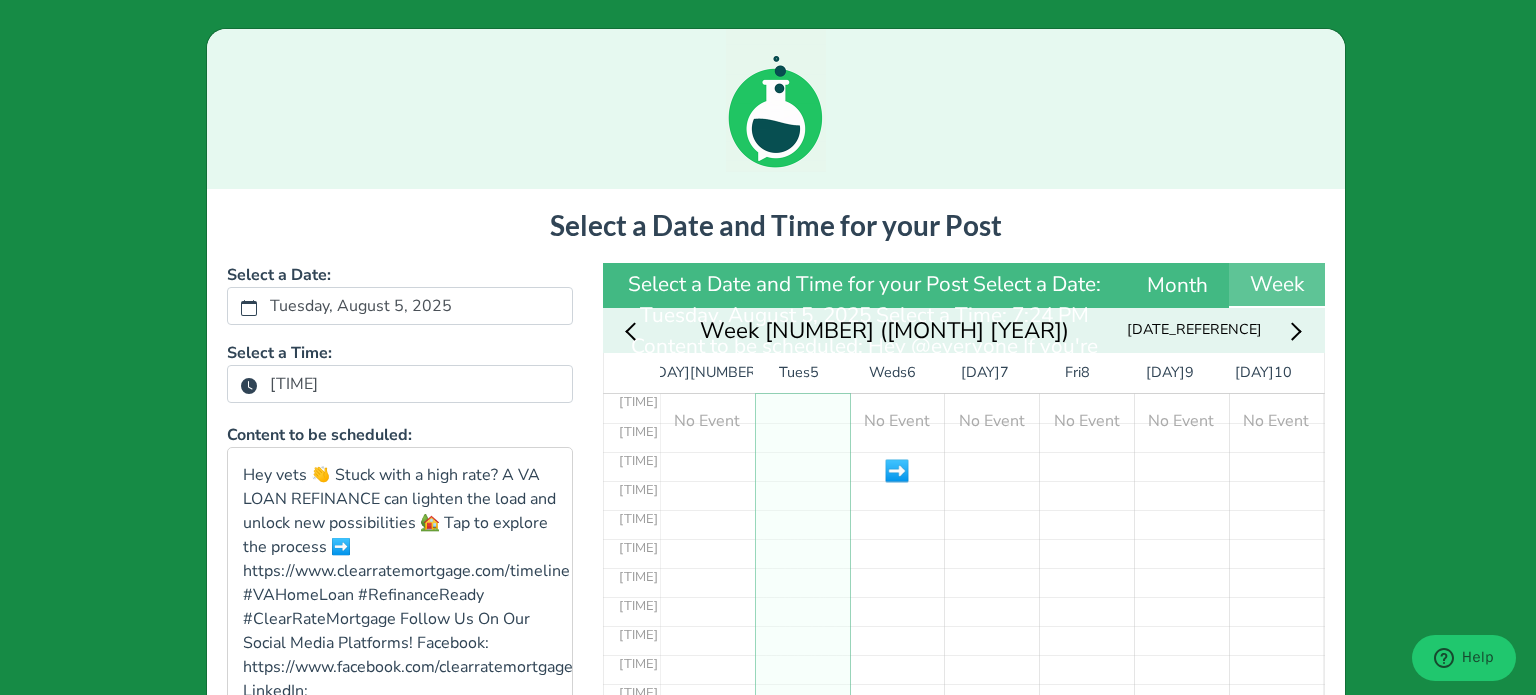 click on "[TIME]" at bounding box center [294, 384] 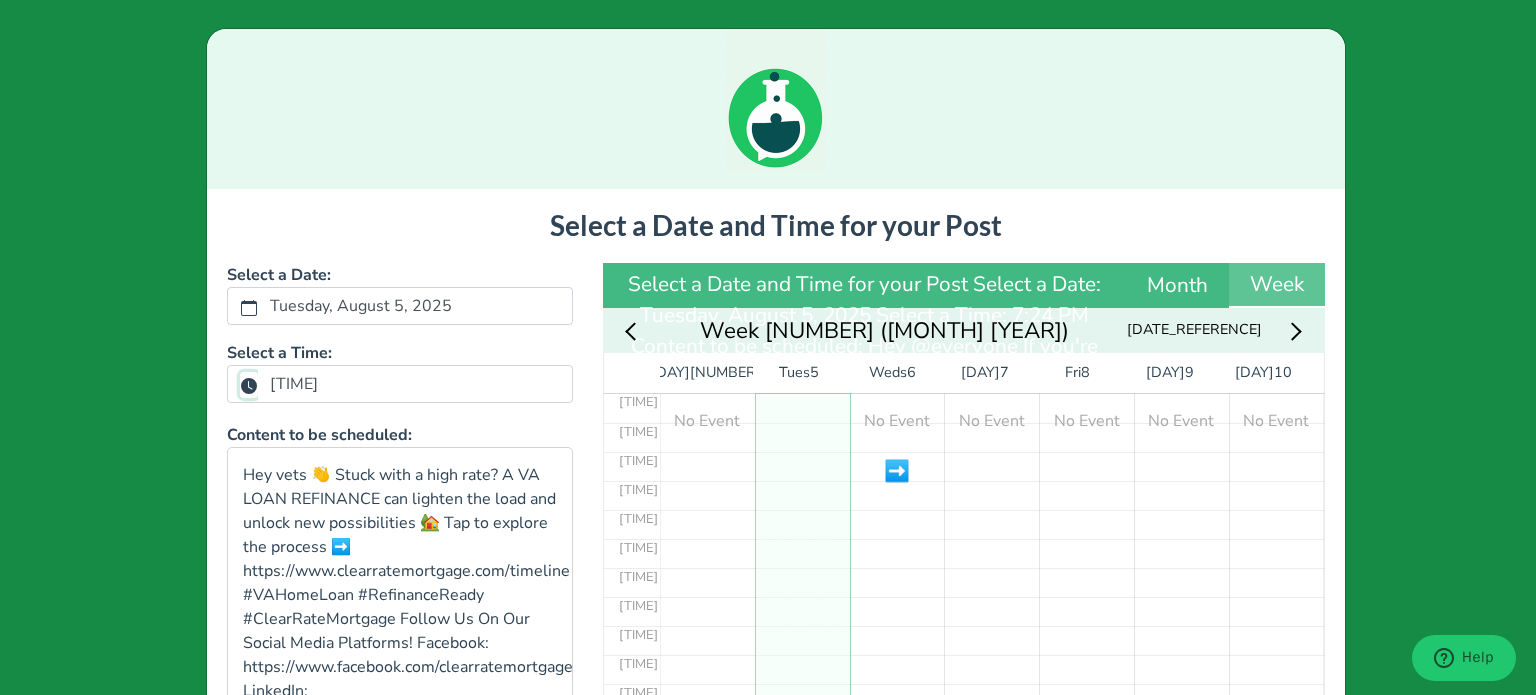 click on "[TIME]" at bounding box center [249, 385] 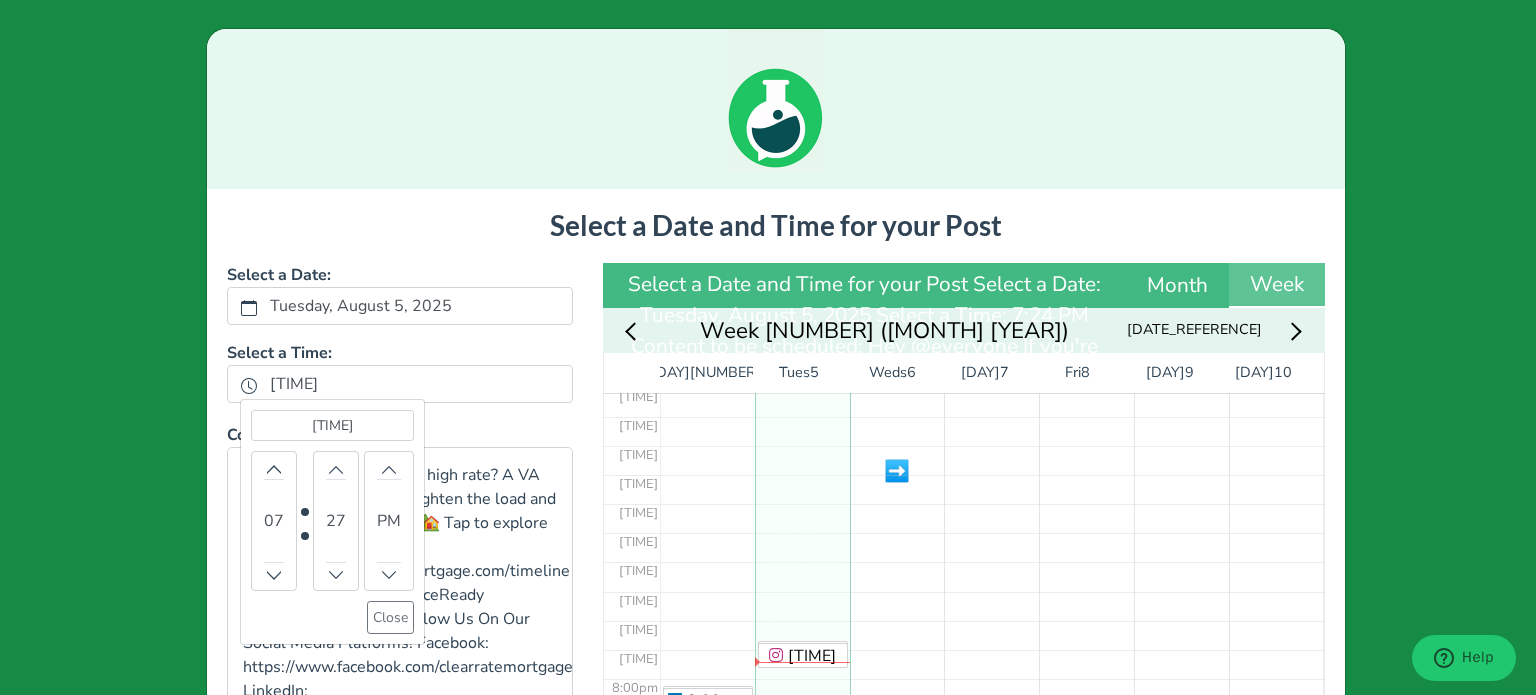 scroll, scrollTop: 303, scrollLeft: 0, axis: vertical 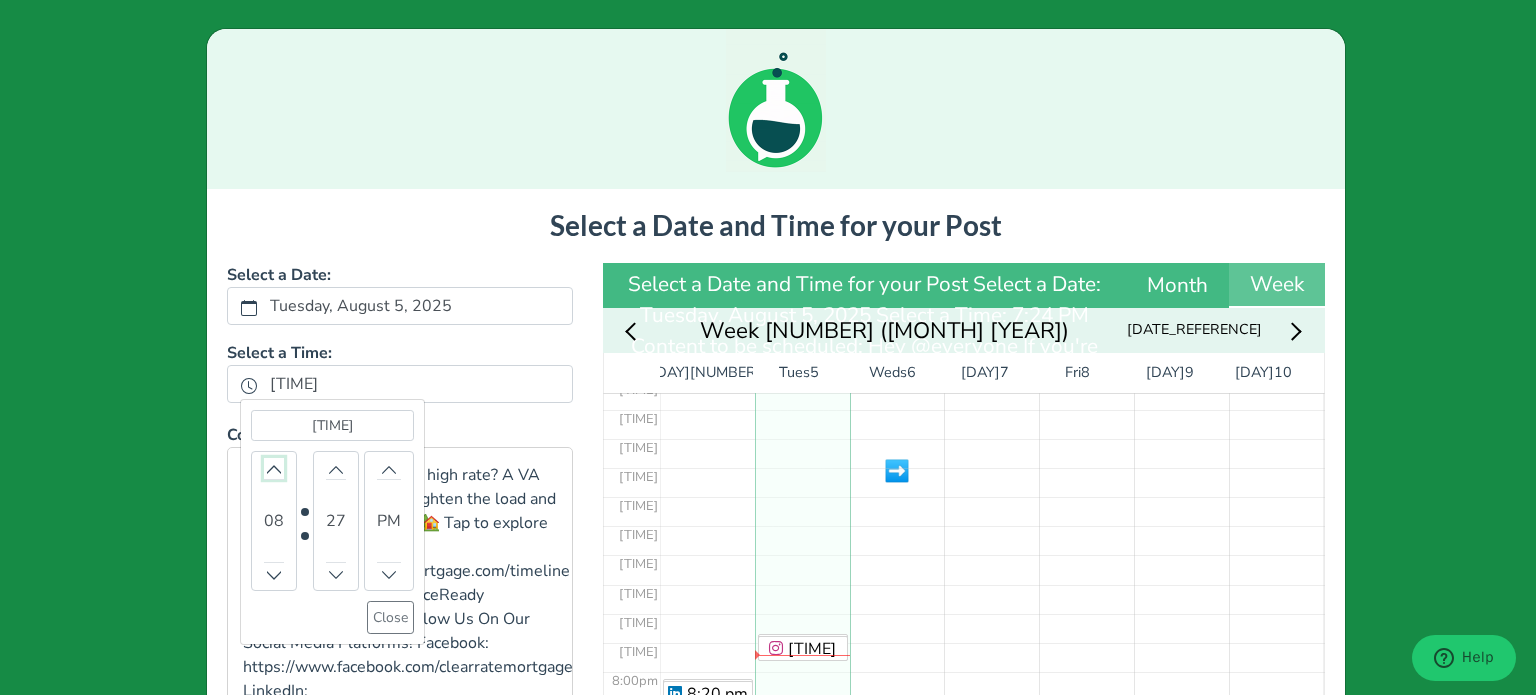 click 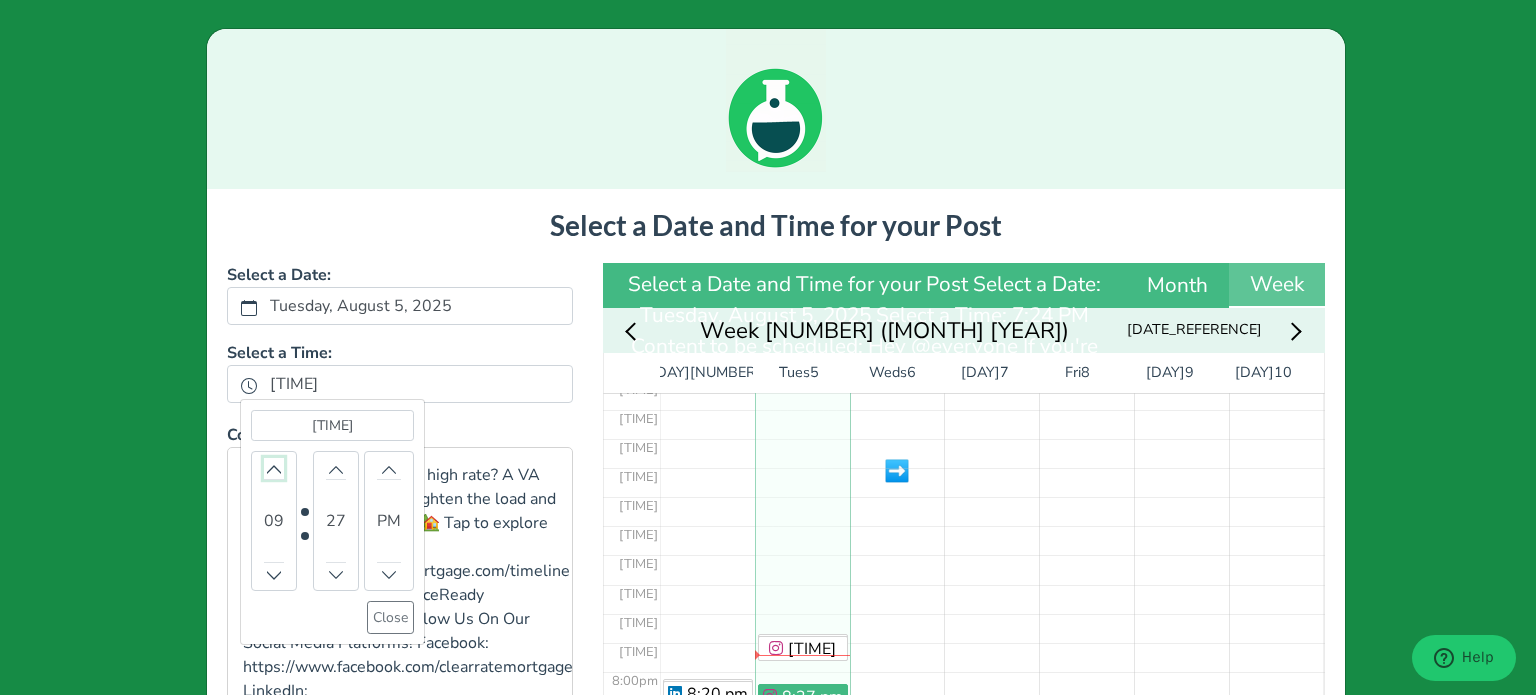 click 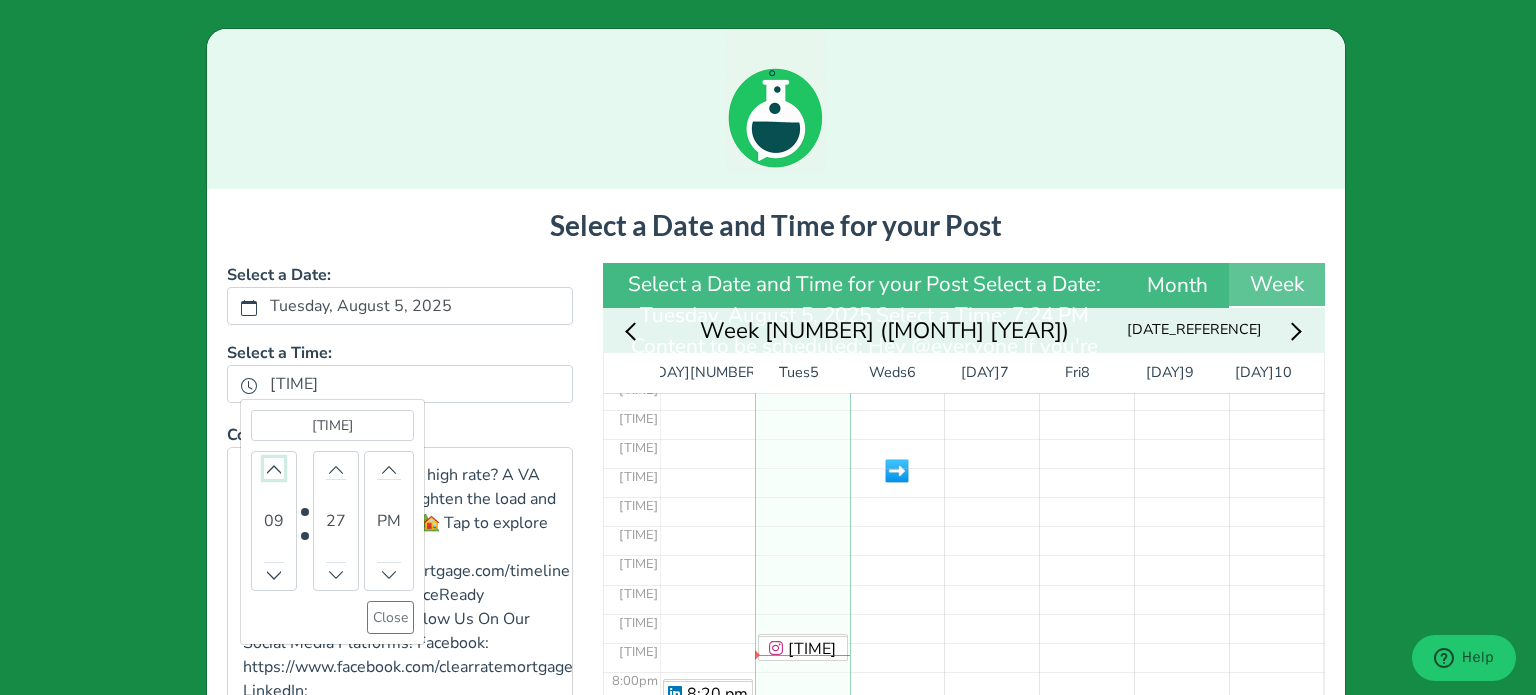 click 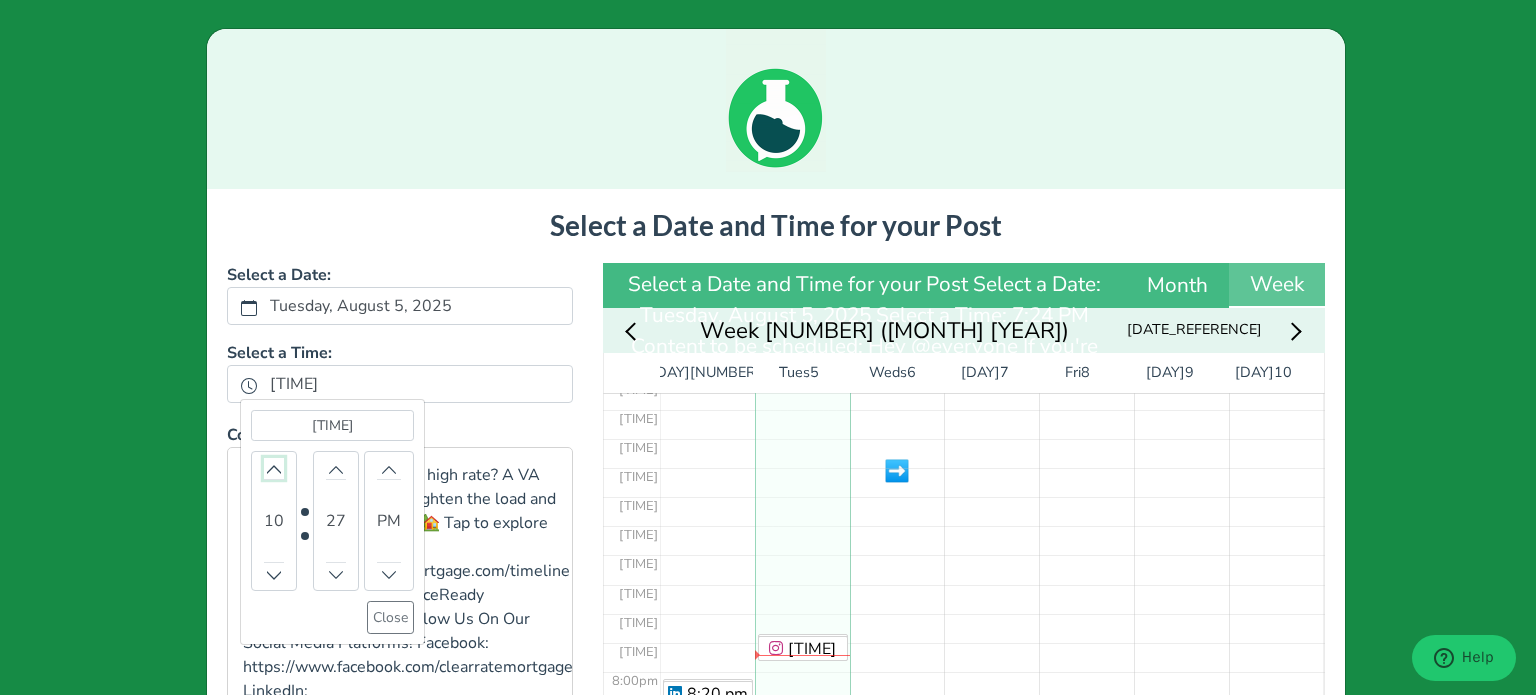 click 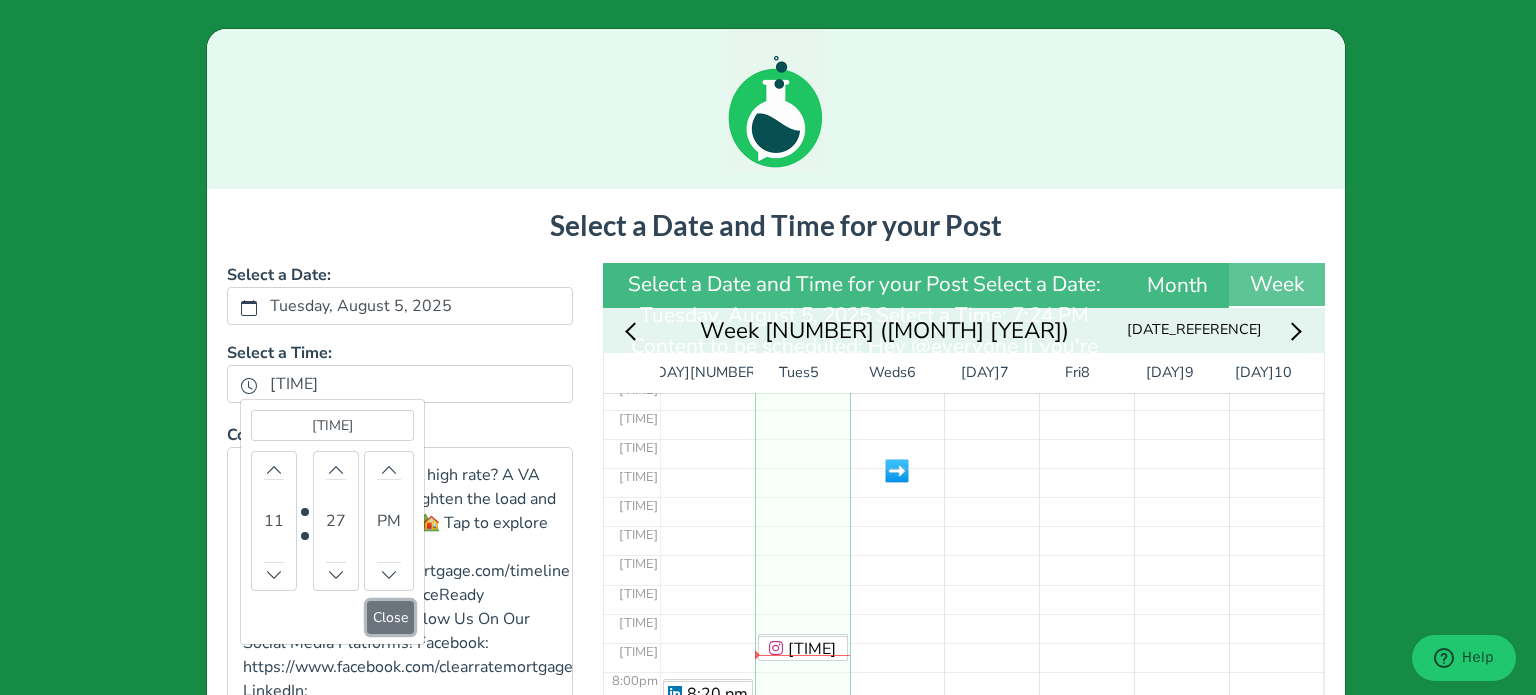 click on "Close" at bounding box center (390, 617) 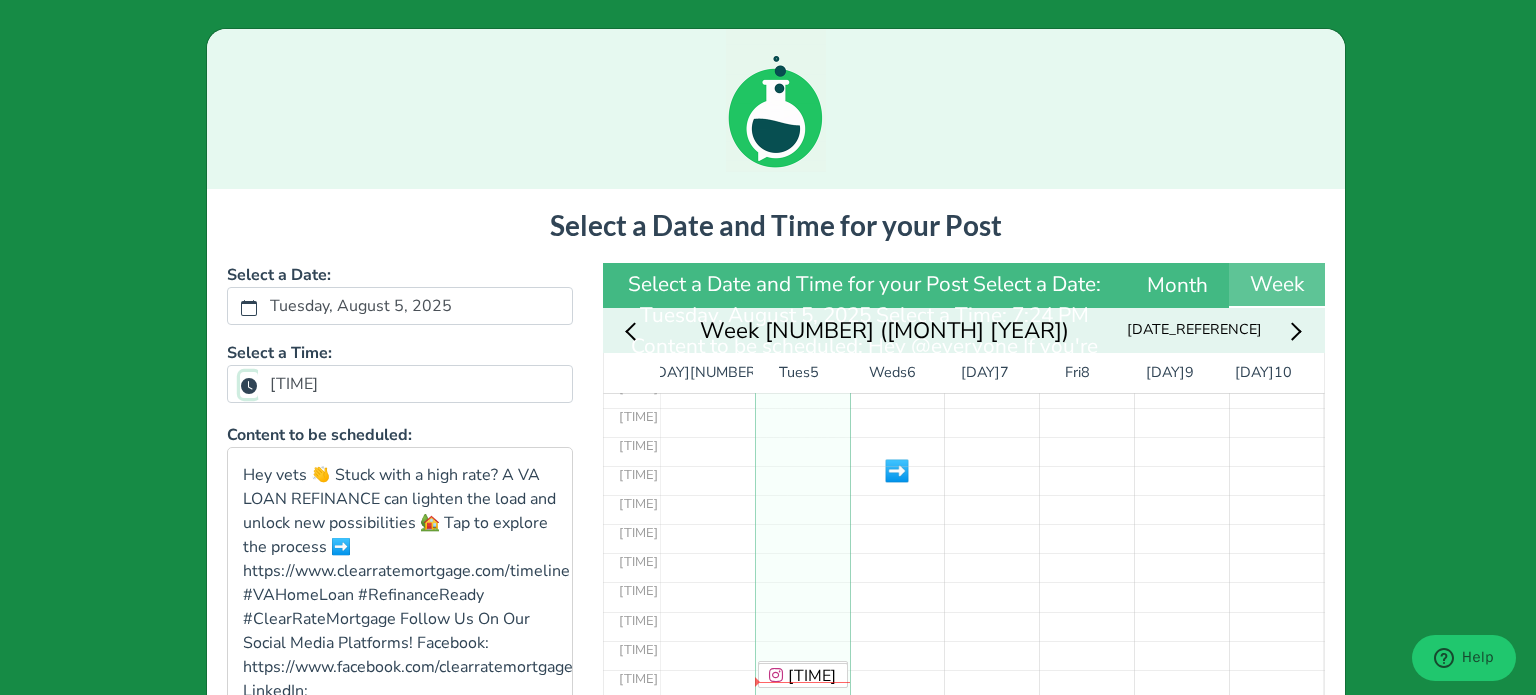 scroll, scrollTop: 302, scrollLeft: 0, axis: vertical 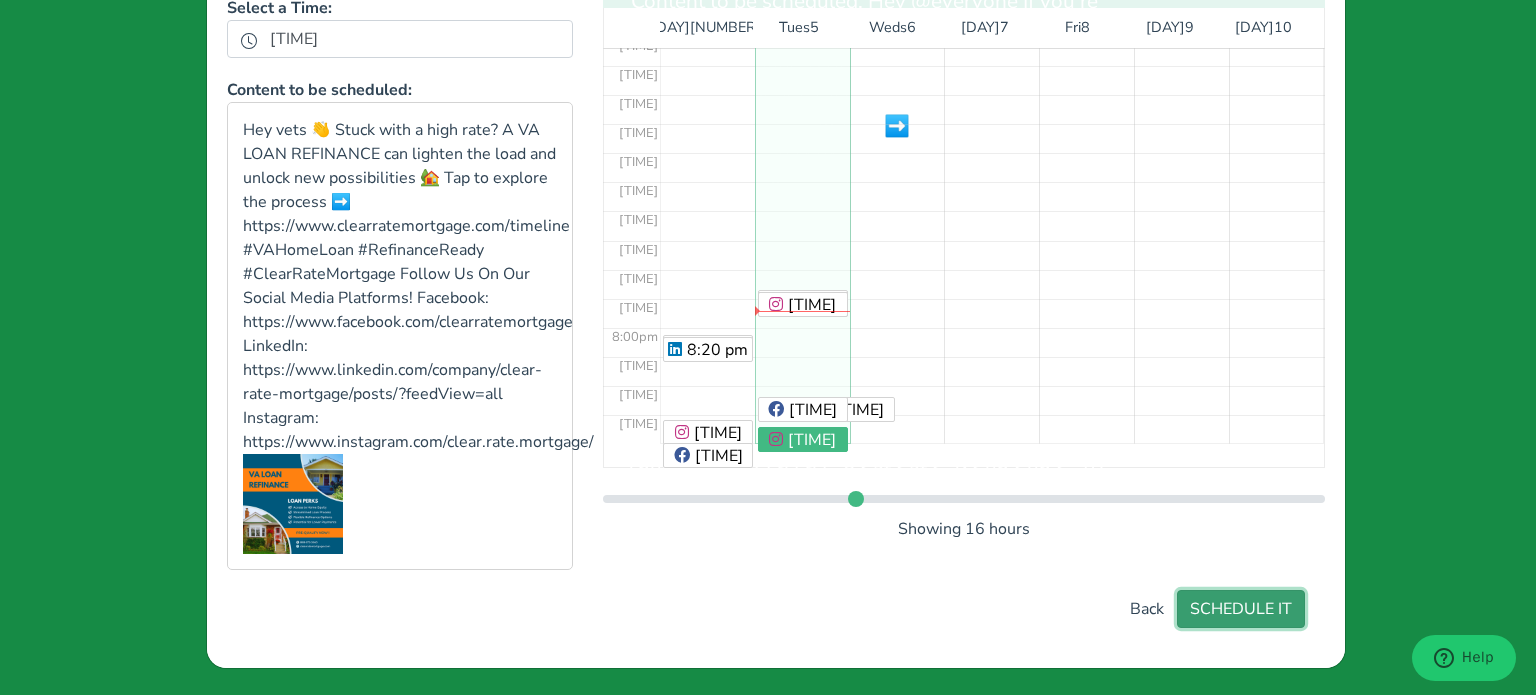 click on "SCHEDULE IT" at bounding box center (1241, 609) 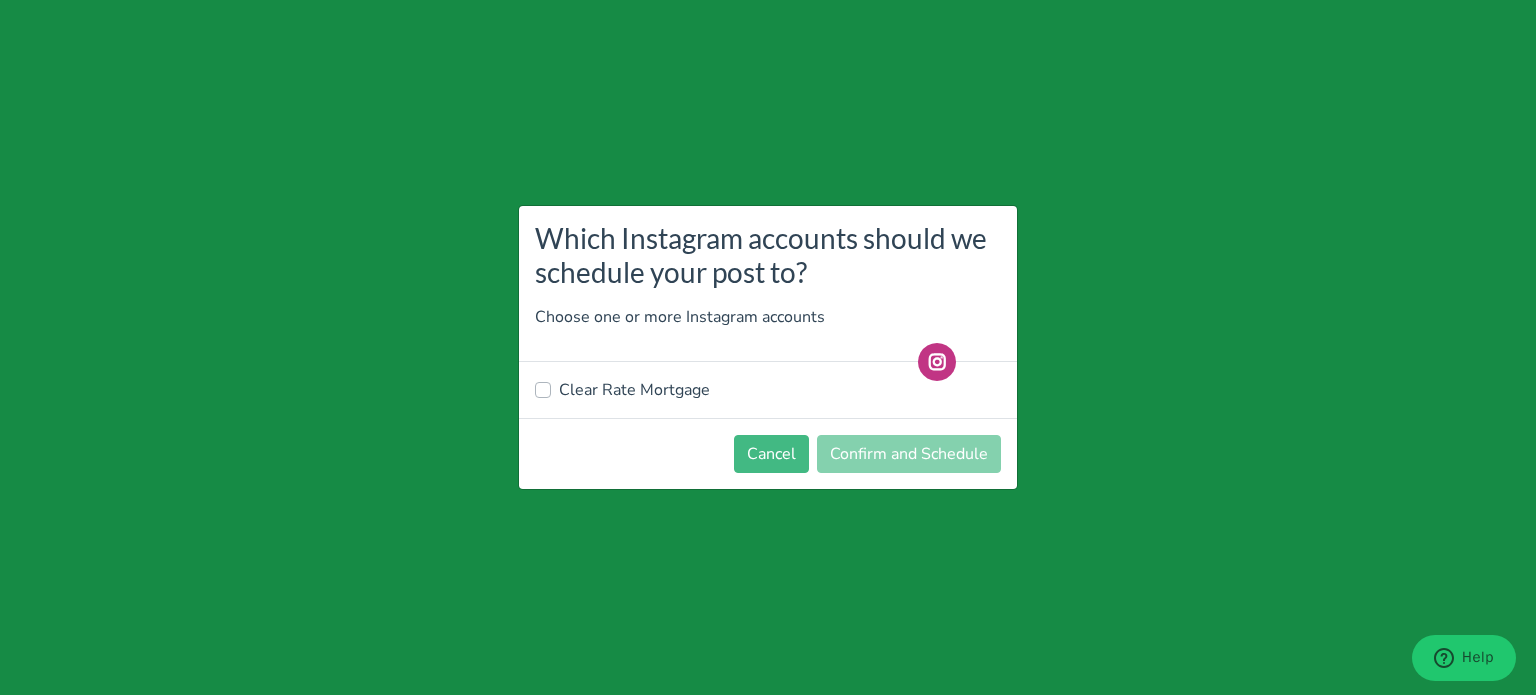 click on "Clear Rate Mortgage" at bounding box center [634, 390] 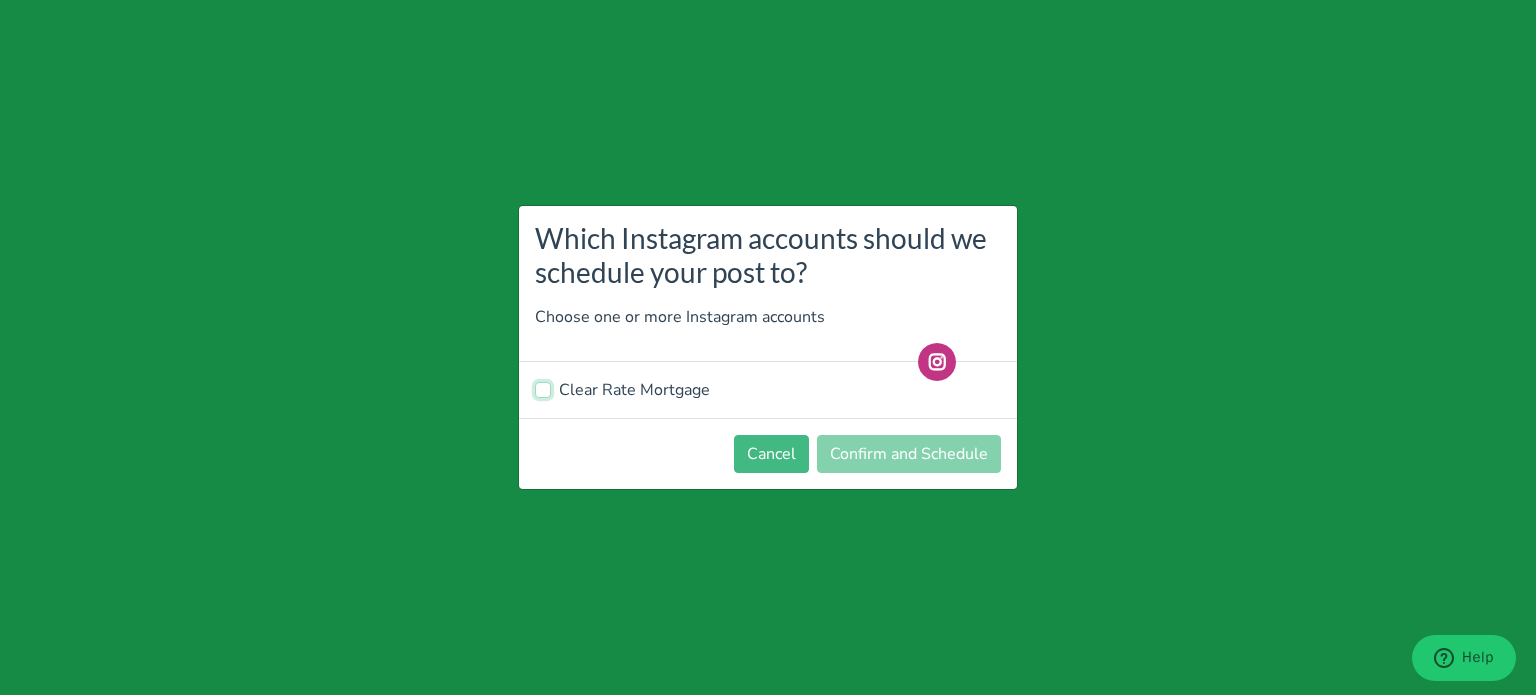 click on "Clear Rate Mortgage" at bounding box center [543, 388] 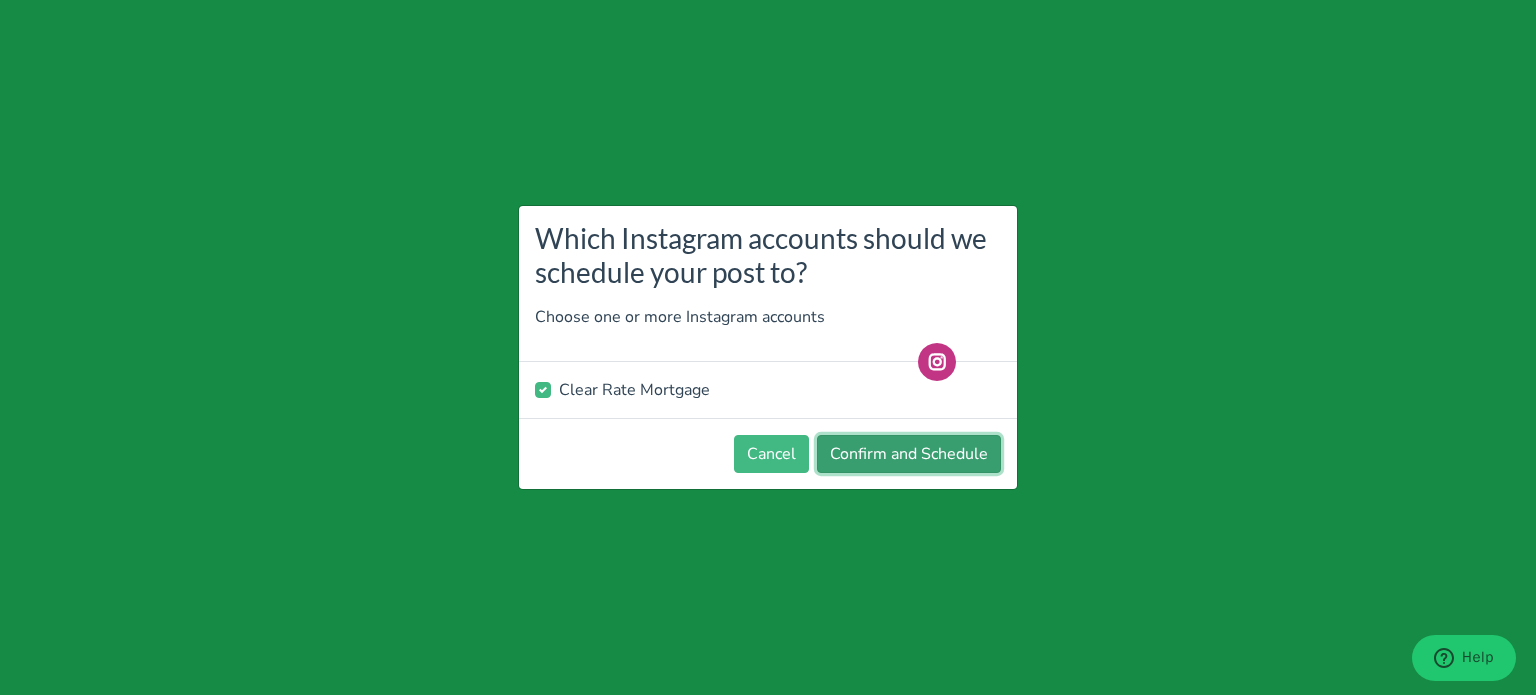 click on "Confirm and Schedule" at bounding box center (909, 454) 